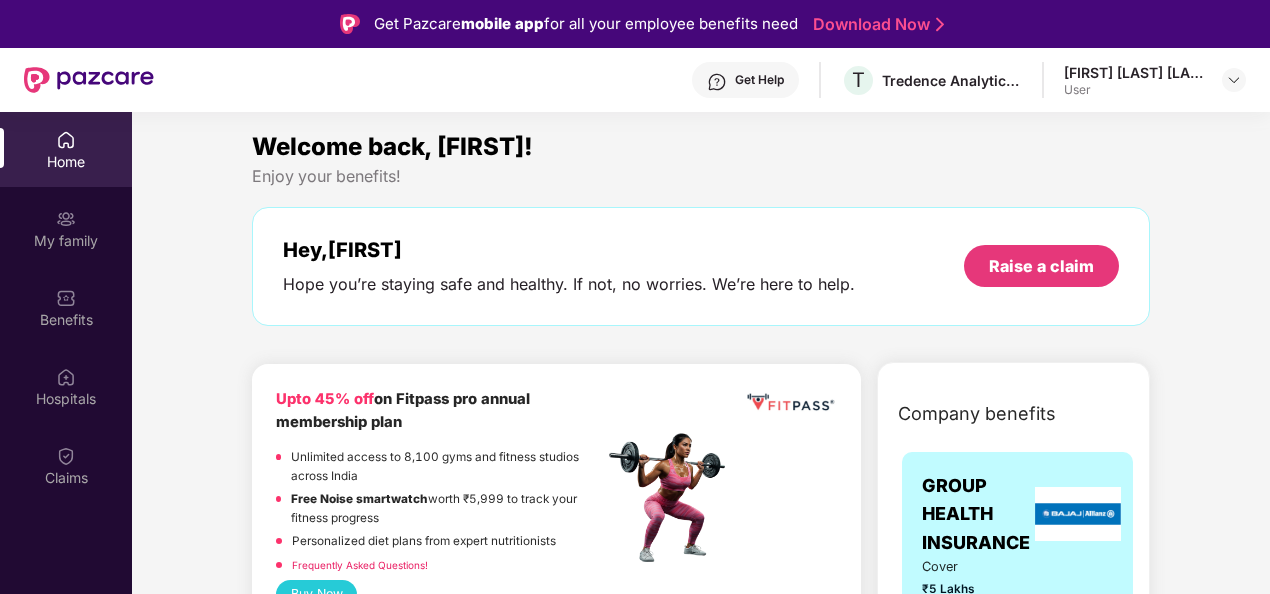 scroll, scrollTop: 0, scrollLeft: 0, axis: both 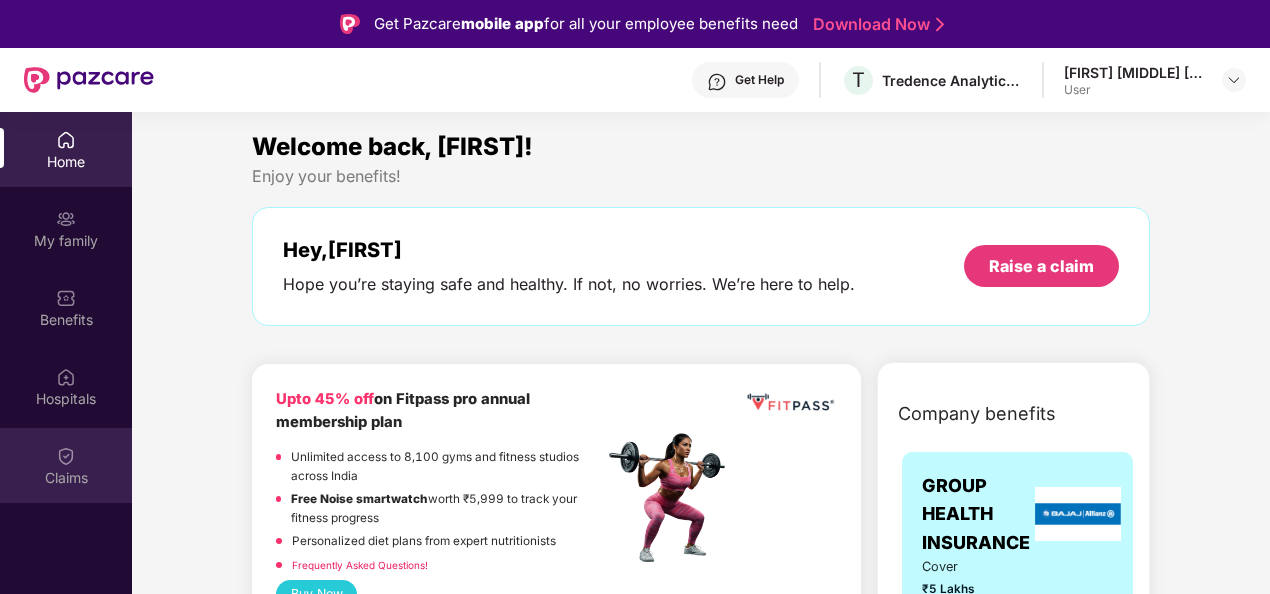 click on "Claims" at bounding box center (66, 478) 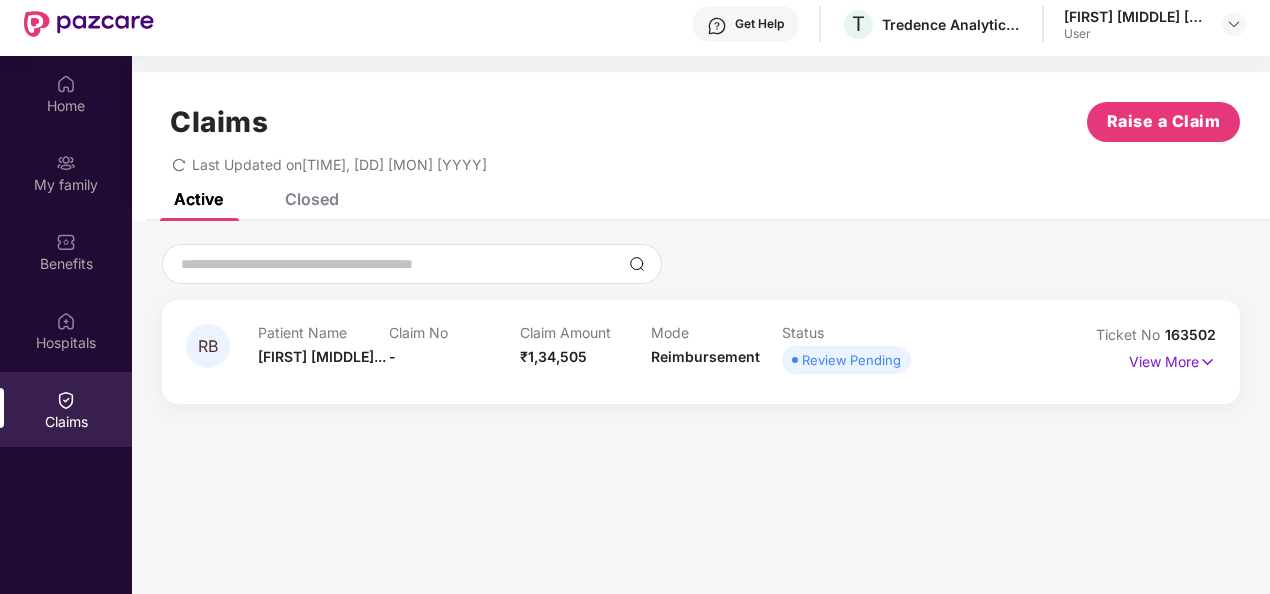 scroll, scrollTop: 100, scrollLeft: 0, axis: vertical 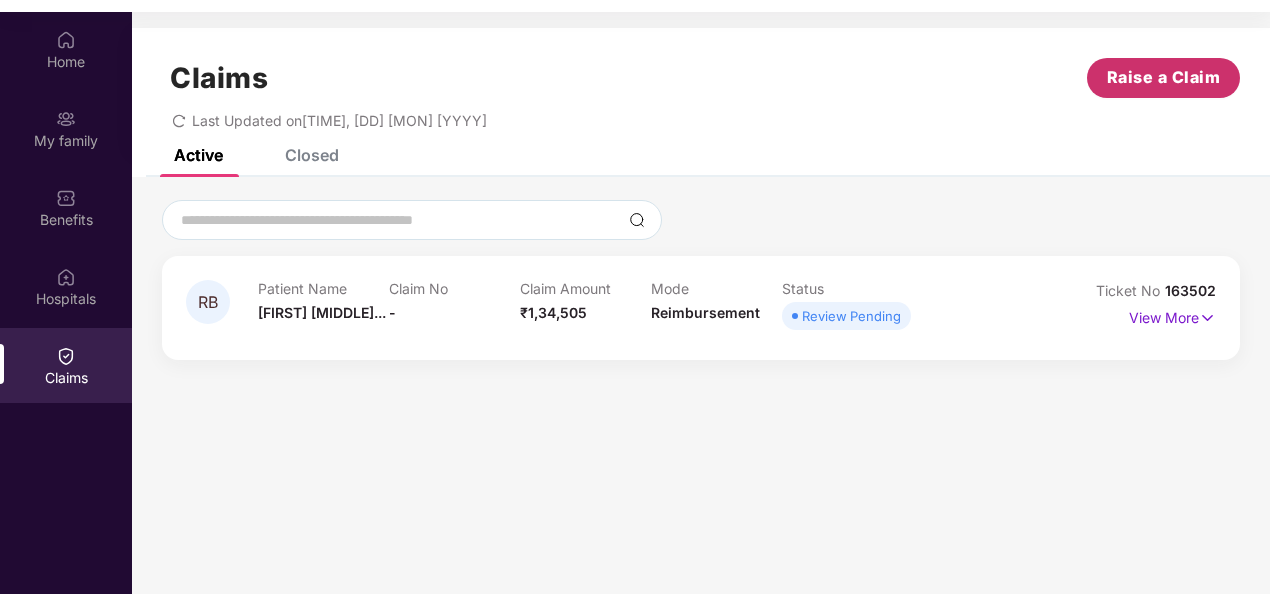 click on "Raise a Claim" at bounding box center (1164, 77) 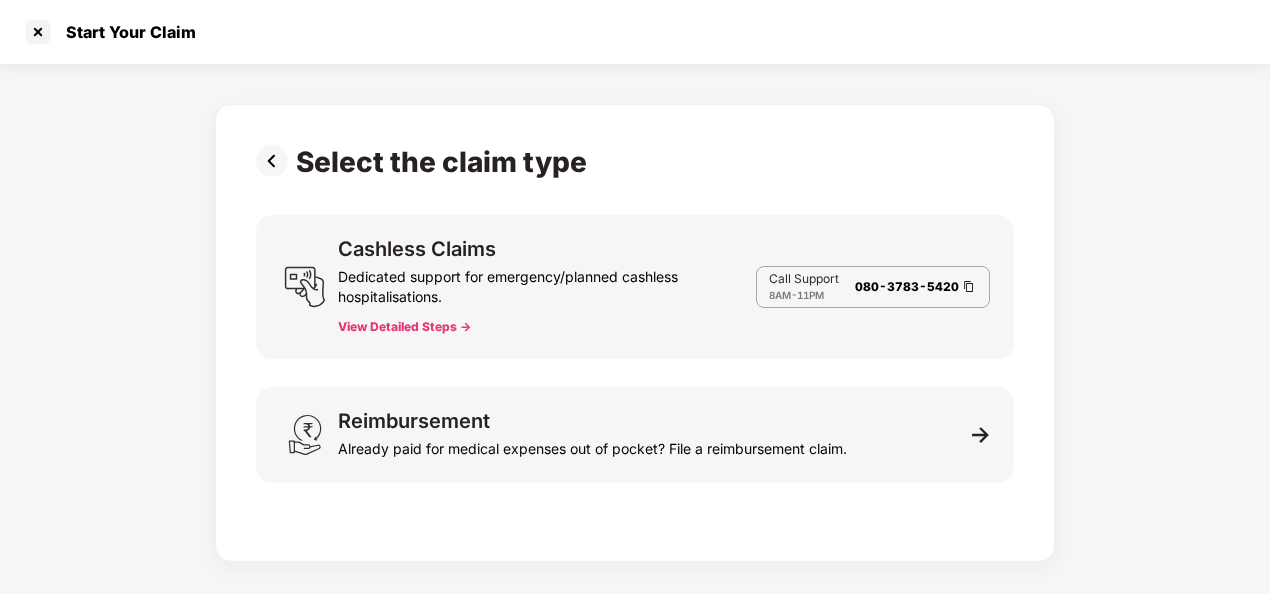 scroll, scrollTop: 36, scrollLeft: 0, axis: vertical 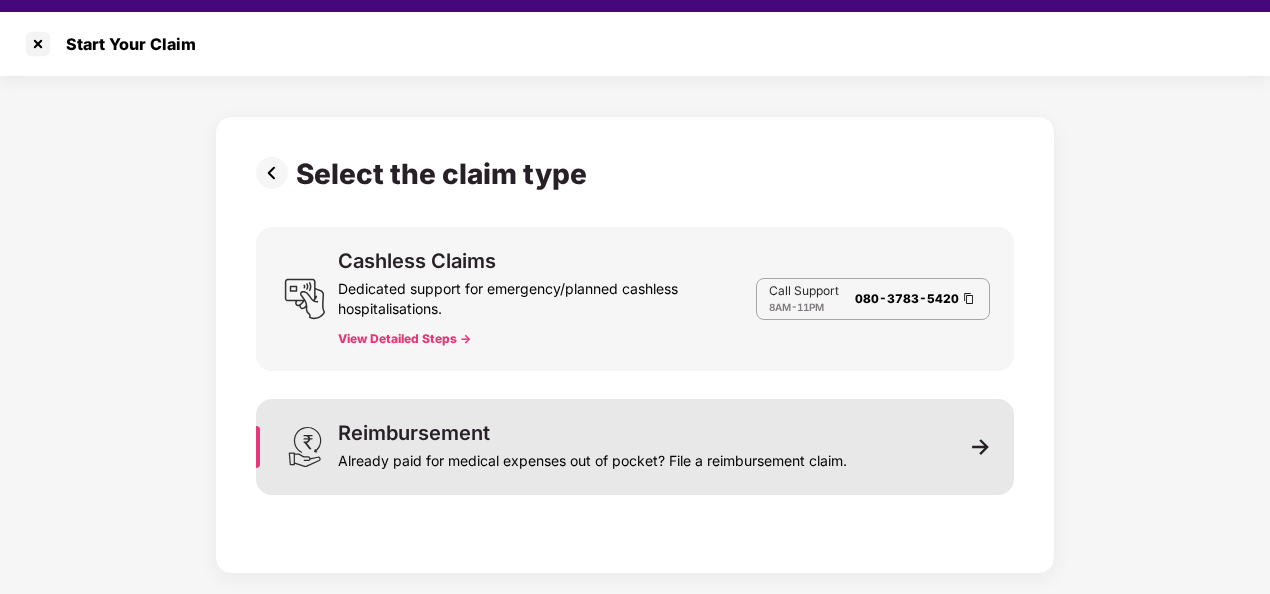 click on "Reimbursement Already paid for medical expenses out of pocket? File a reimbursement claim." at bounding box center [635, 447] 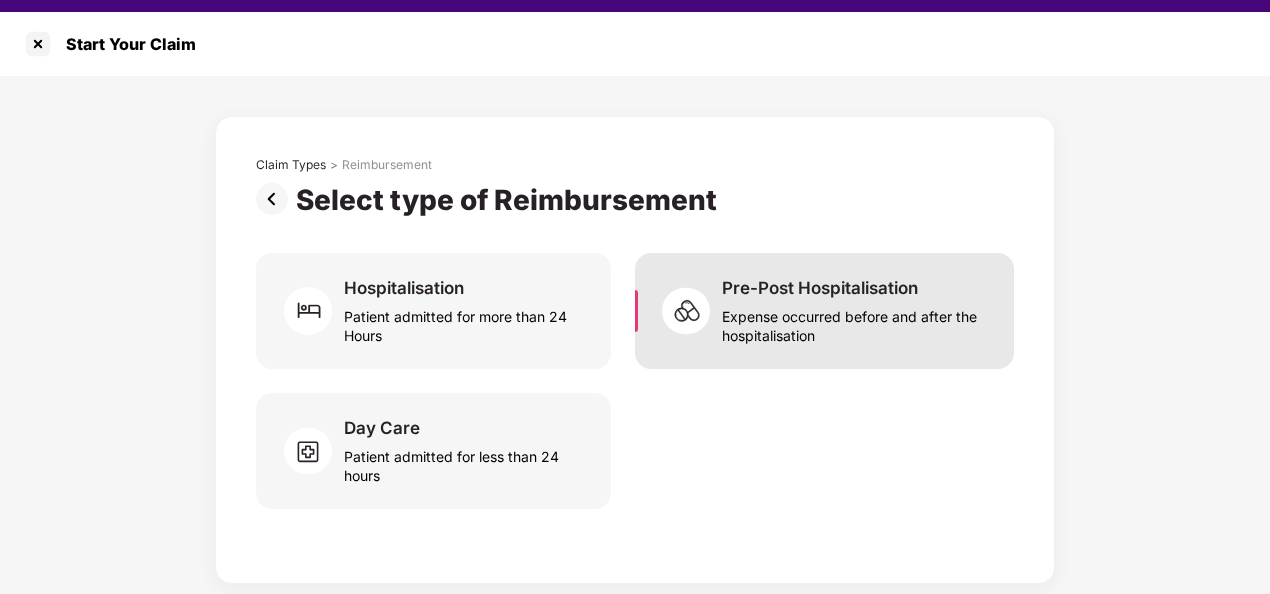 click on "Pre-Post Hospitalisation Expense occurred before and after the hospitalisation" at bounding box center [824, 311] 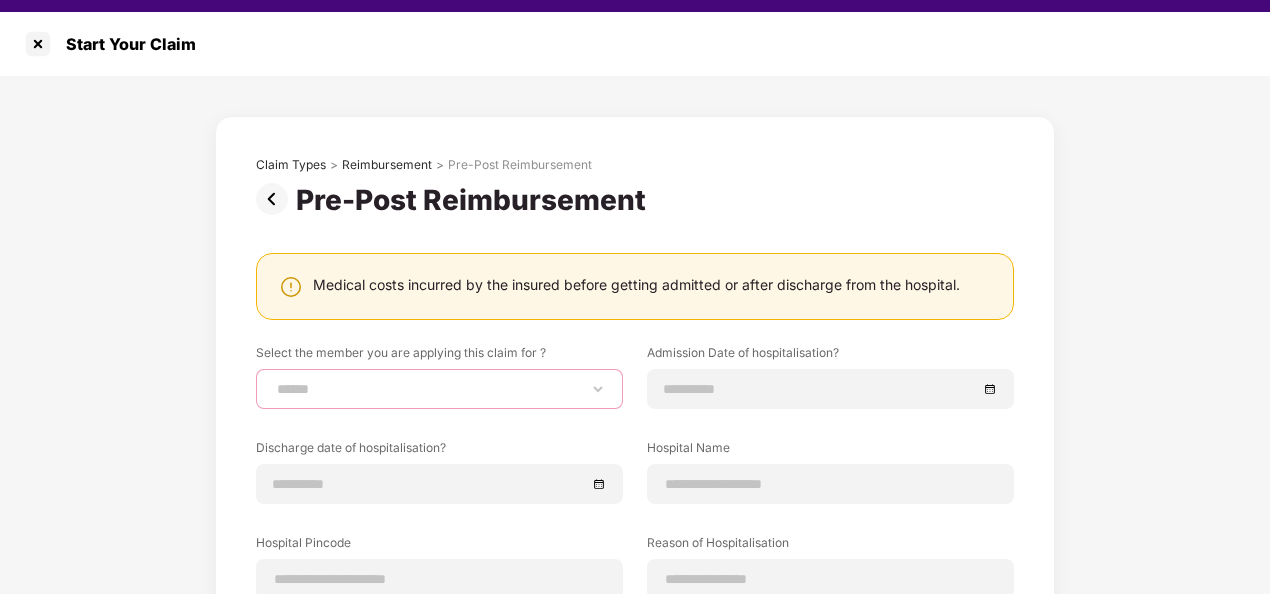 click on "**********" at bounding box center (439, 389) 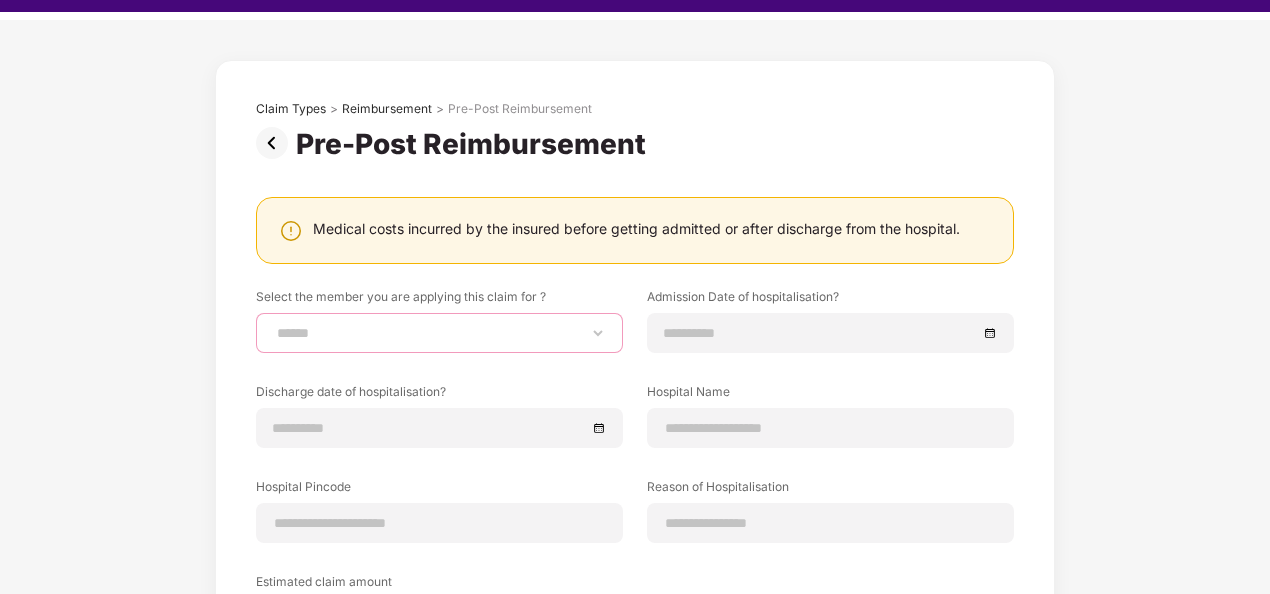 scroll, scrollTop: 100, scrollLeft: 0, axis: vertical 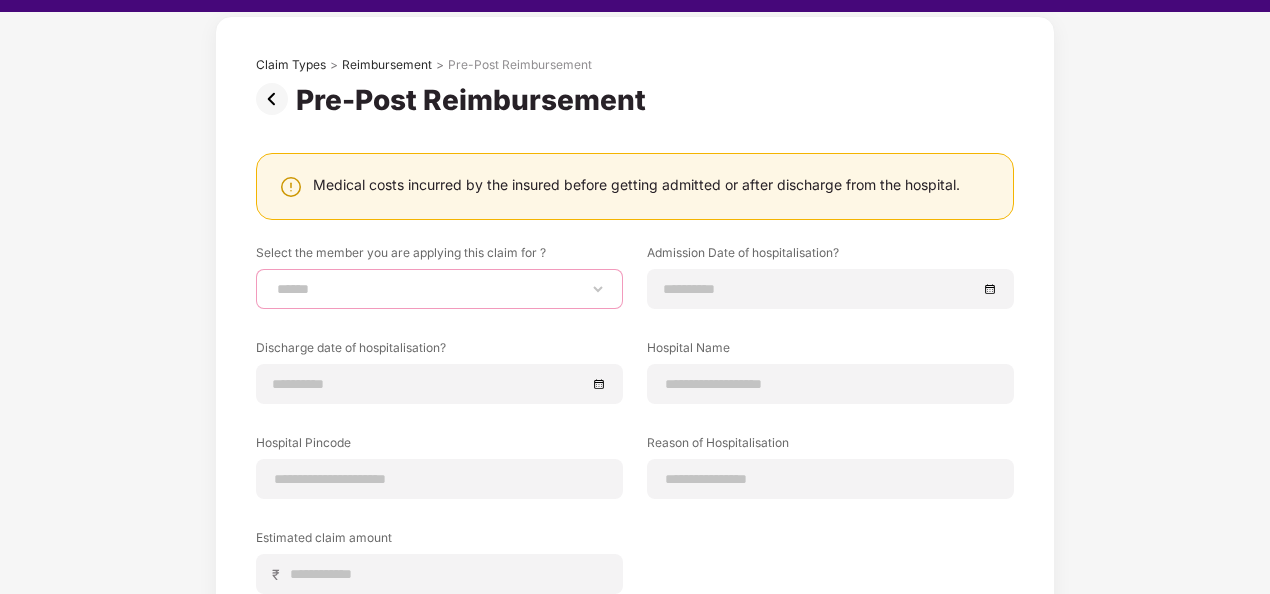 click on "**********" at bounding box center [439, 289] 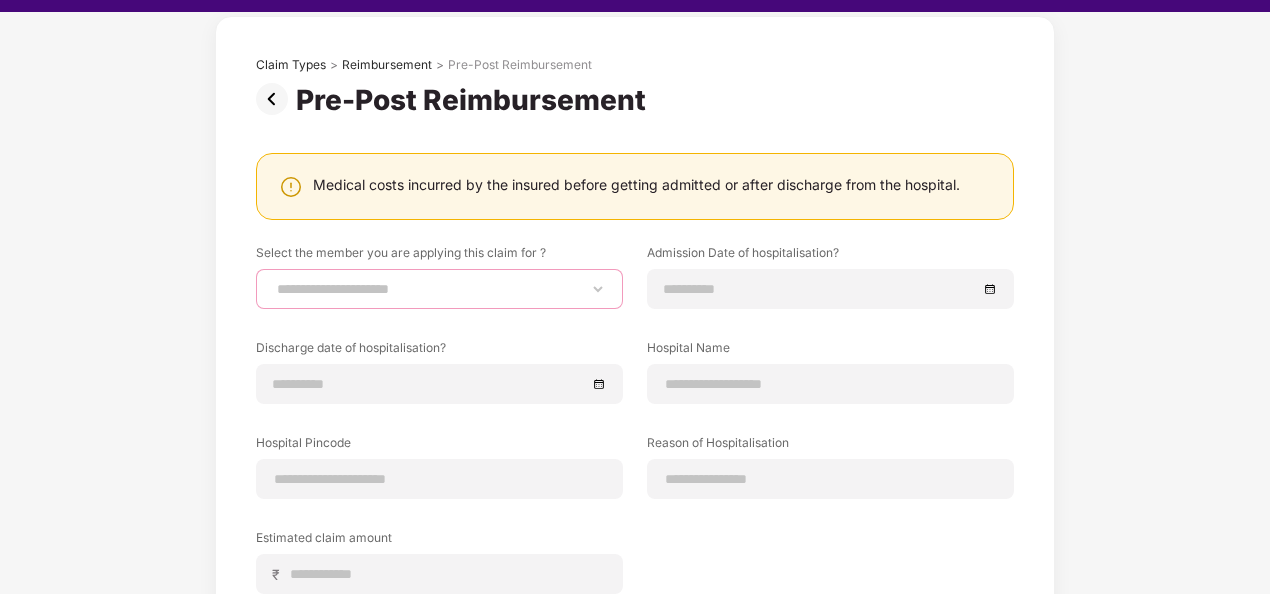 click on "**********" at bounding box center (439, 289) 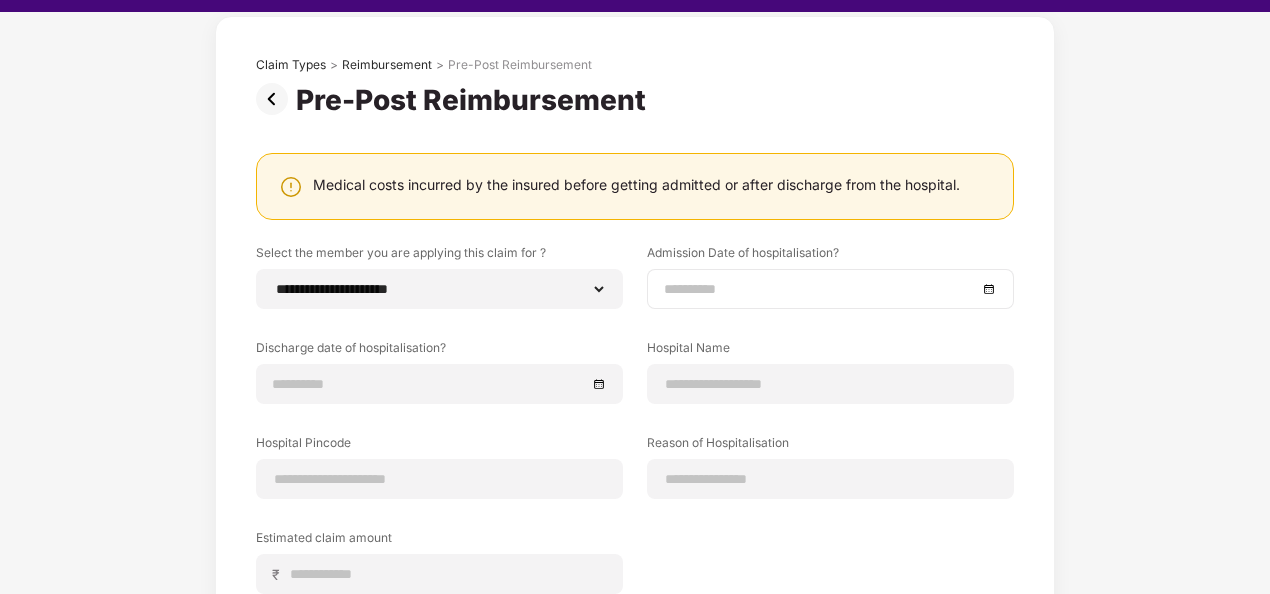 click at bounding box center [820, 289] 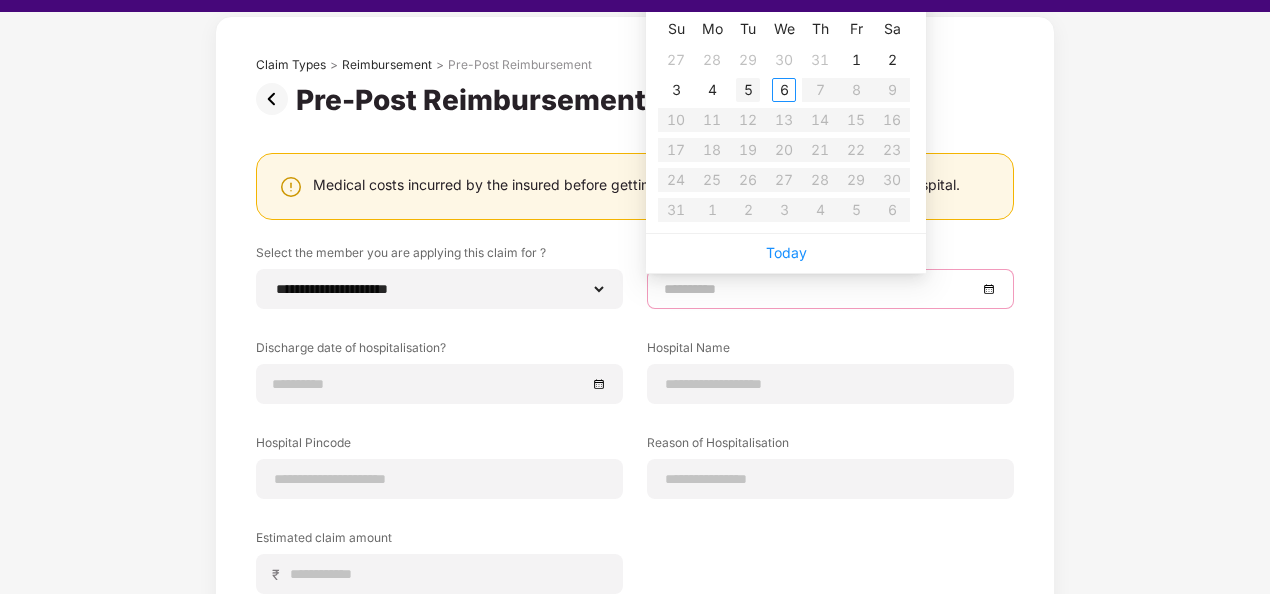 type on "**********" 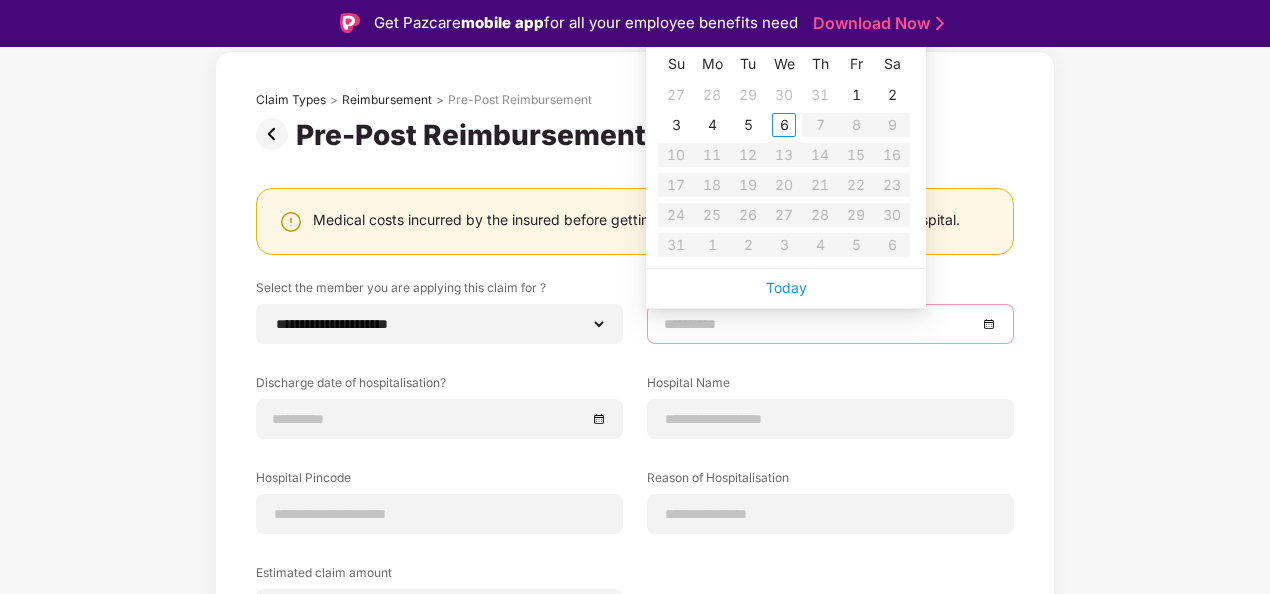 scroll, scrollTop: 0, scrollLeft: 0, axis: both 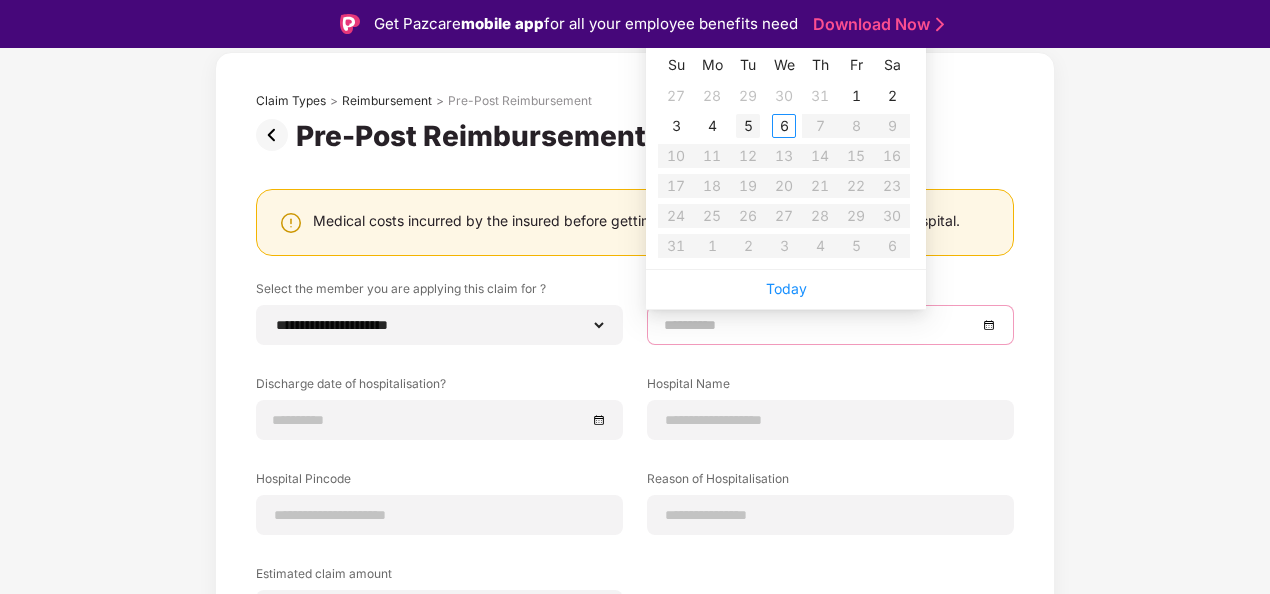 type on "**********" 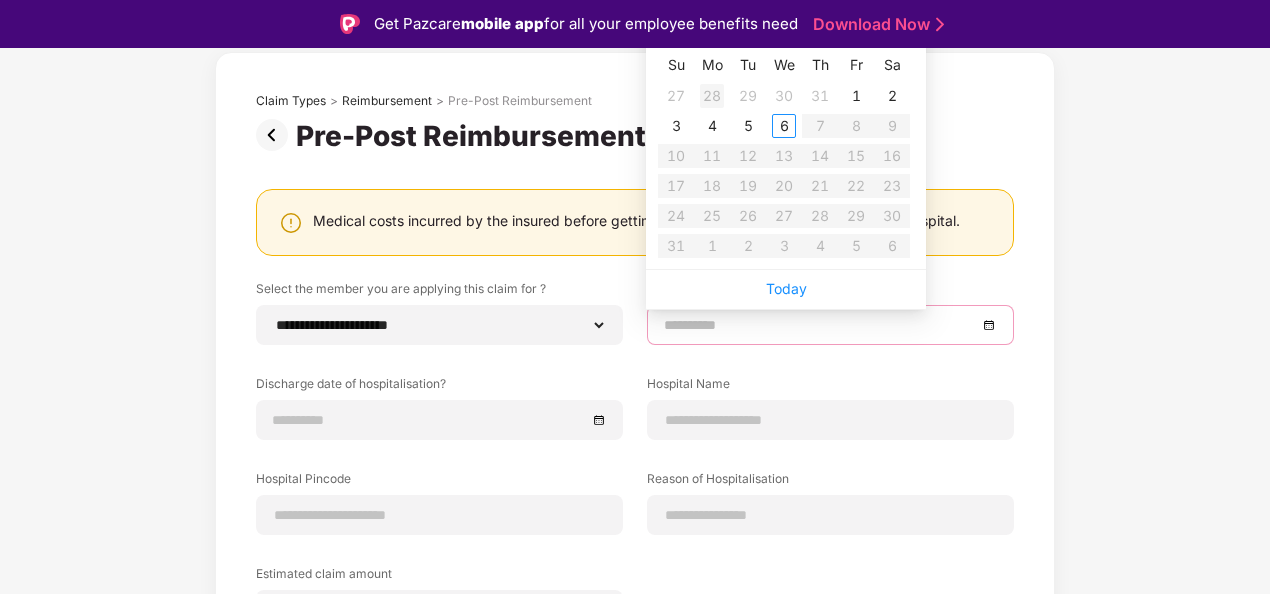 click on "28" at bounding box center (712, 96) 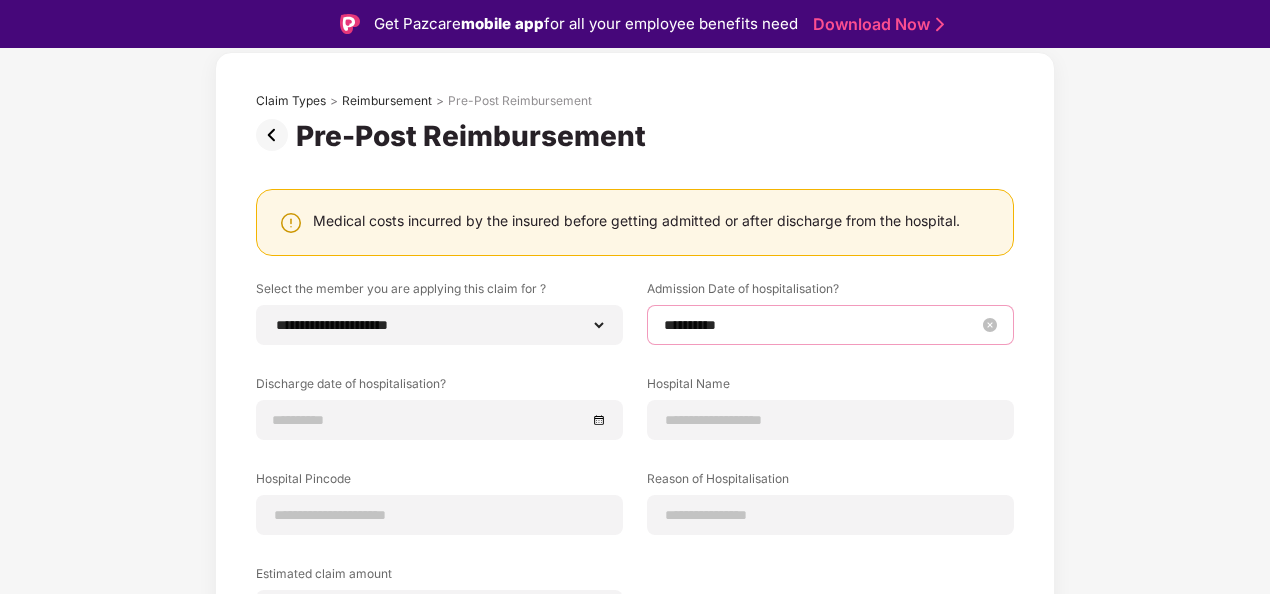 click on "**********" at bounding box center [820, 325] 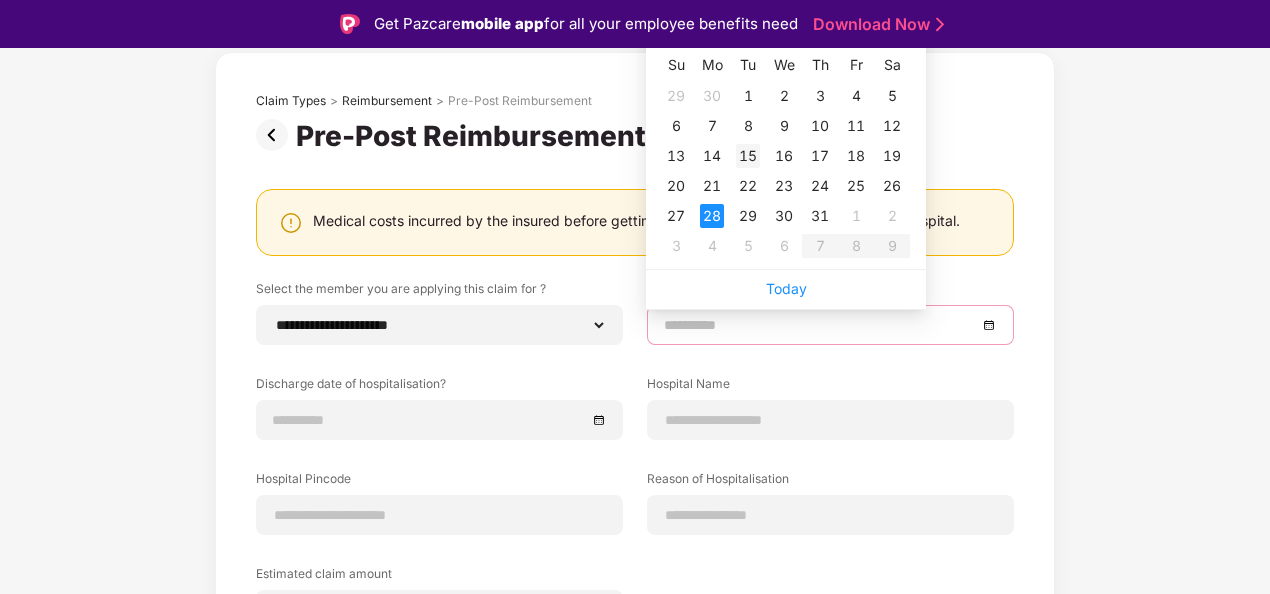 type on "**********" 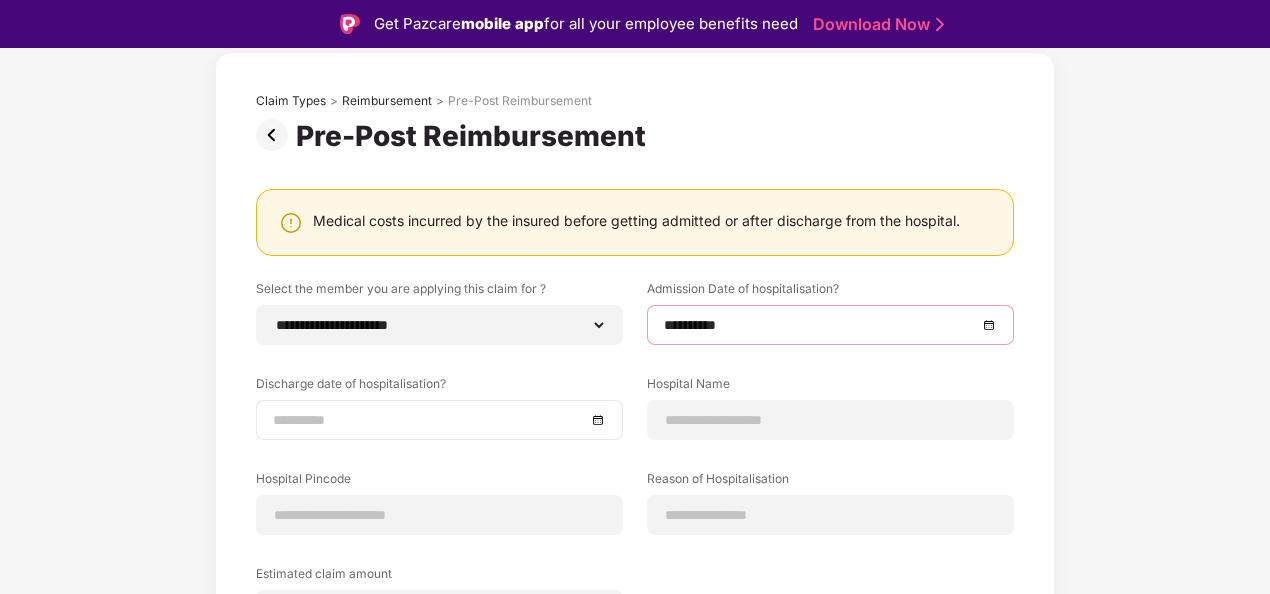 scroll, scrollTop: 200, scrollLeft: 0, axis: vertical 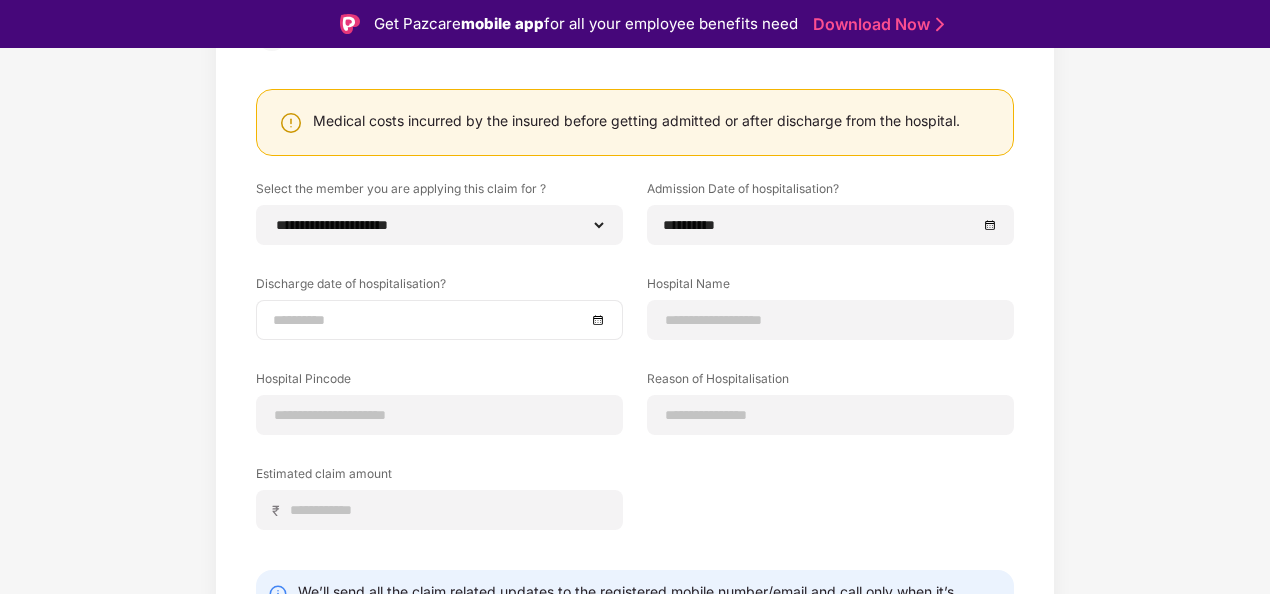 click at bounding box center (439, 320) 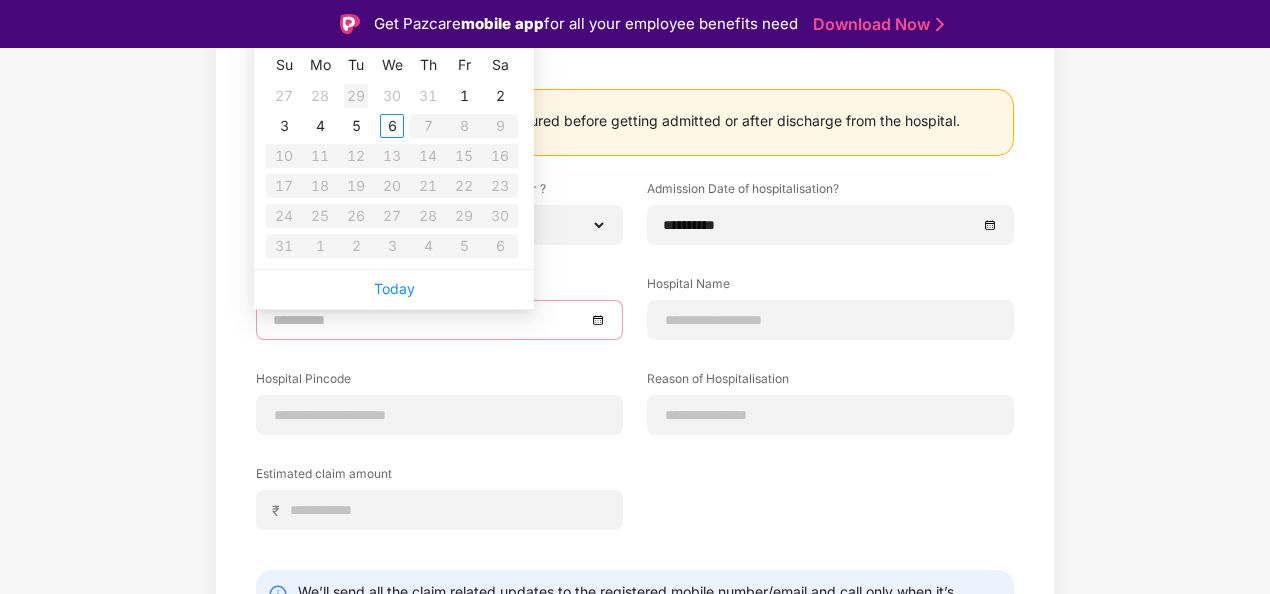 type on "**********" 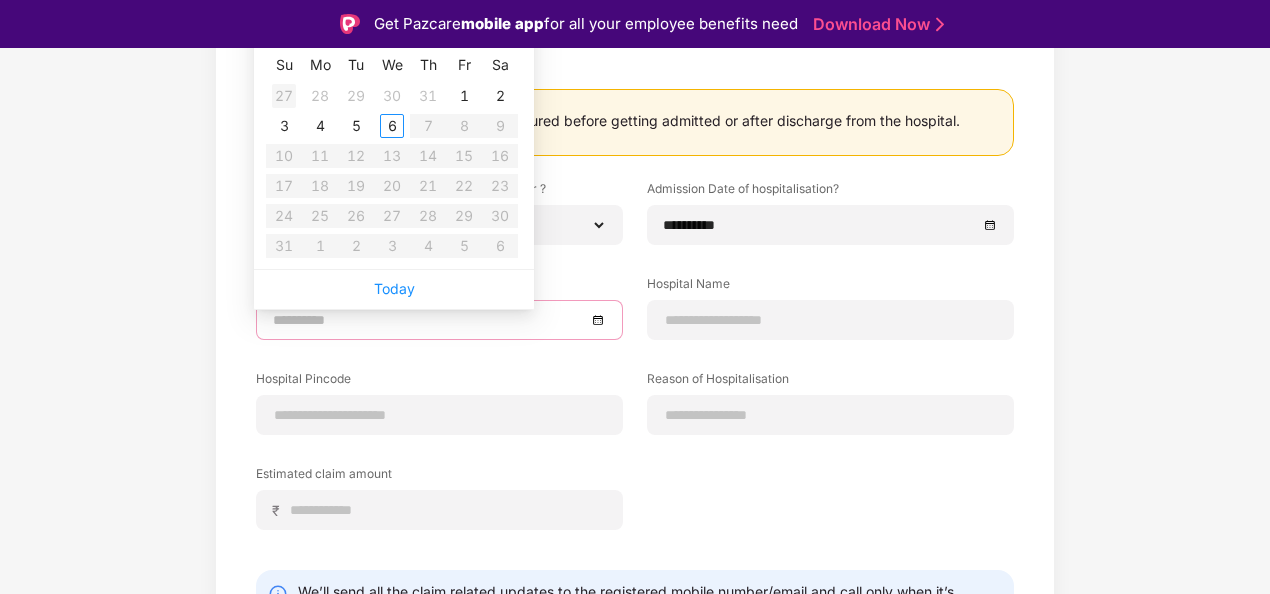 type on "**********" 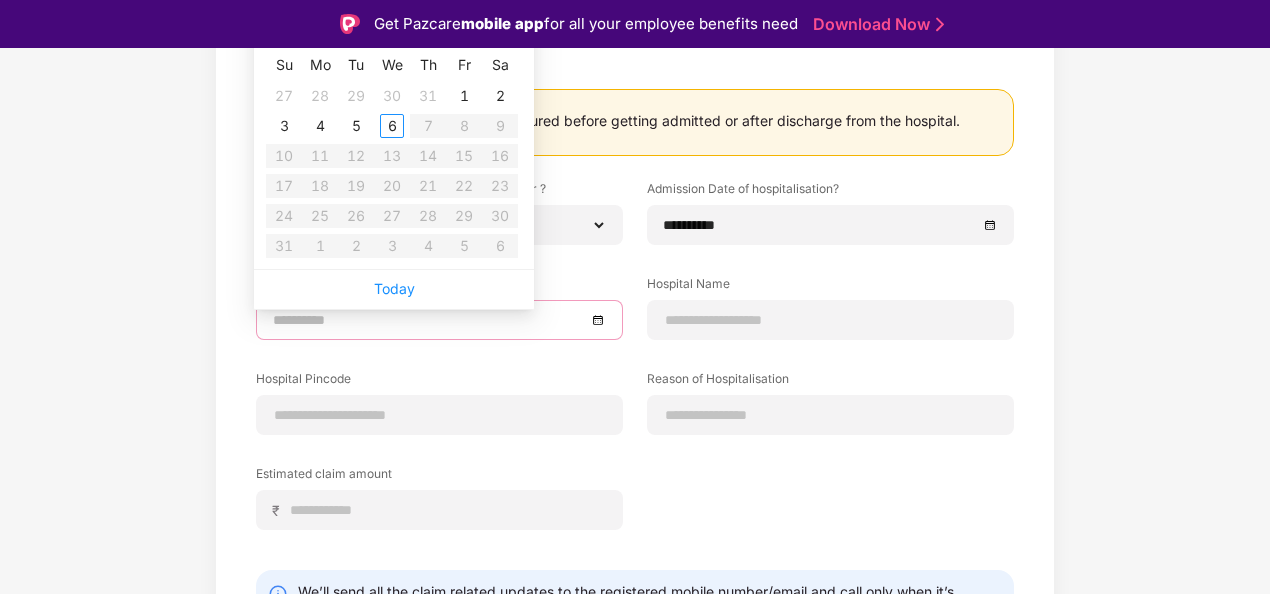 click on "27" at bounding box center (284, 96) 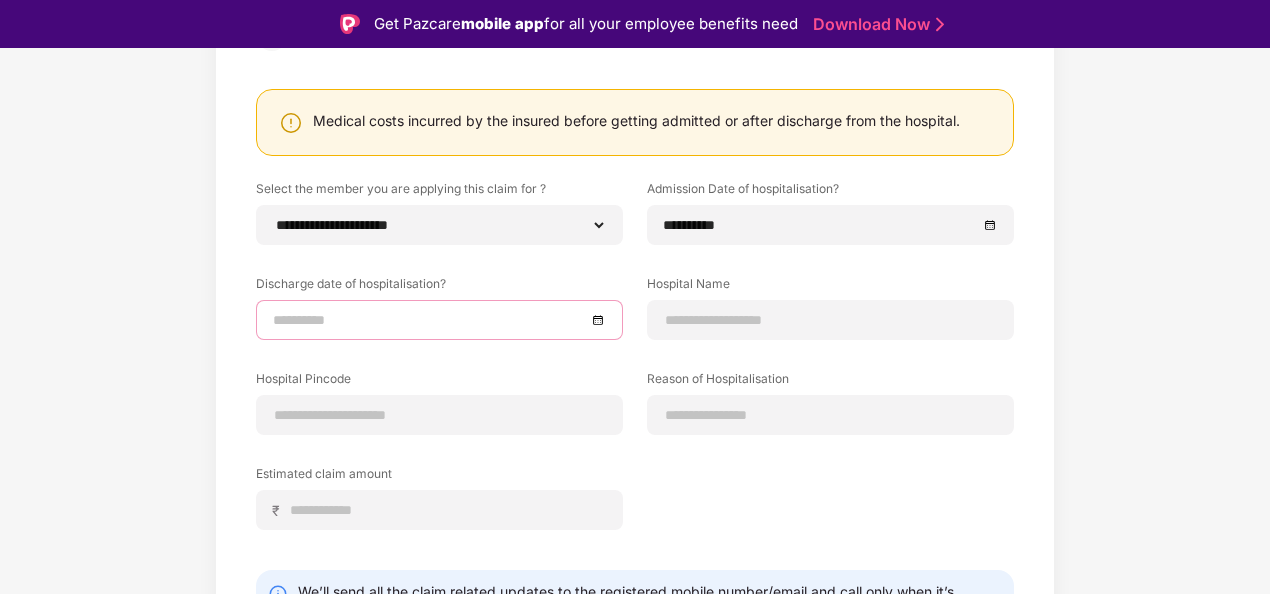 click at bounding box center [439, 320] 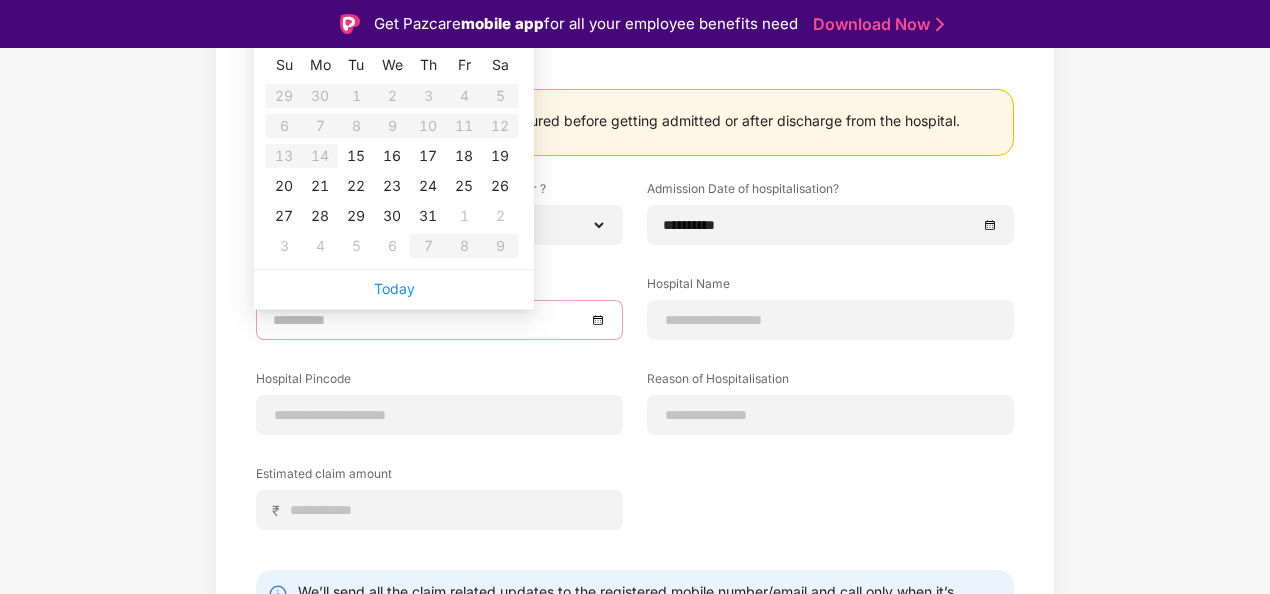 type on "**********" 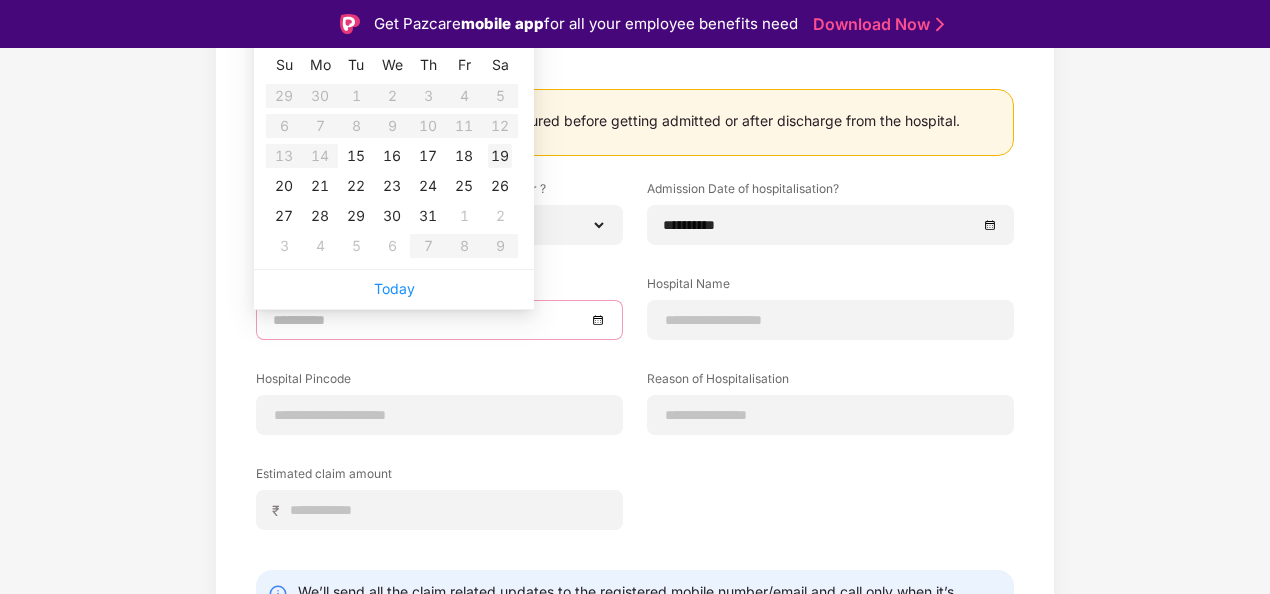 type on "**********" 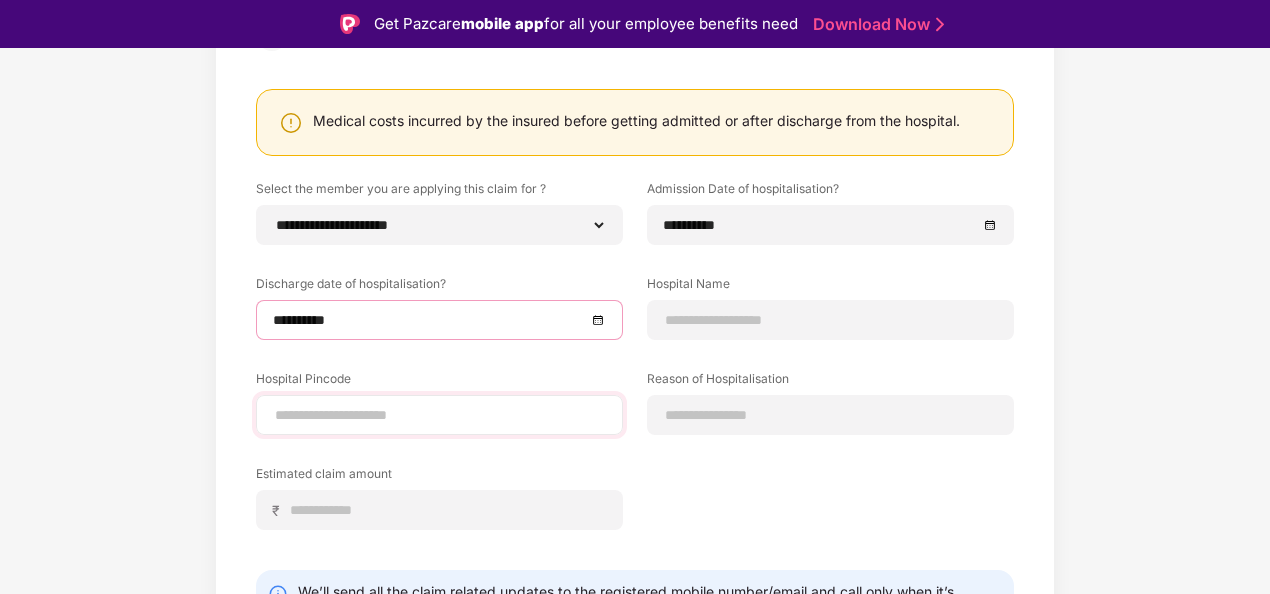 scroll, scrollTop: 300, scrollLeft: 0, axis: vertical 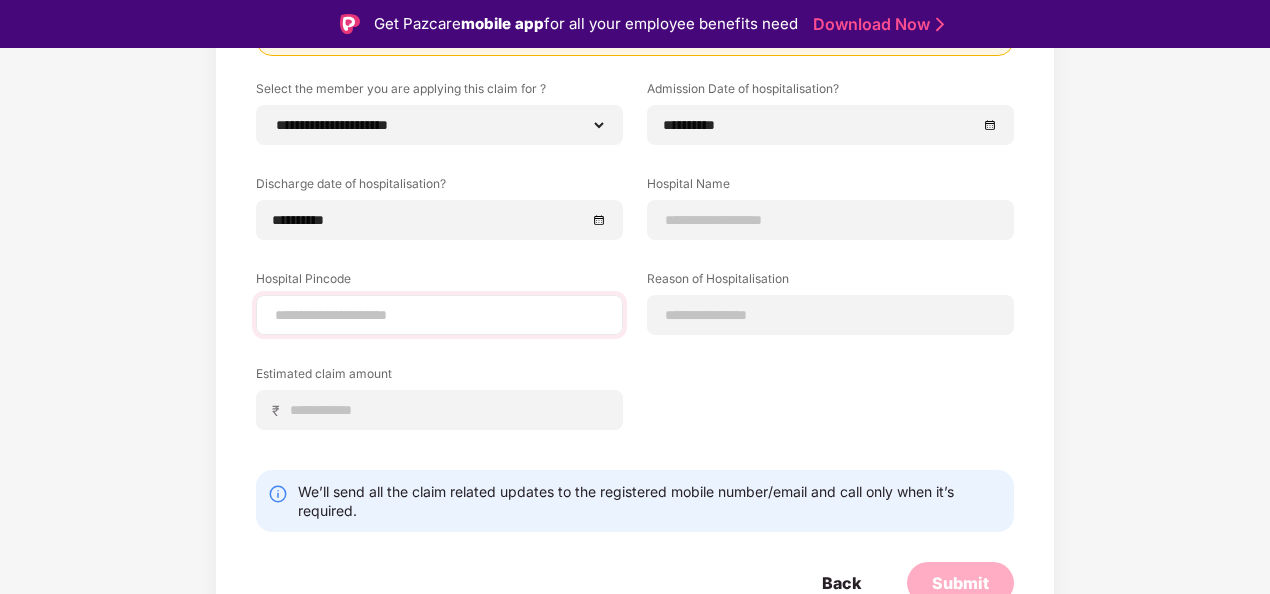 click at bounding box center [439, 315] 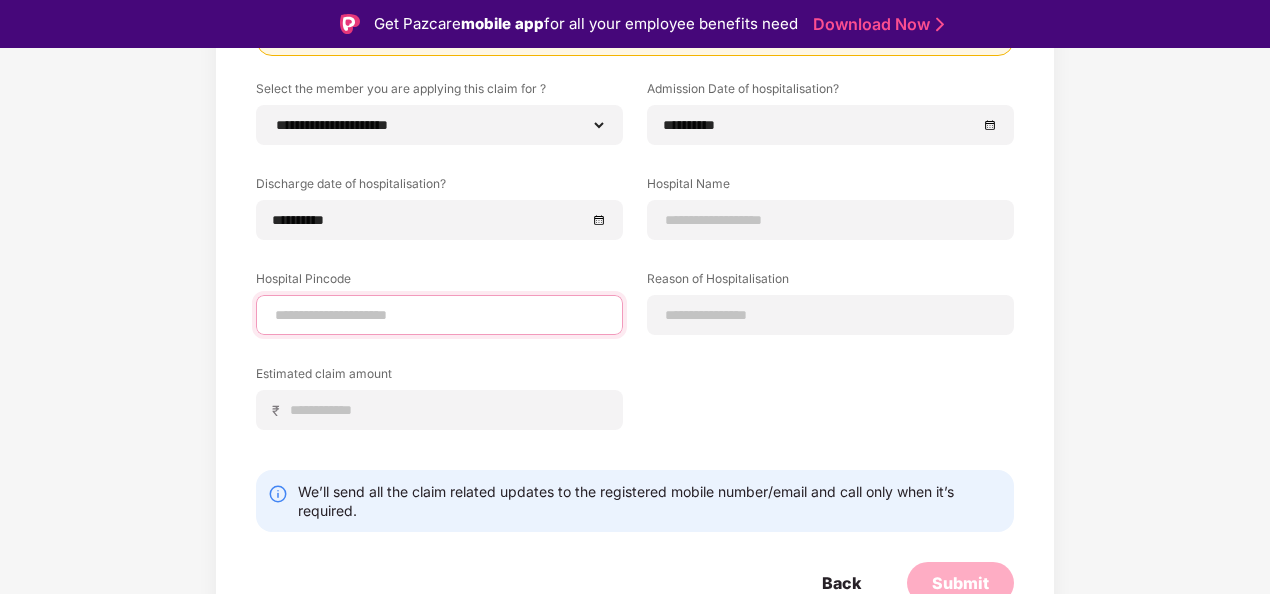 click at bounding box center (439, 315) 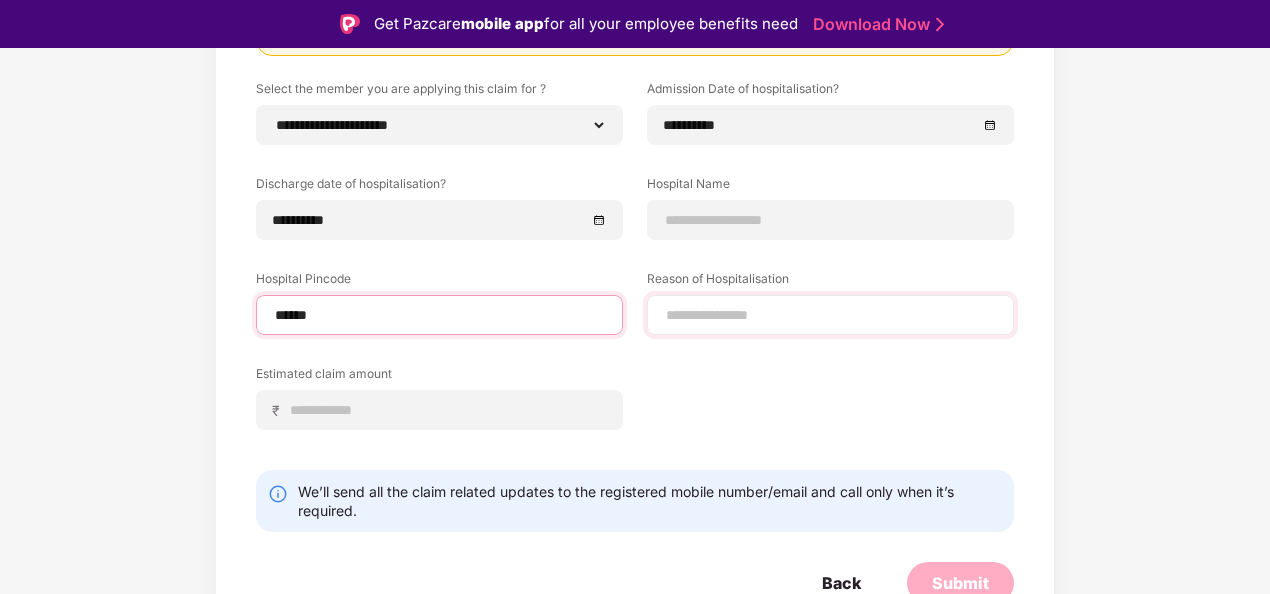 select on "*****" 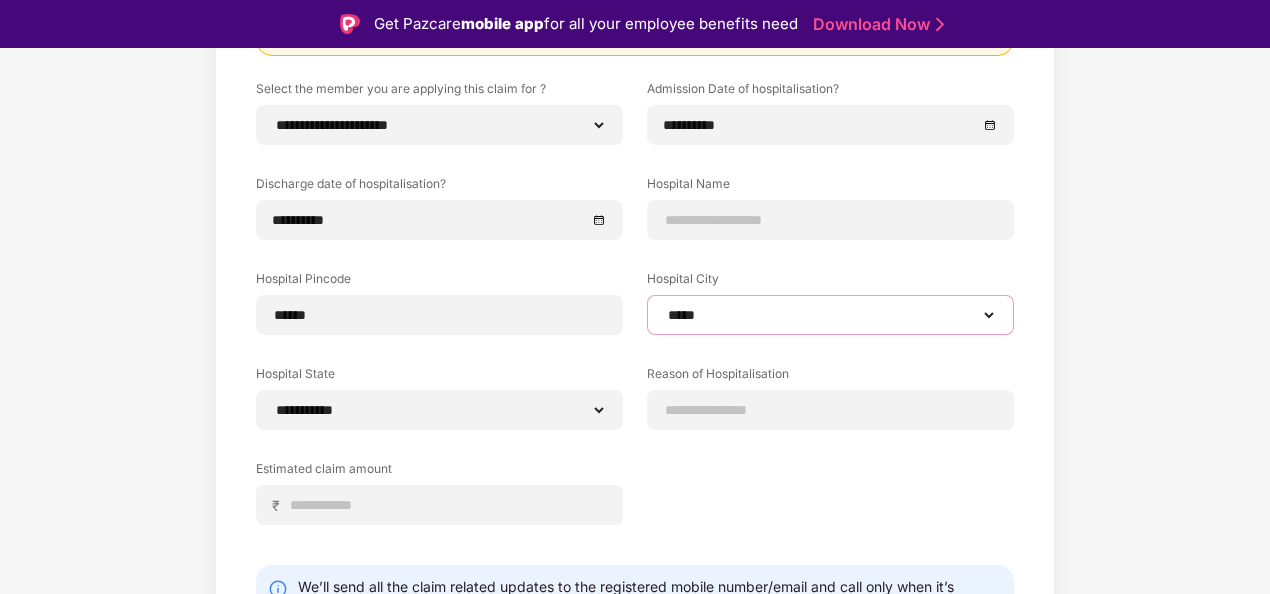 click on "**********" at bounding box center (830, 315) 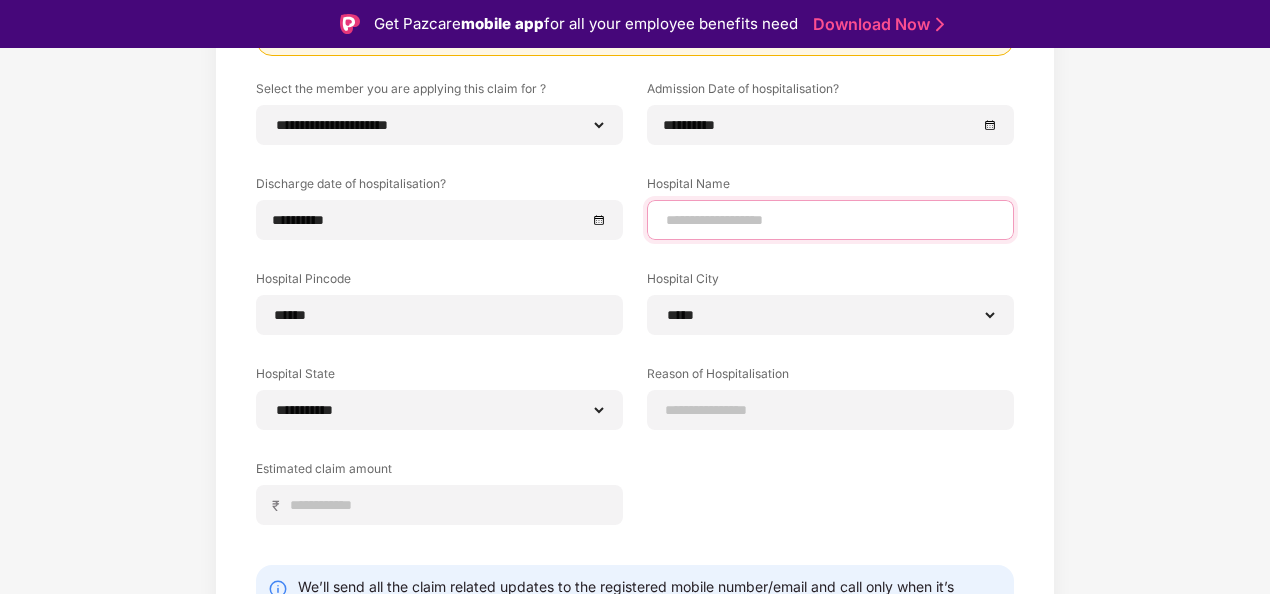 click at bounding box center (830, 220) 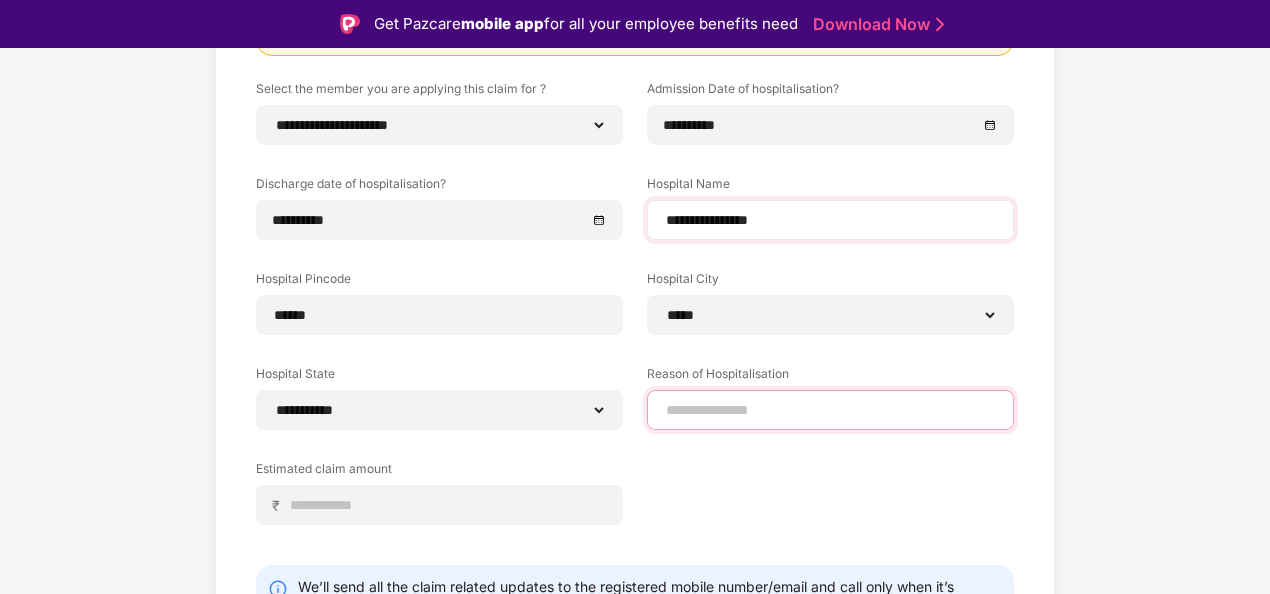 type on "*******" 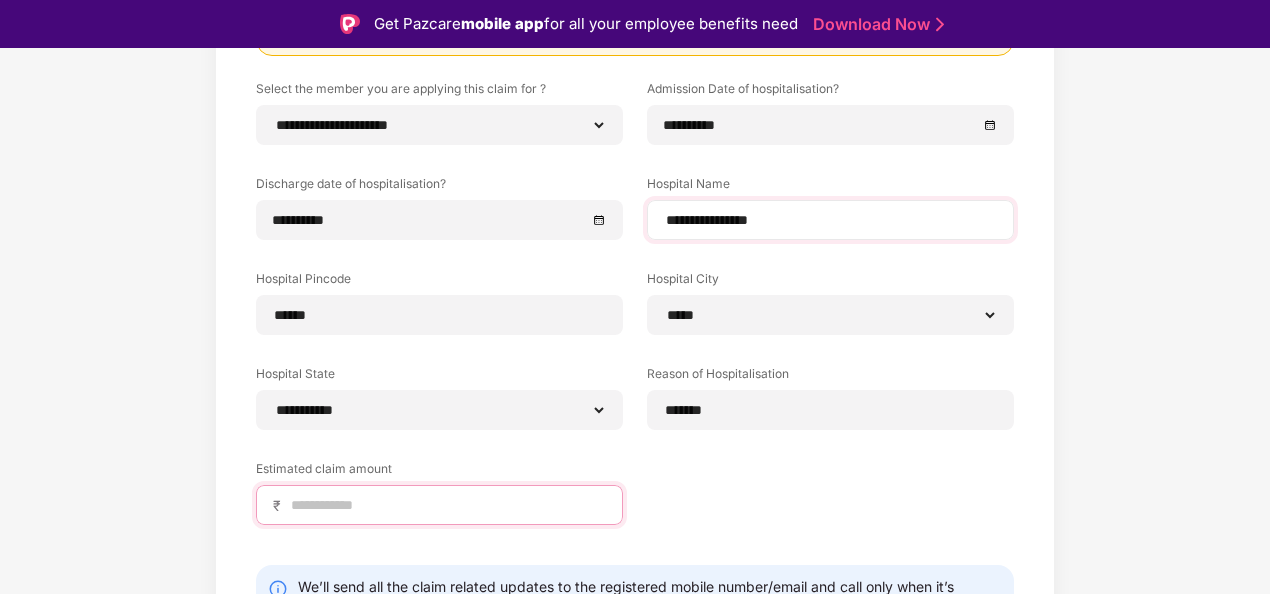 type on "*****" 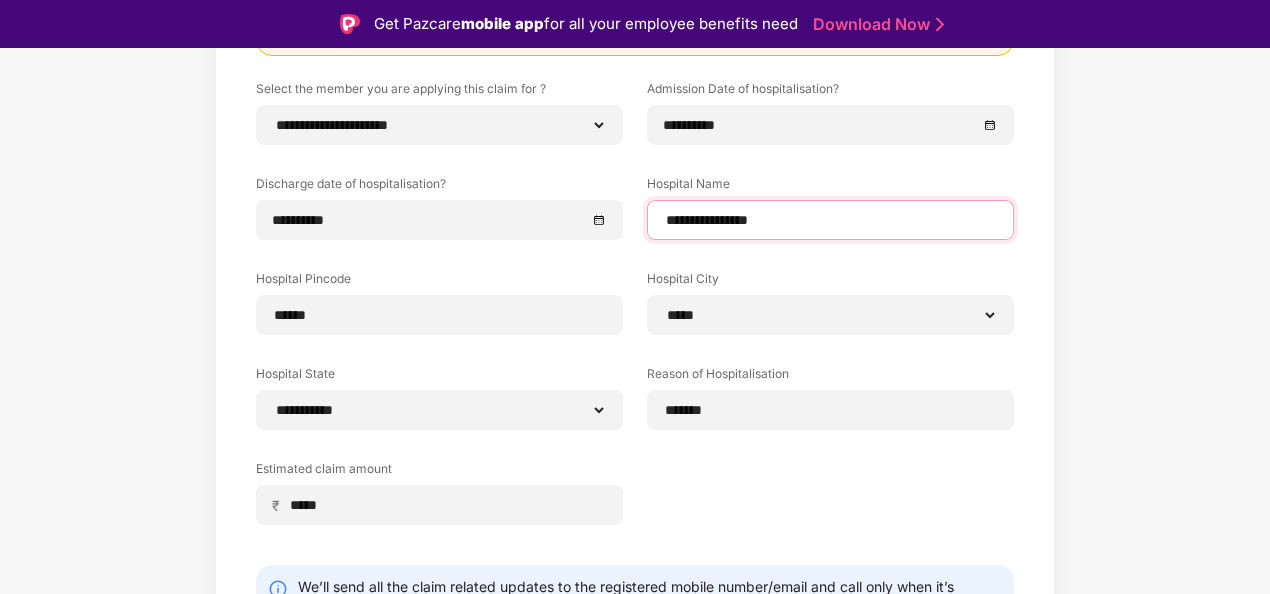 scroll, scrollTop: 400, scrollLeft: 0, axis: vertical 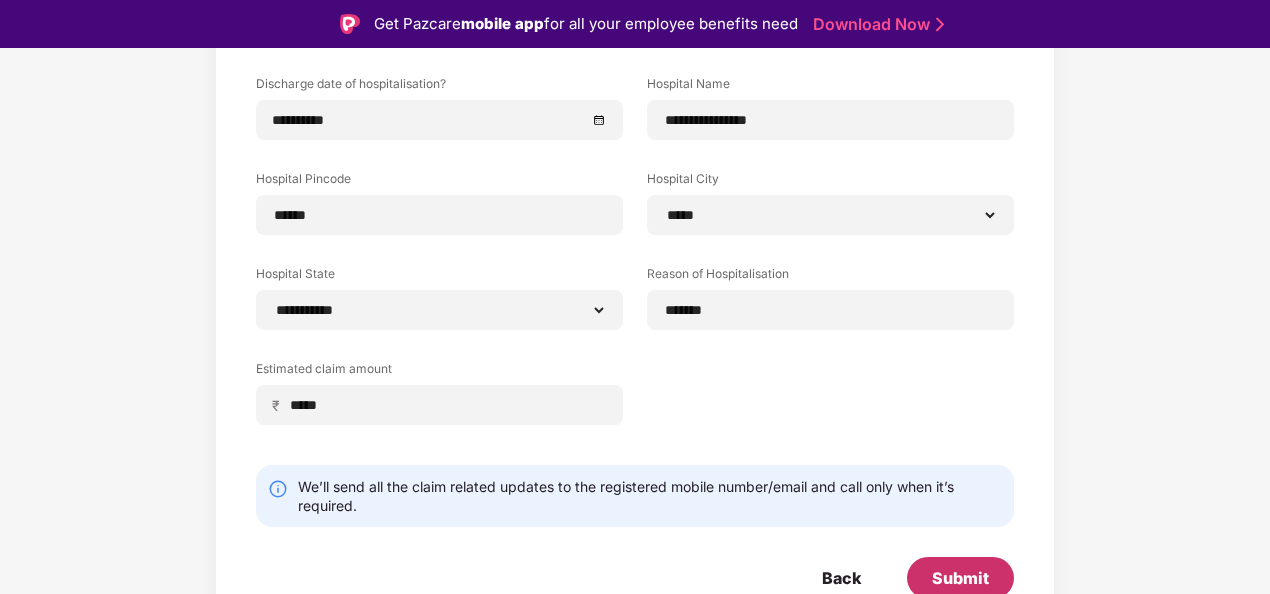 click on "Submit" at bounding box center [960, 578] 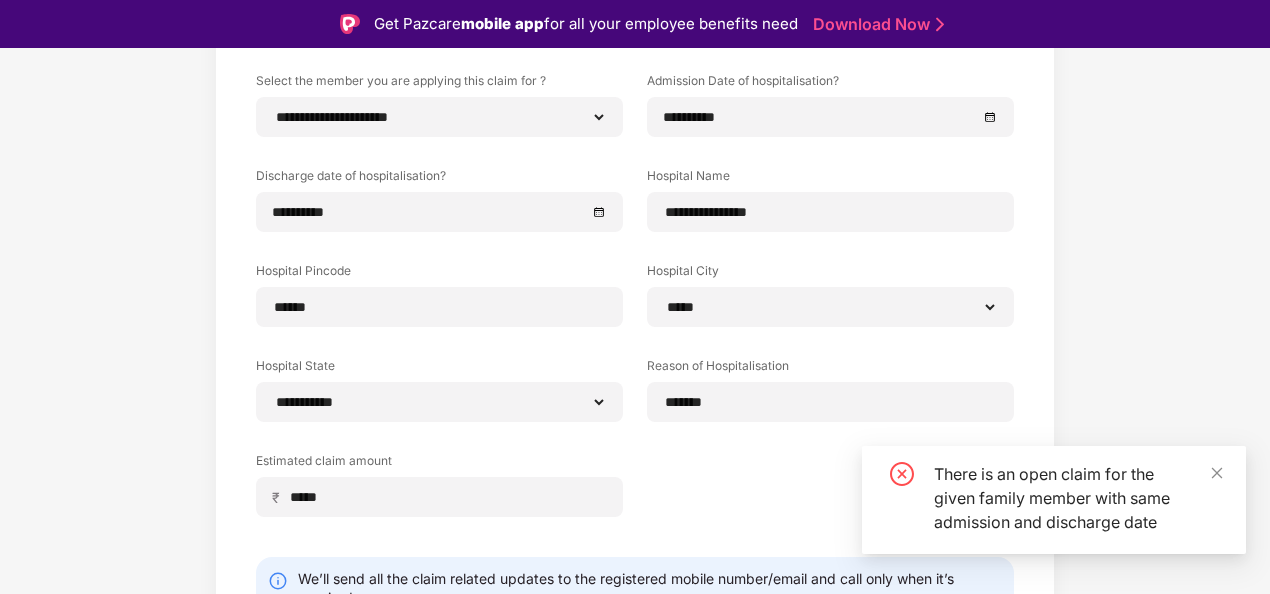 scroll, scrollTop: 200, scrollLeft: 0, axis: vertical 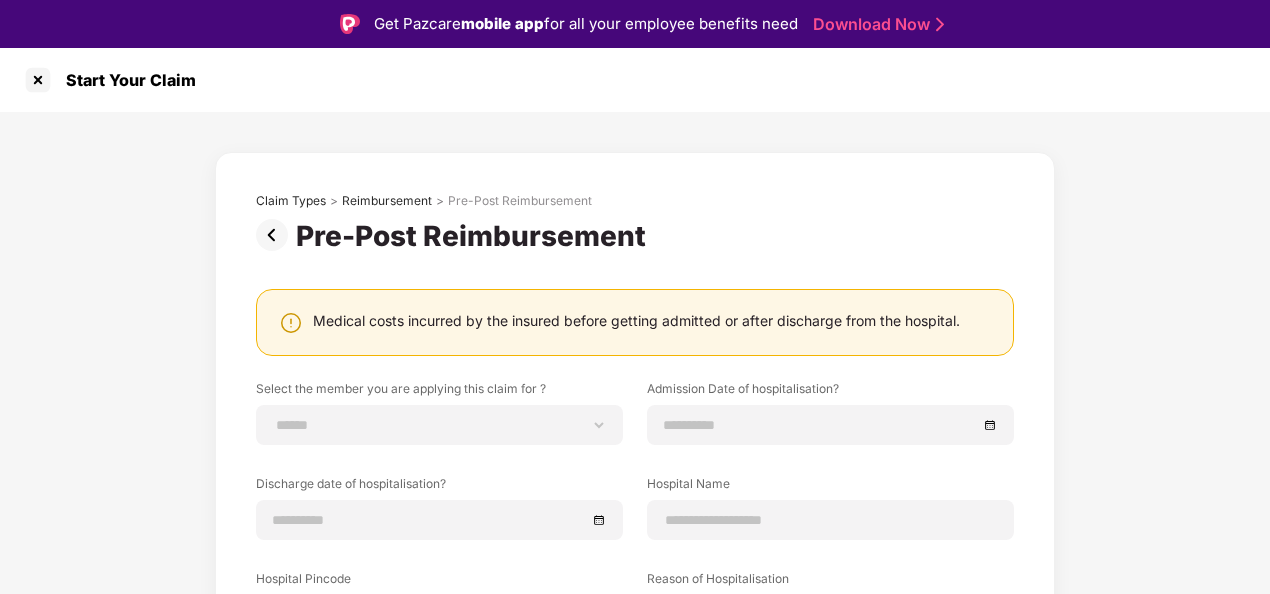click at bounding box center [276, 235] 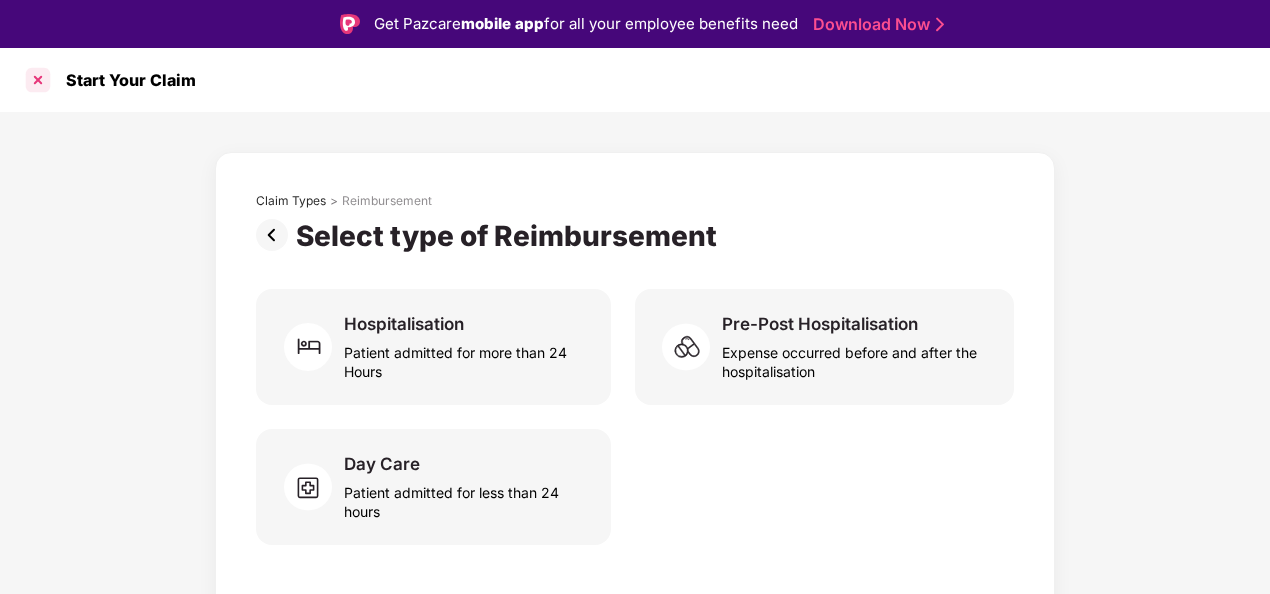 click at bounding box center (38, 80) 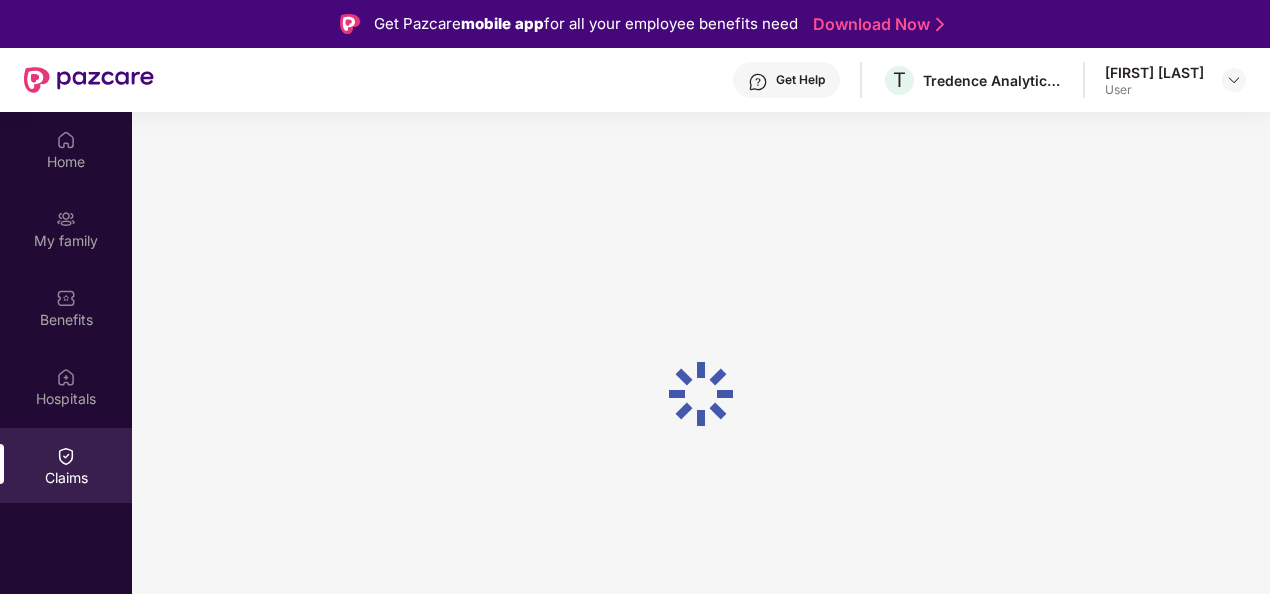 scroll, scrollTop: 100, scrollLeft: 0, axis: vertical 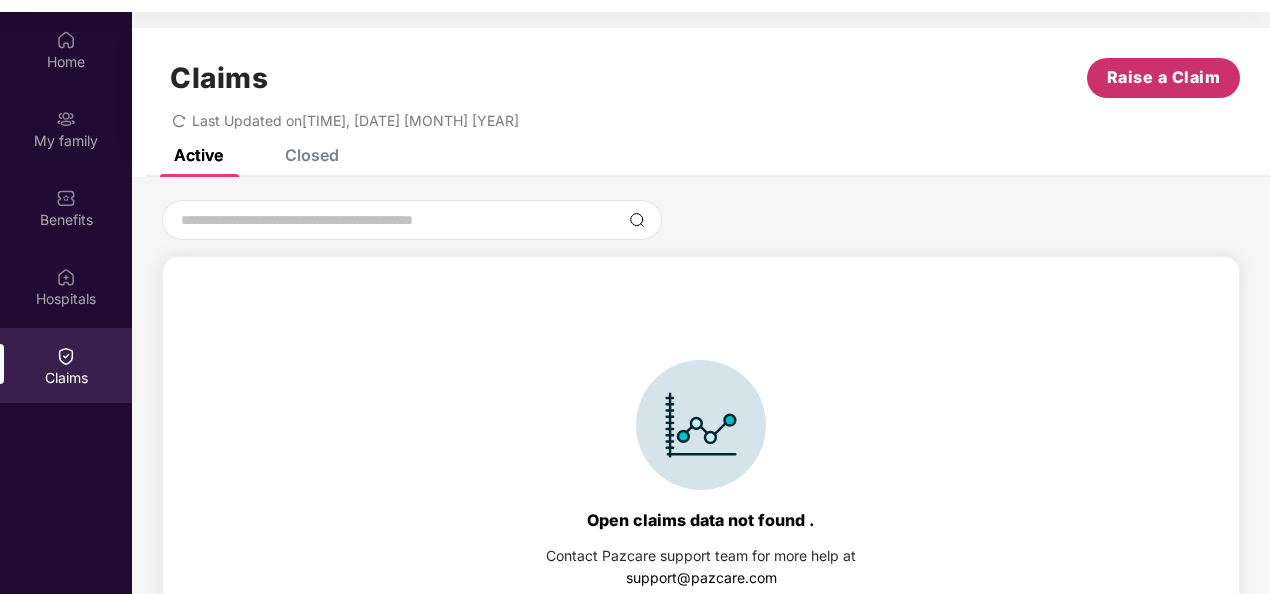 click on "Raise a Claim" at bounding box center (1164, 77) 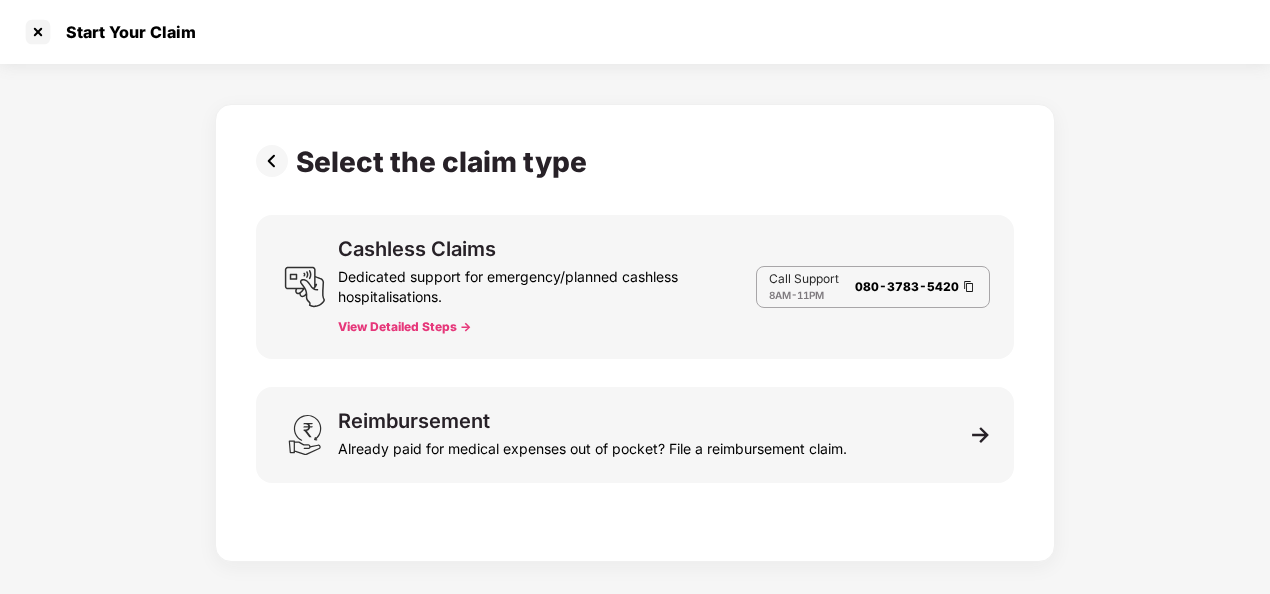 scroll, scrollTop: 36, scrollLeft: 0, axis: vertical 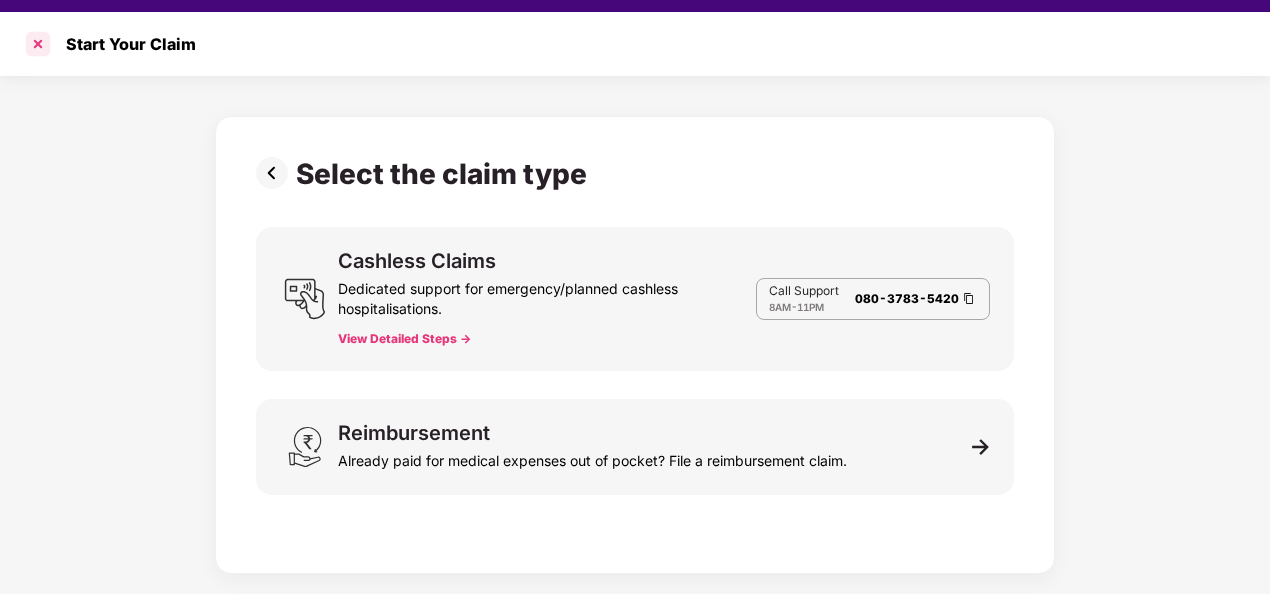 click at bounding box center (38, 44) 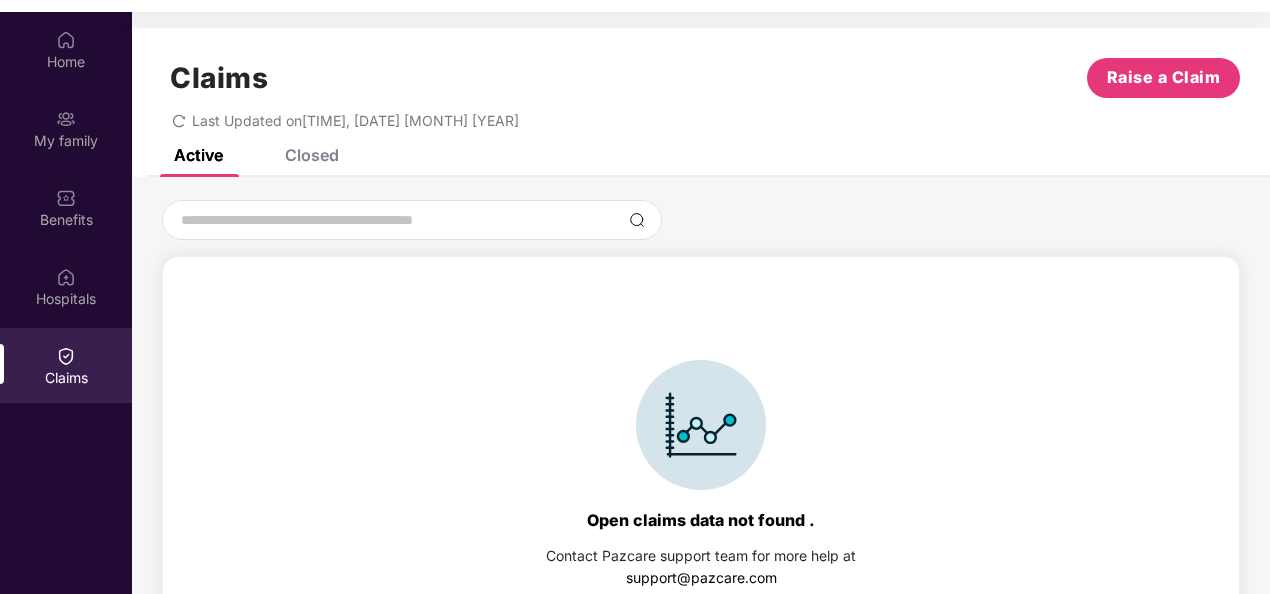 click on "Closed" at bounding box center [312, 155] 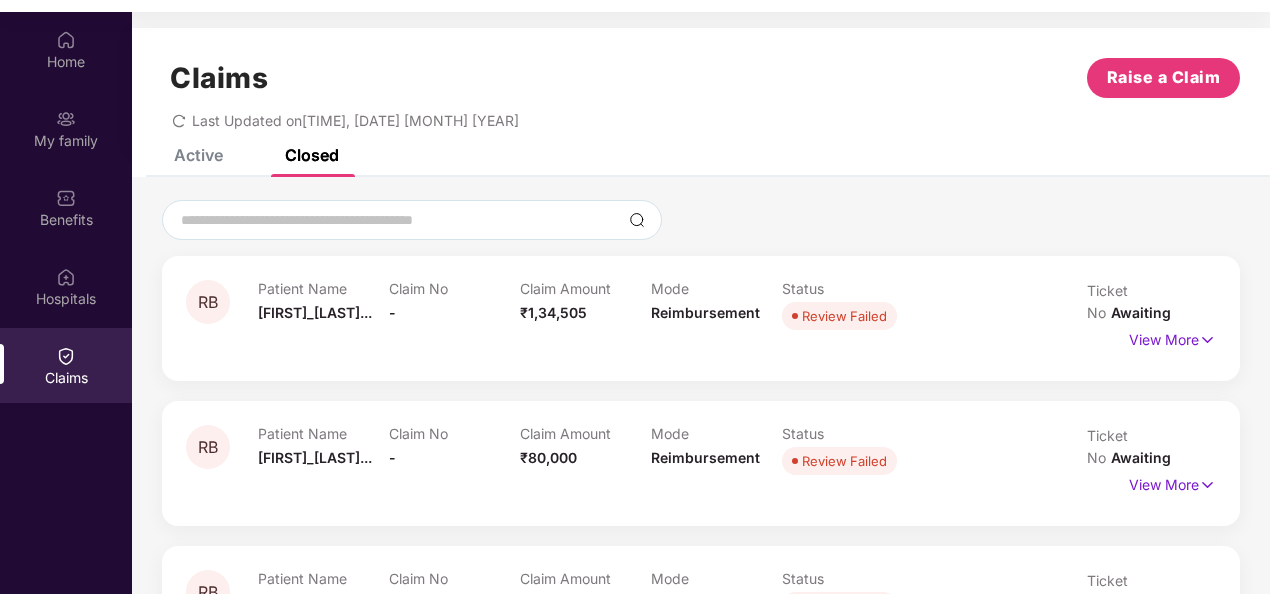 click on "Active" at bounding box center (198, 155) 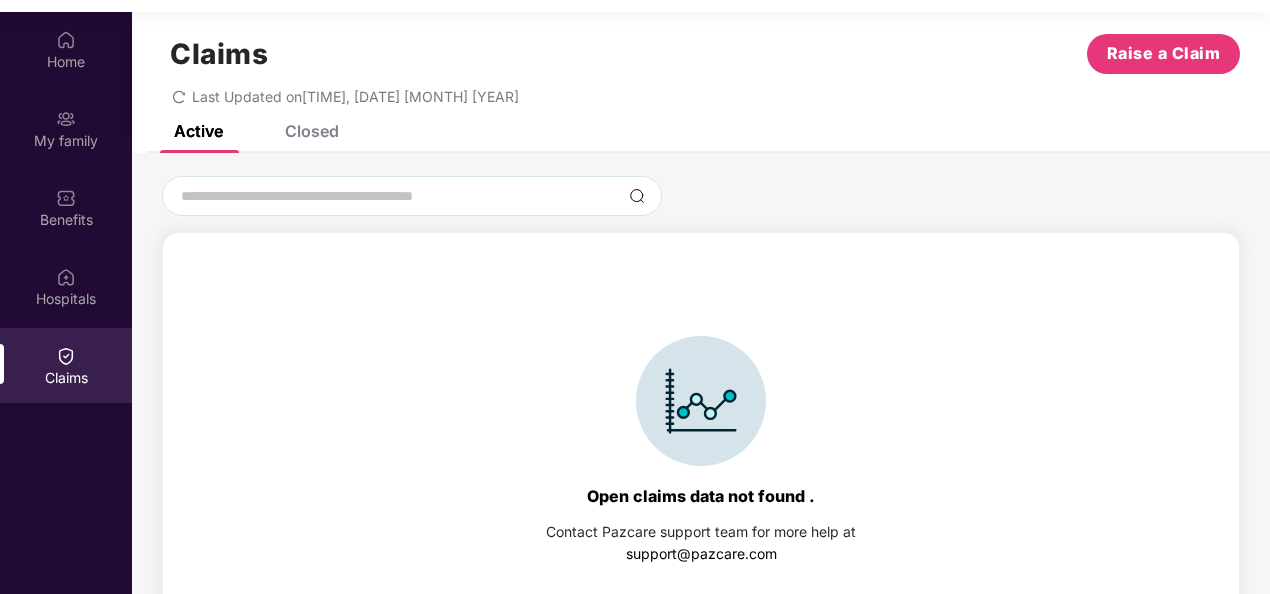 scroll, scrollTop: 44, scrollLeft: 0, axis: vertical 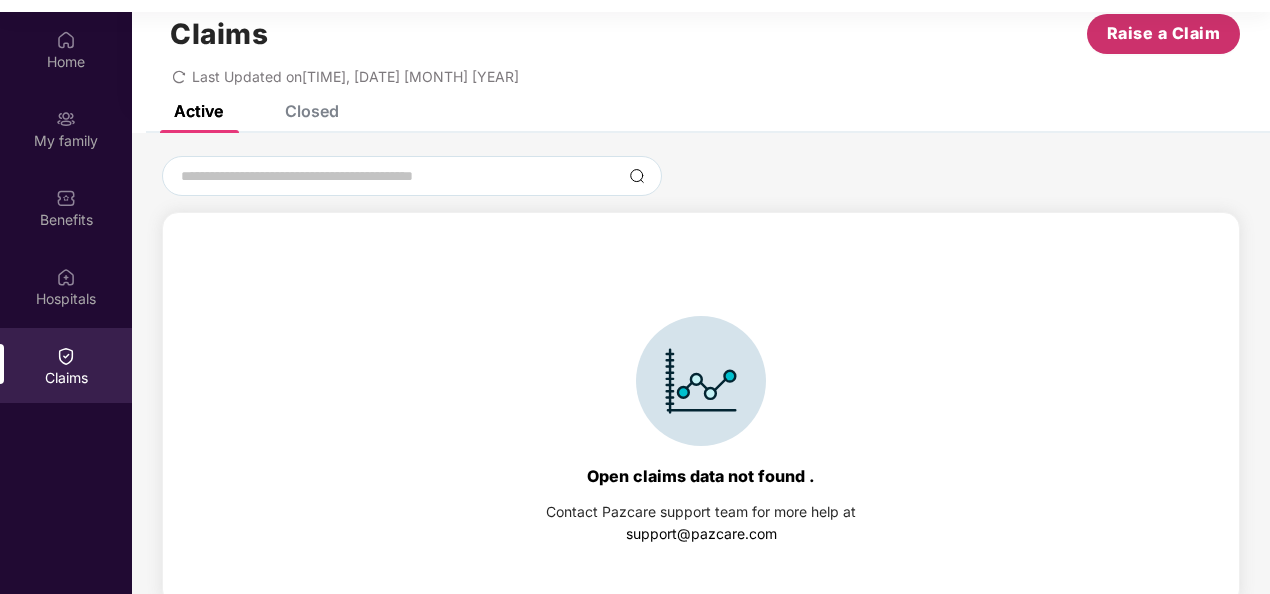 click on "Raise a Claim" at bounding box center (1164, 33) 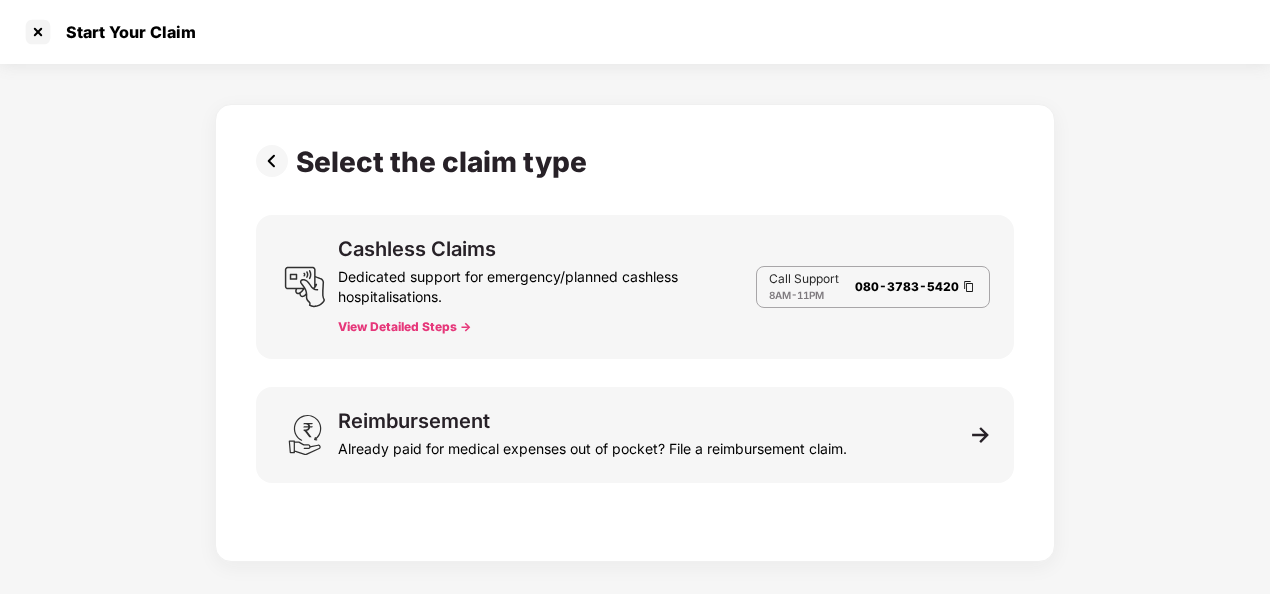scroll, scrollTop: 36, scrollLeft: 0, axis: vertical 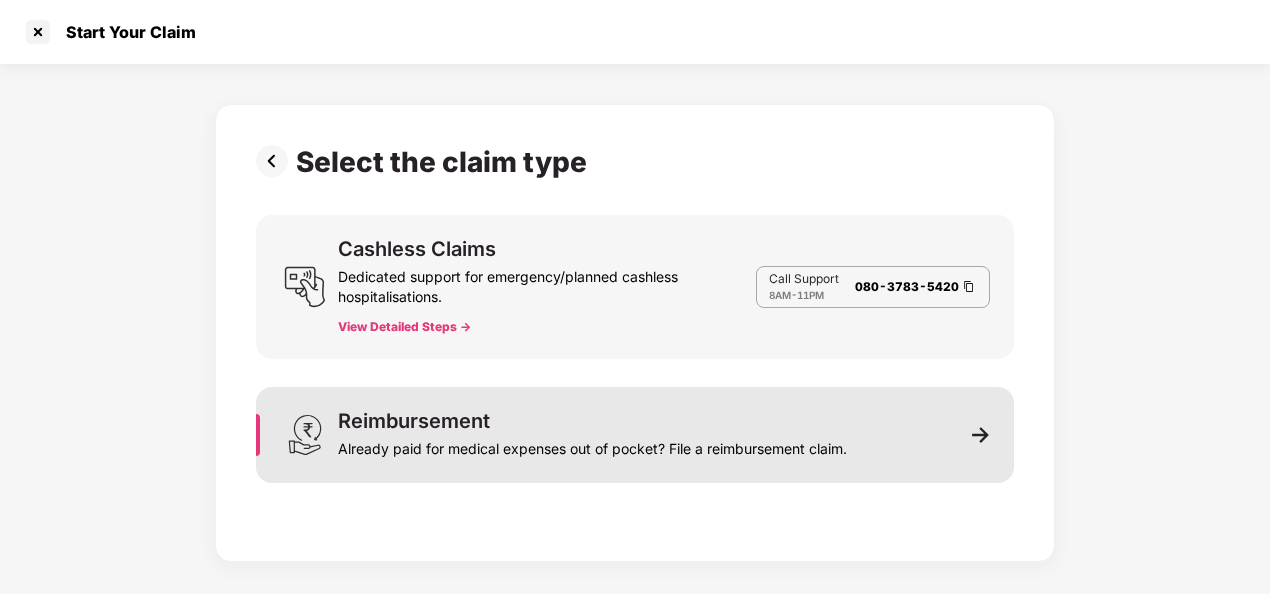click on "Reimbursement Already paid for medical expenses out of pocket? File a reimbursement claim." at bounding box center [635, 435] 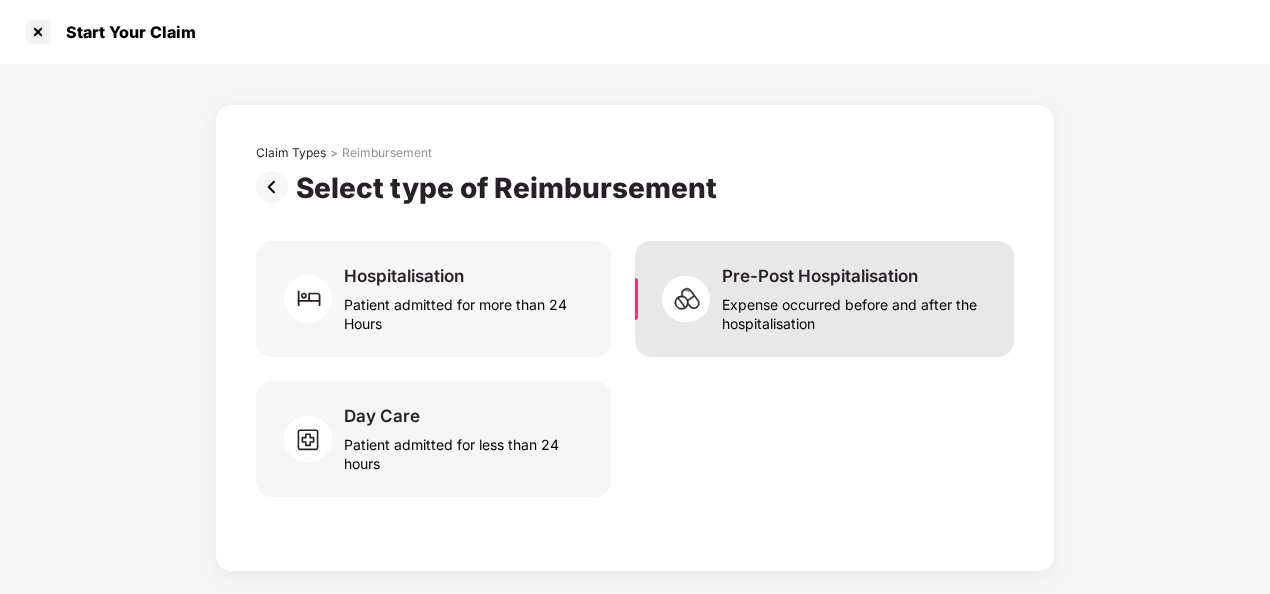 click on "Expense occurred before and after the hospitalisation" at bounding box center (856, 310) 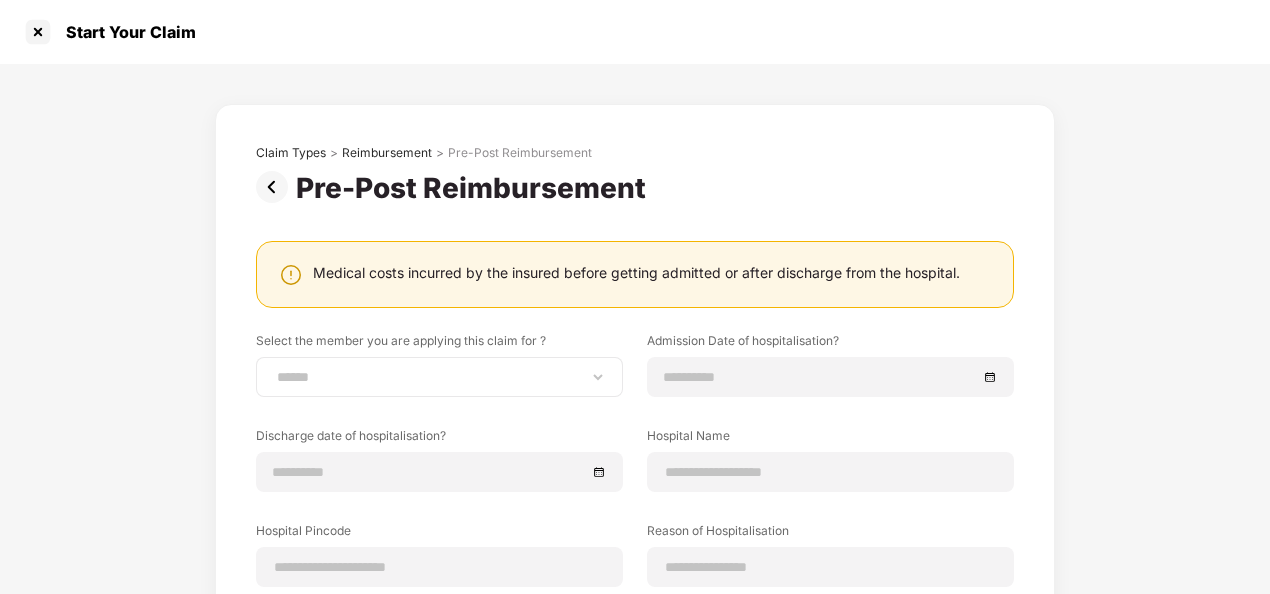 click on "**********" at bounding box center [439, 377] 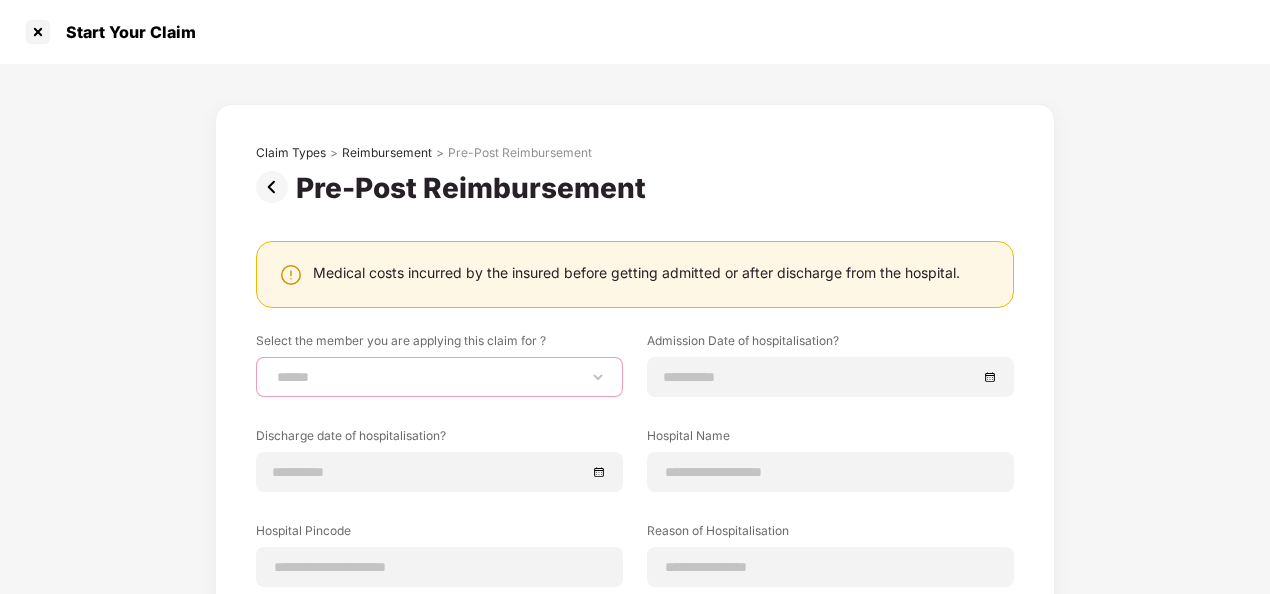 click on "**********" at bounding box center (439, 377) 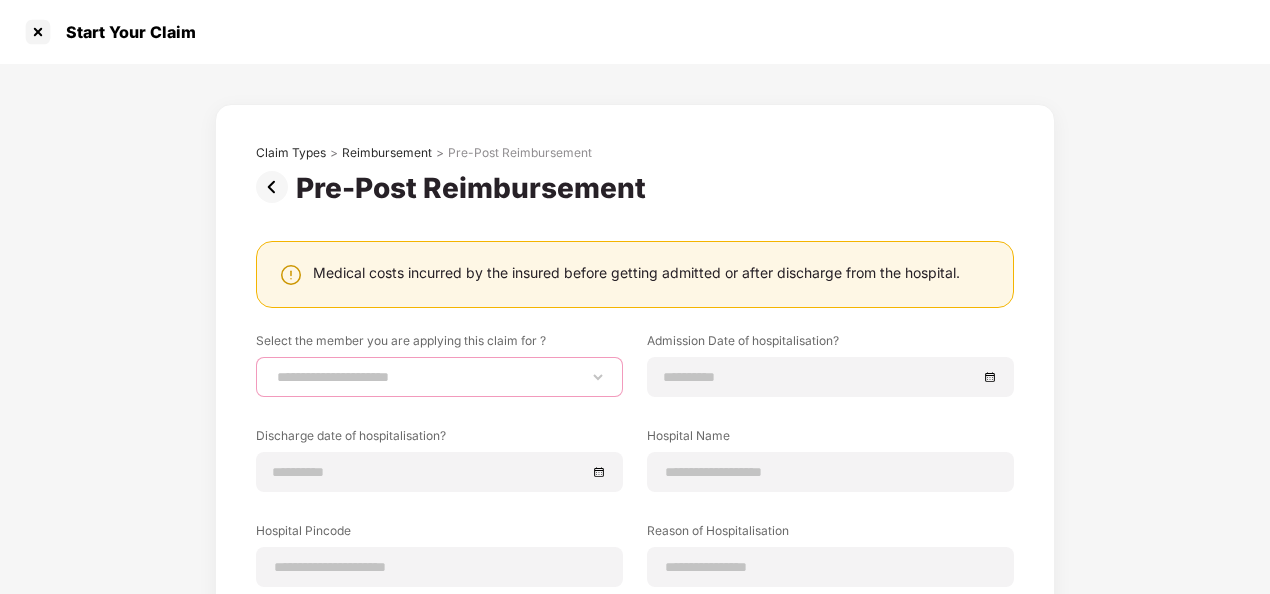click on "**********" at bounding box center [439, 377] 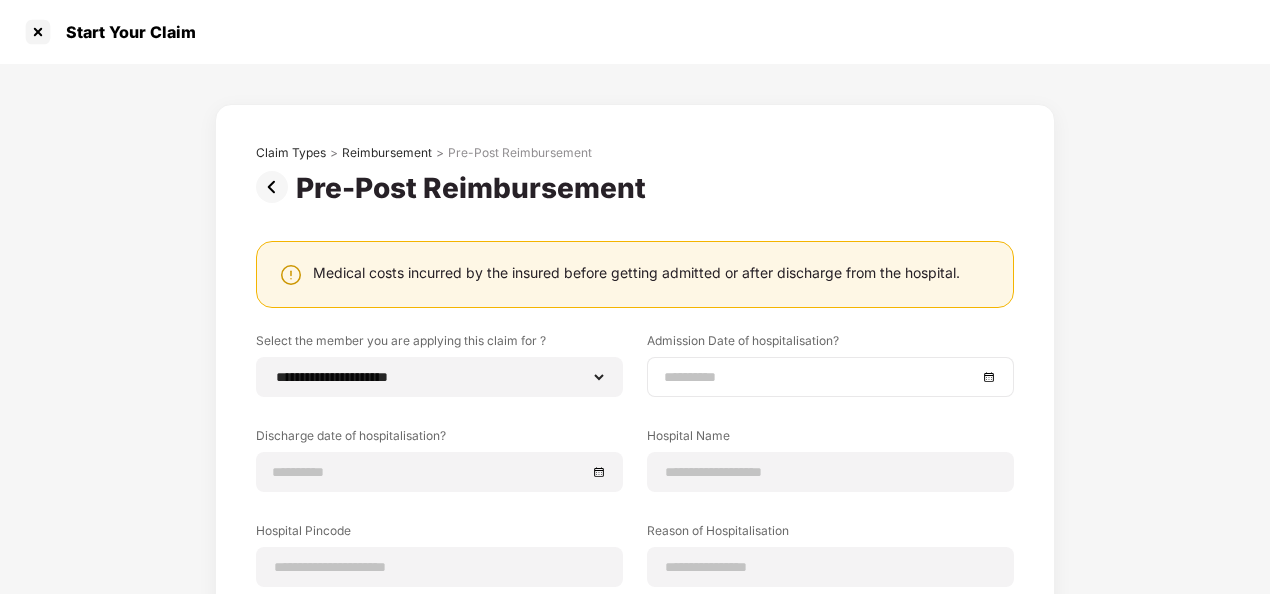 click at bounding box center (830, 377) 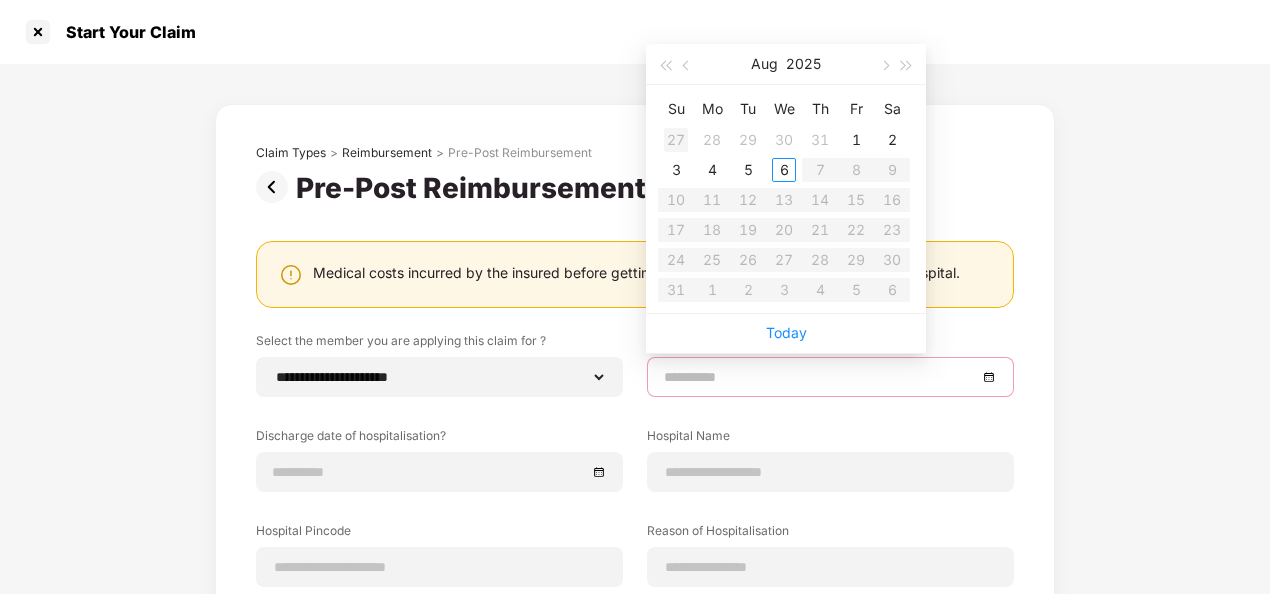 type on "**********" 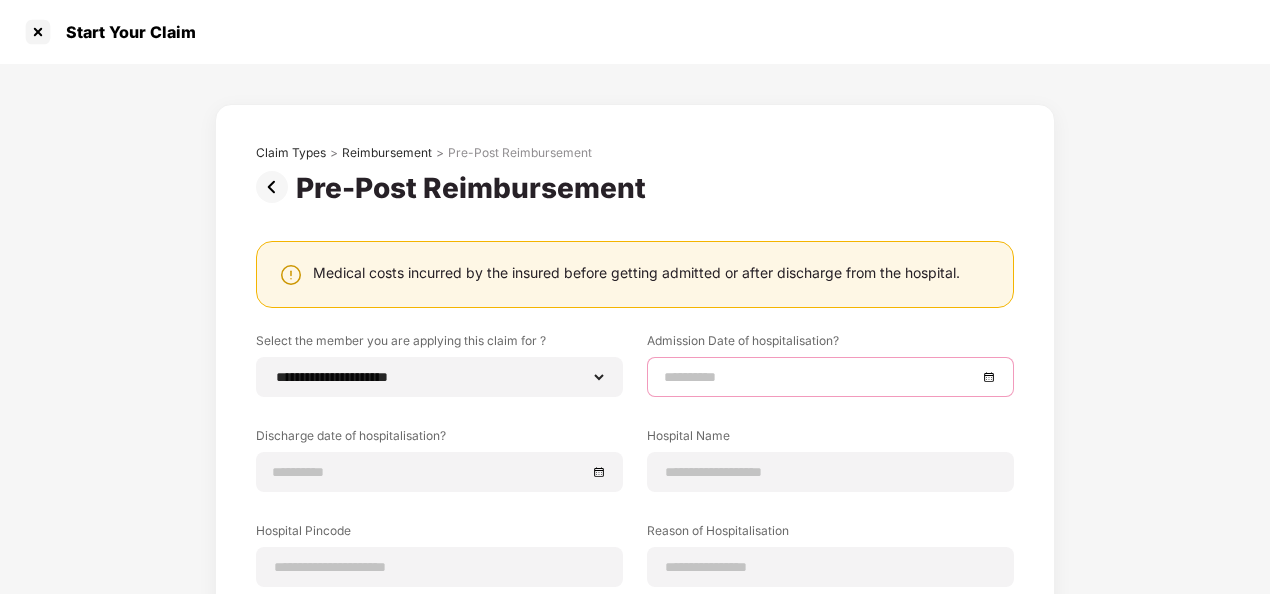 click at bounding box center [830, 377] 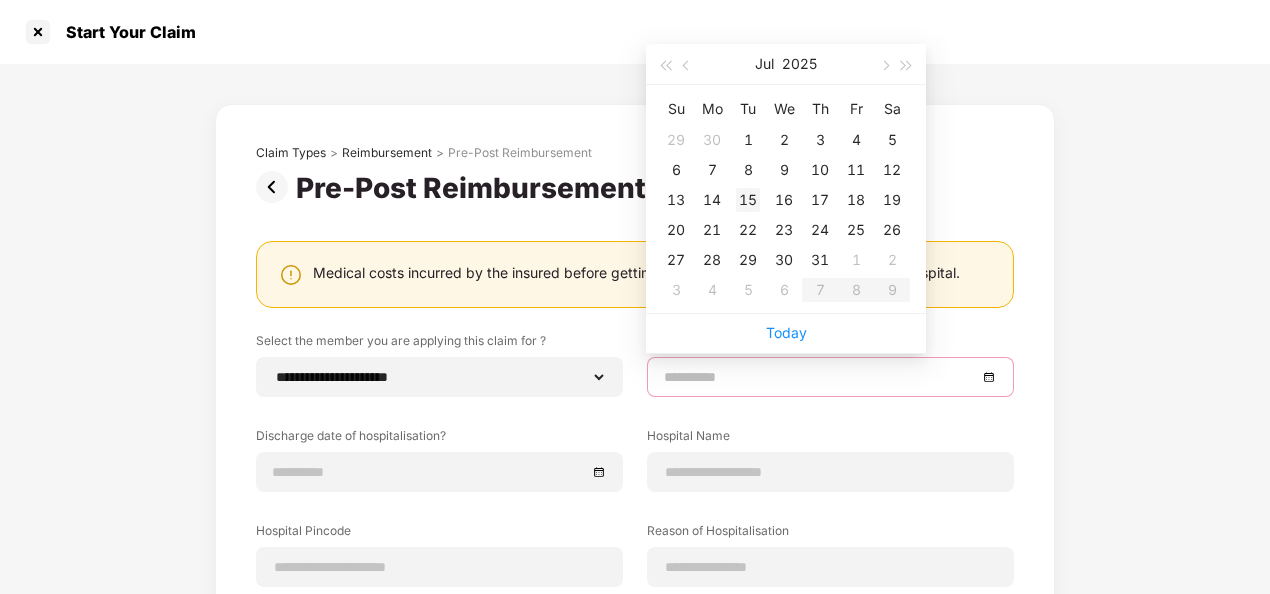 type on "**********" 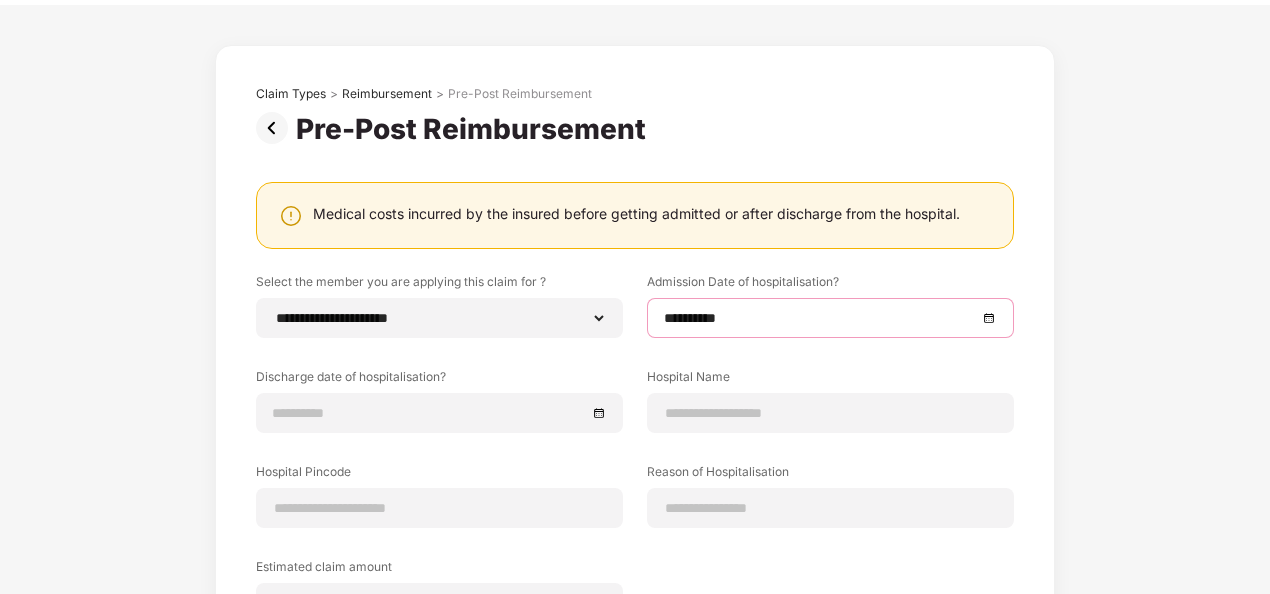 scroll, scrollTop: 100, scrollLeft: 0, axis: vertical 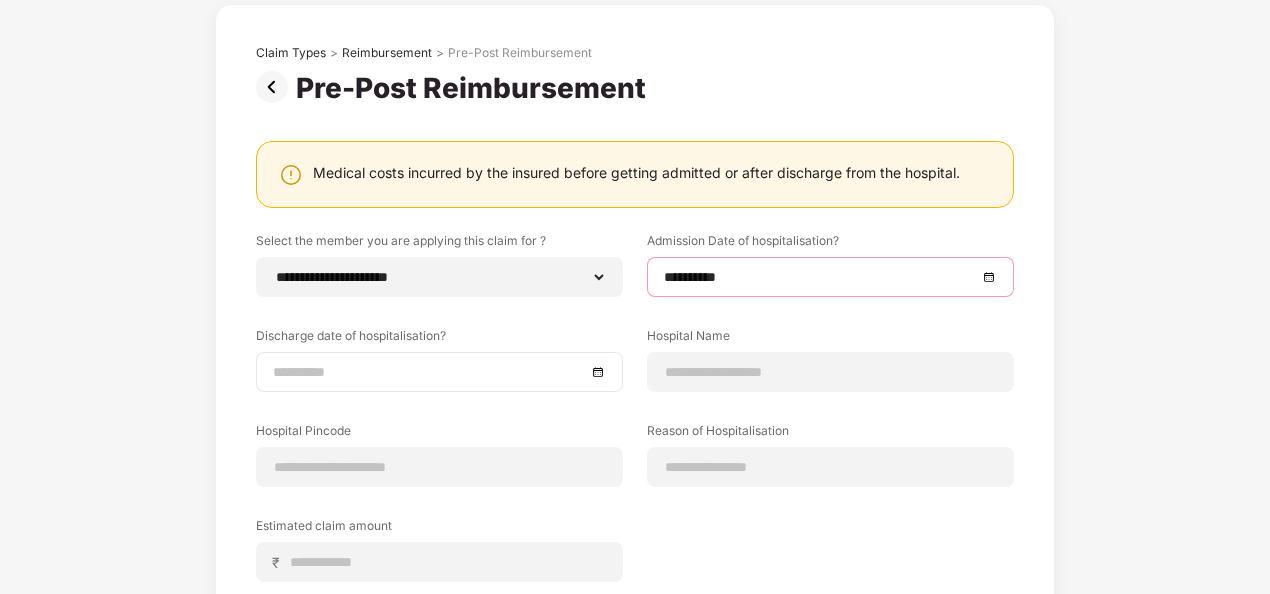 click at bounding box center (439, 372) 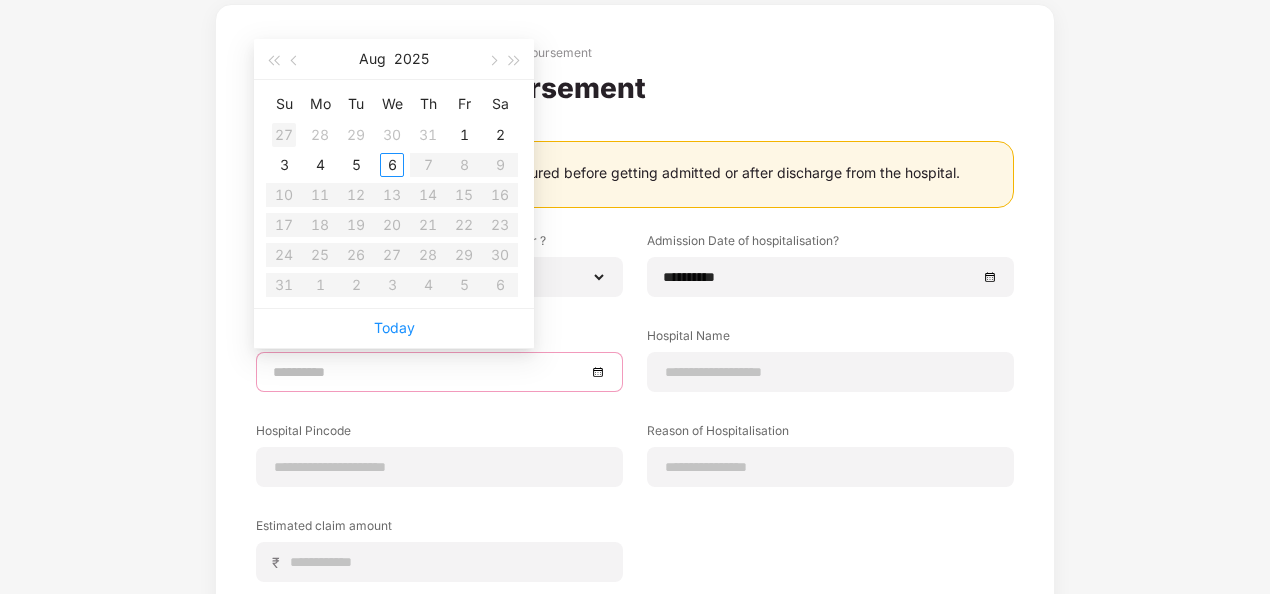 type on "**********" 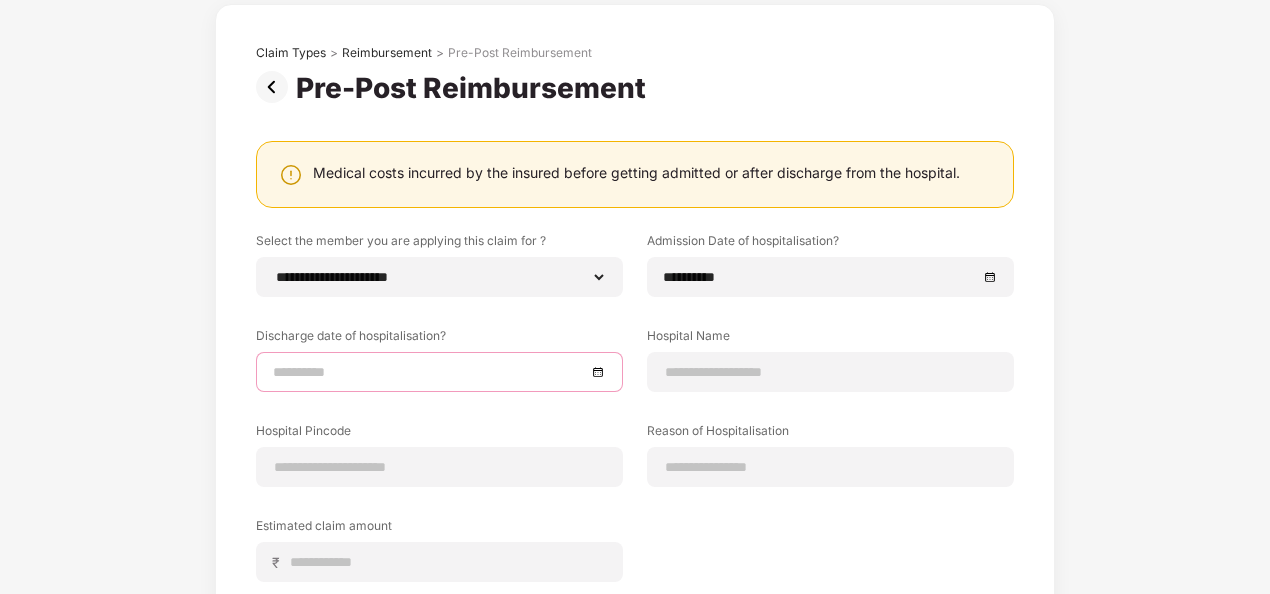 click at bounding box center [439, 372] 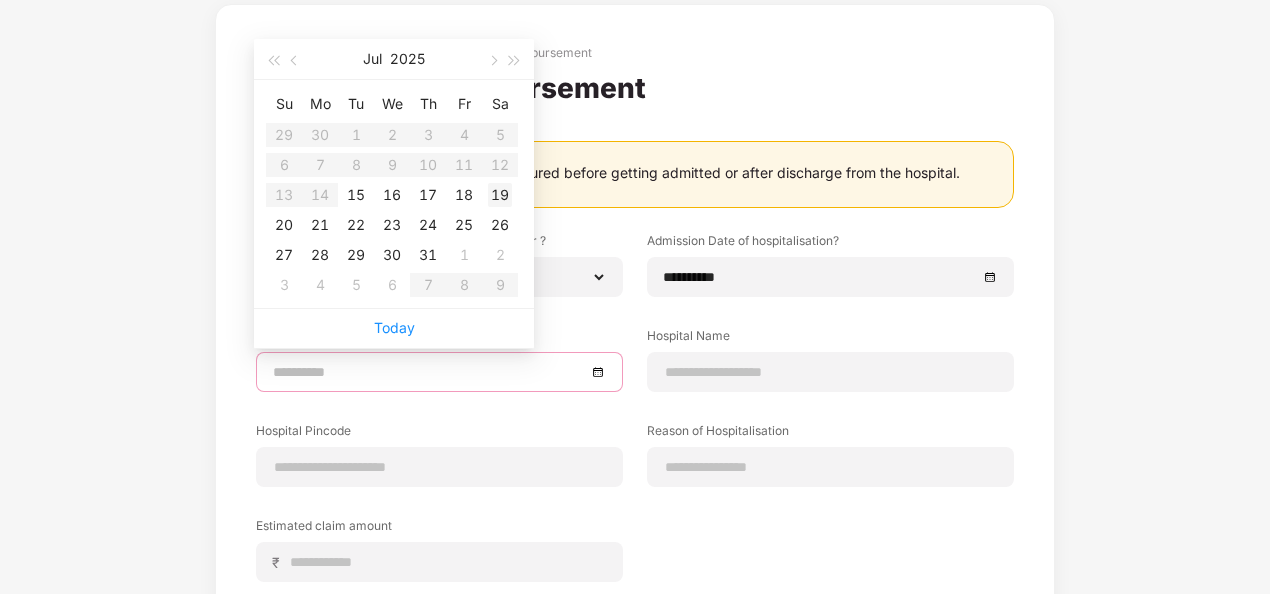 type on "**********" 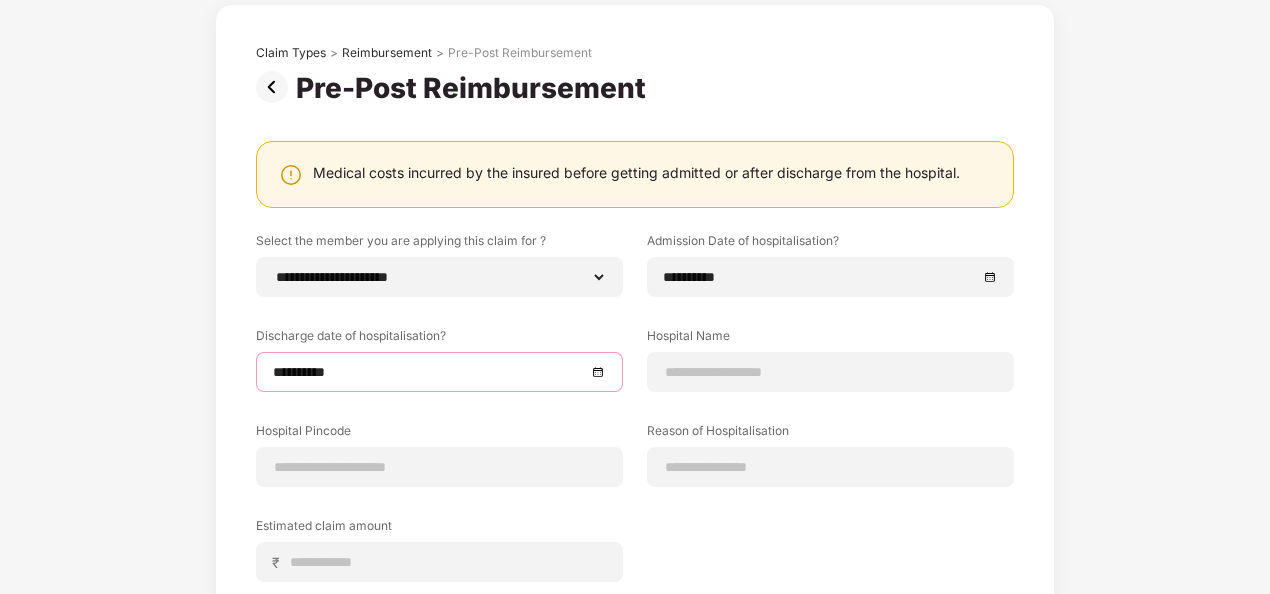 scroll, scrollTop: 200, scrollLeft: 0, axis: vertical 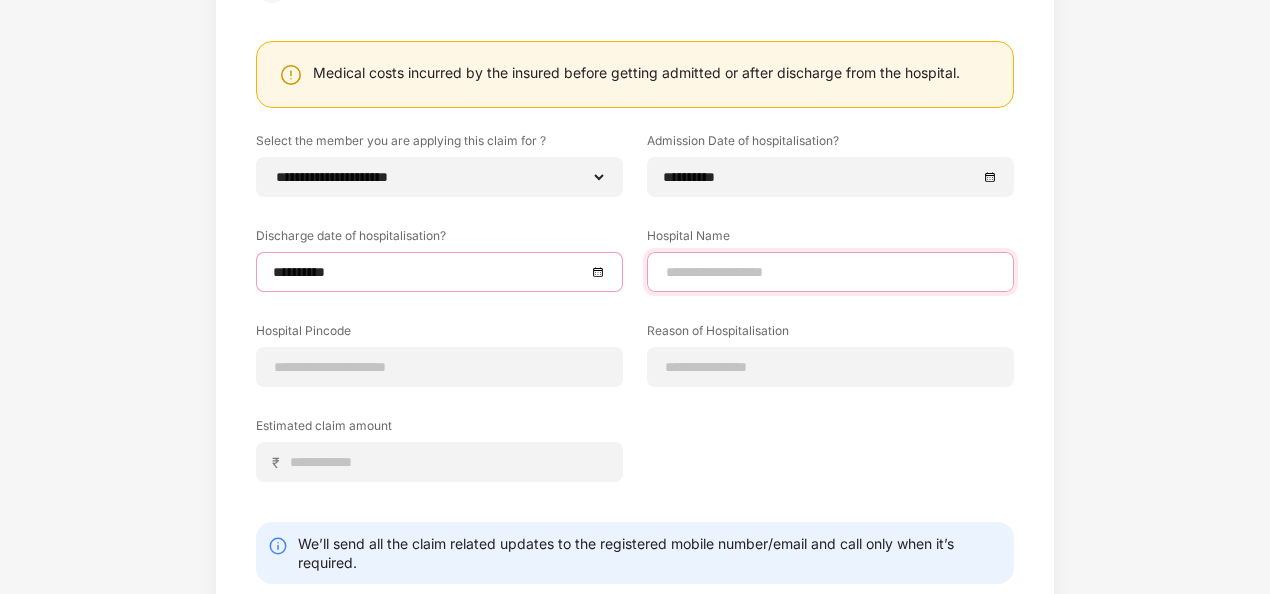 click at bounding box center (830, 272) 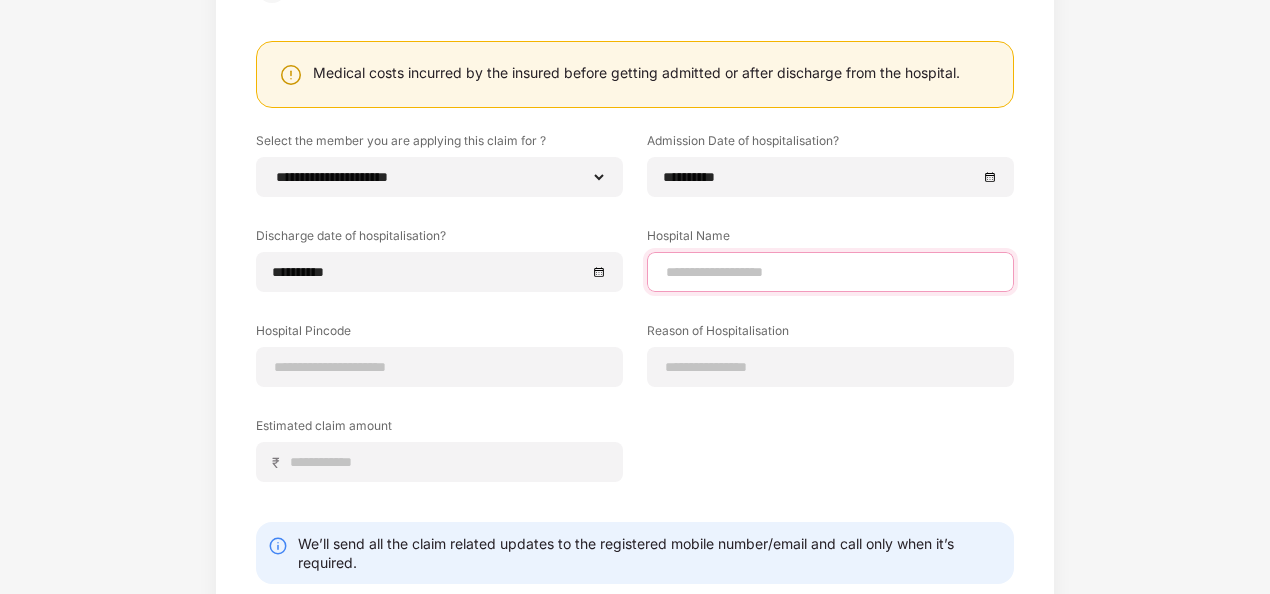 type on "**********" 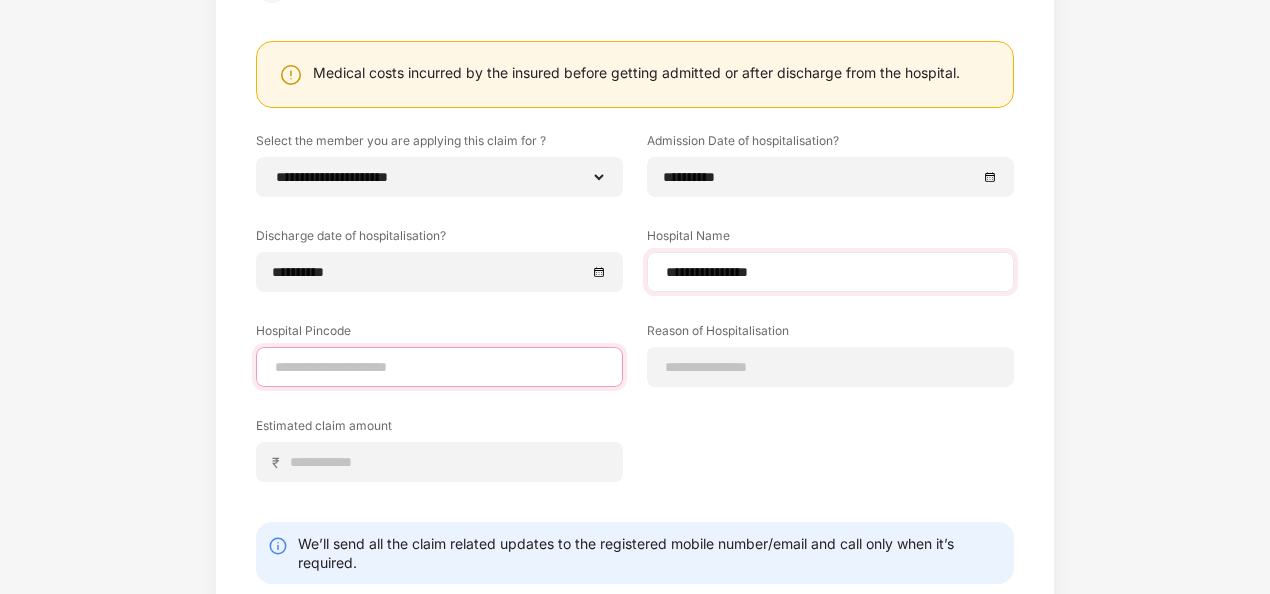 type on "******" 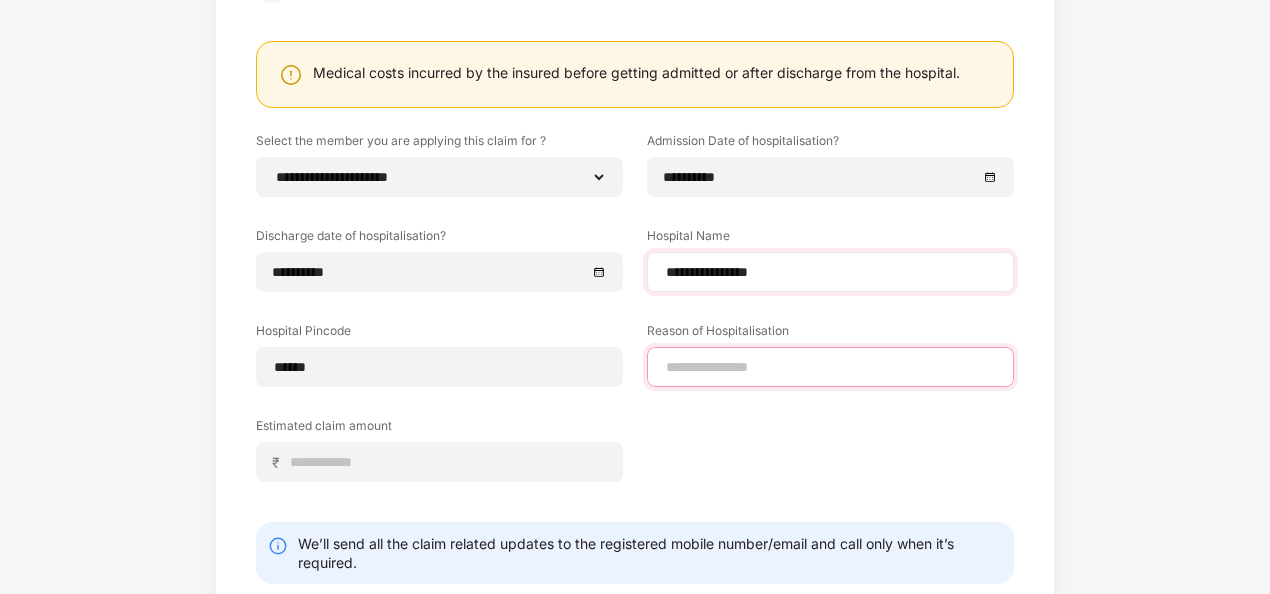 type on "*******" 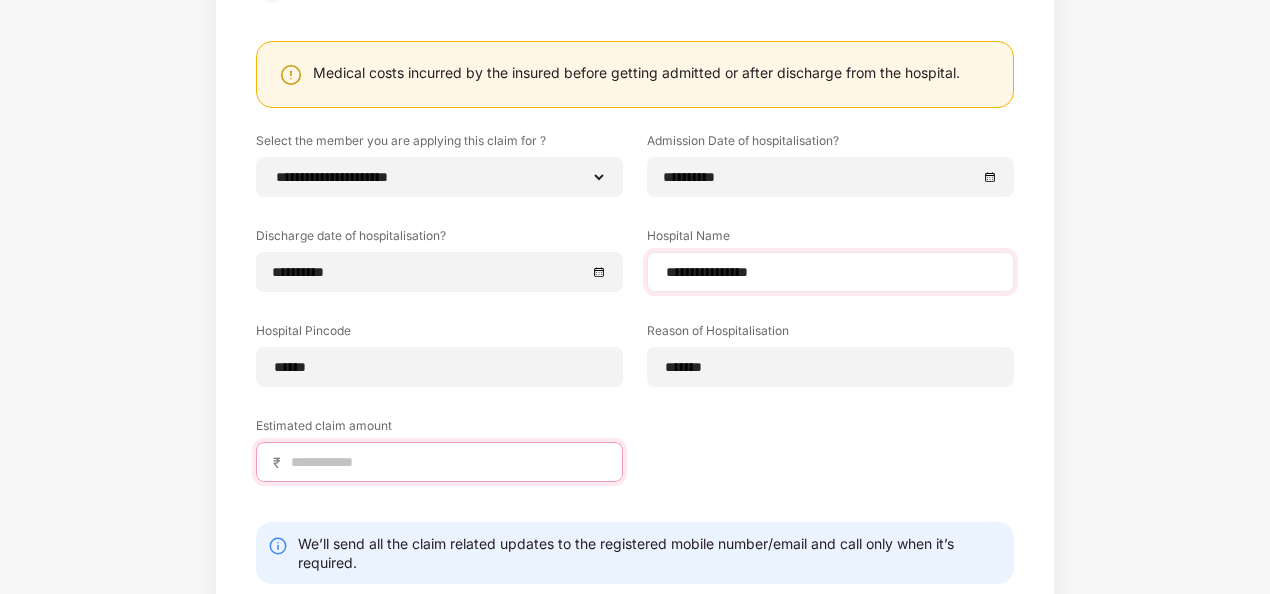 type on "*****" 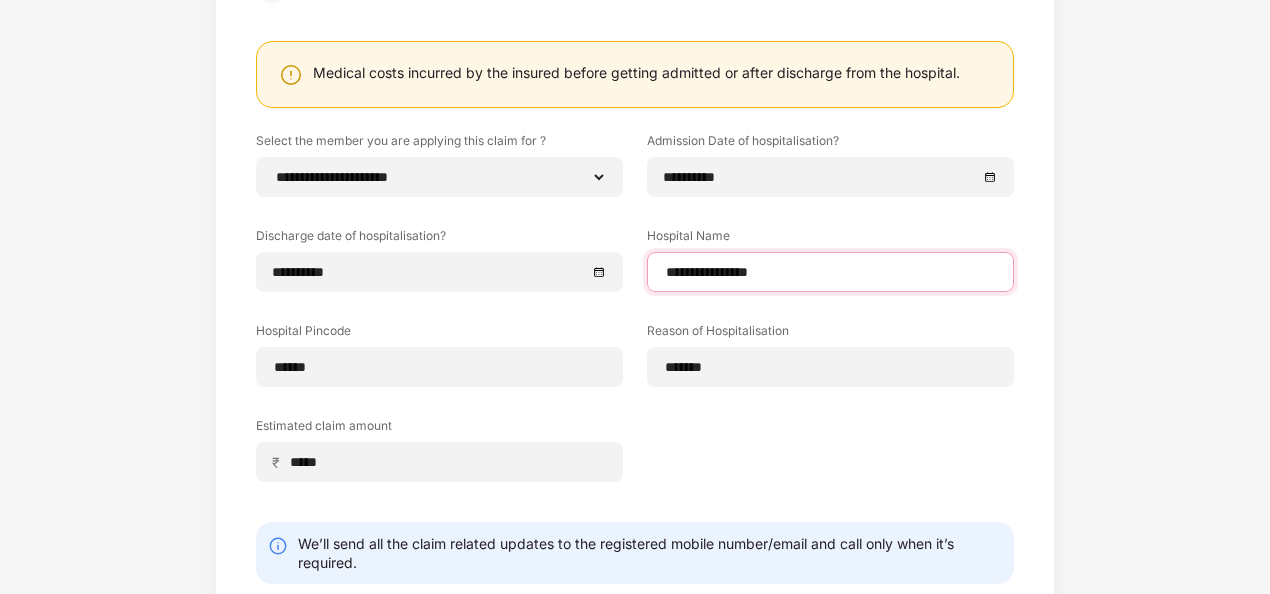 select on "*****" 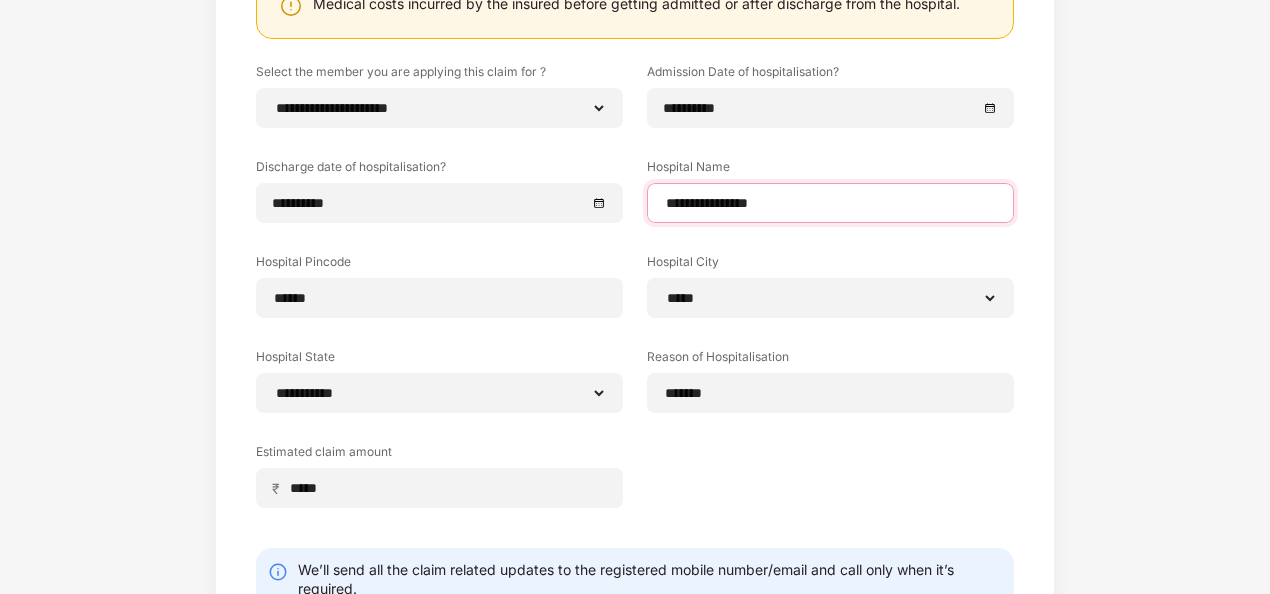 scroll, scrollTop: 300, scrollLeft: 0, axis: vertical 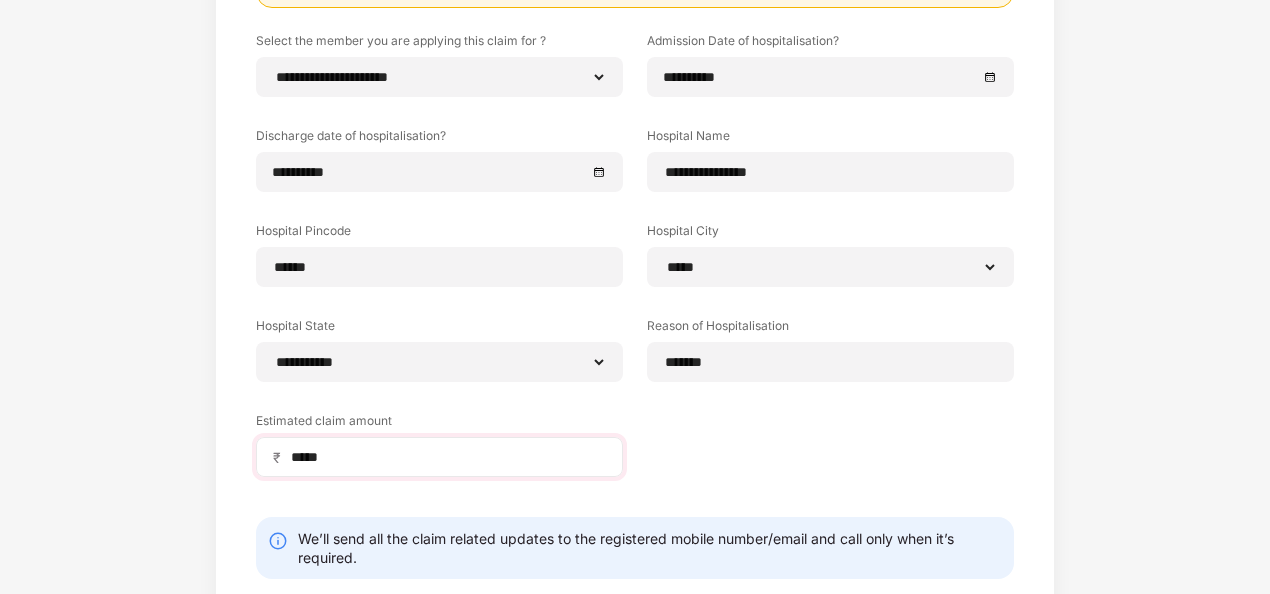 click on "₹ *****" at bounding box center (439, 457) 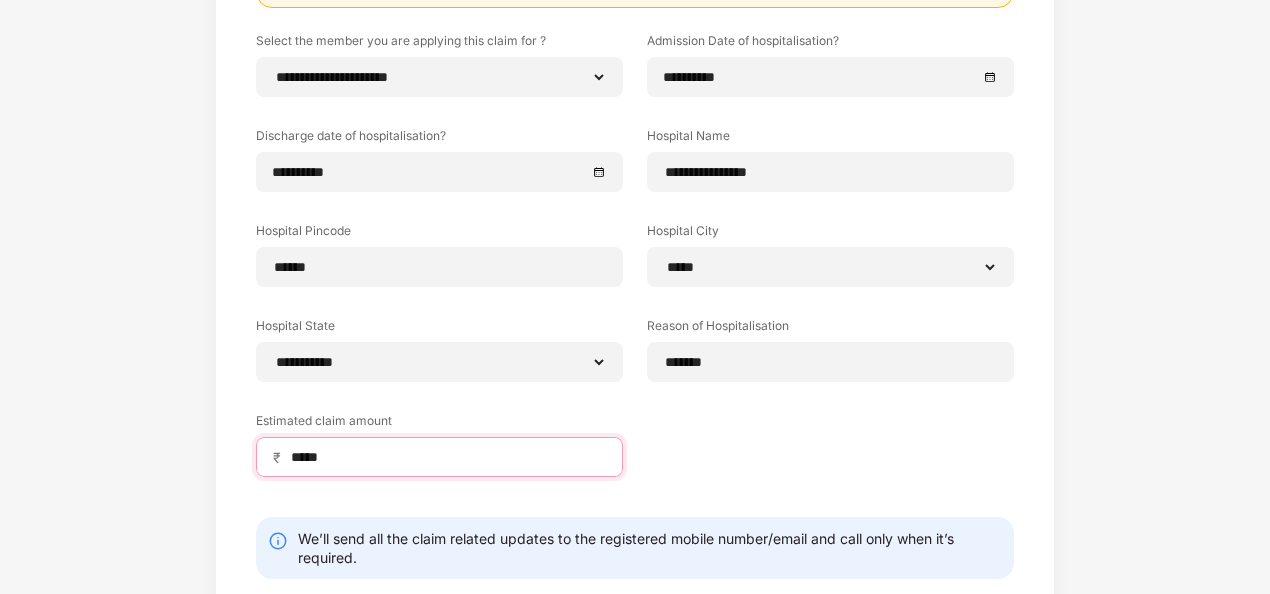 click on "*****" at bounding box center [447, 457] 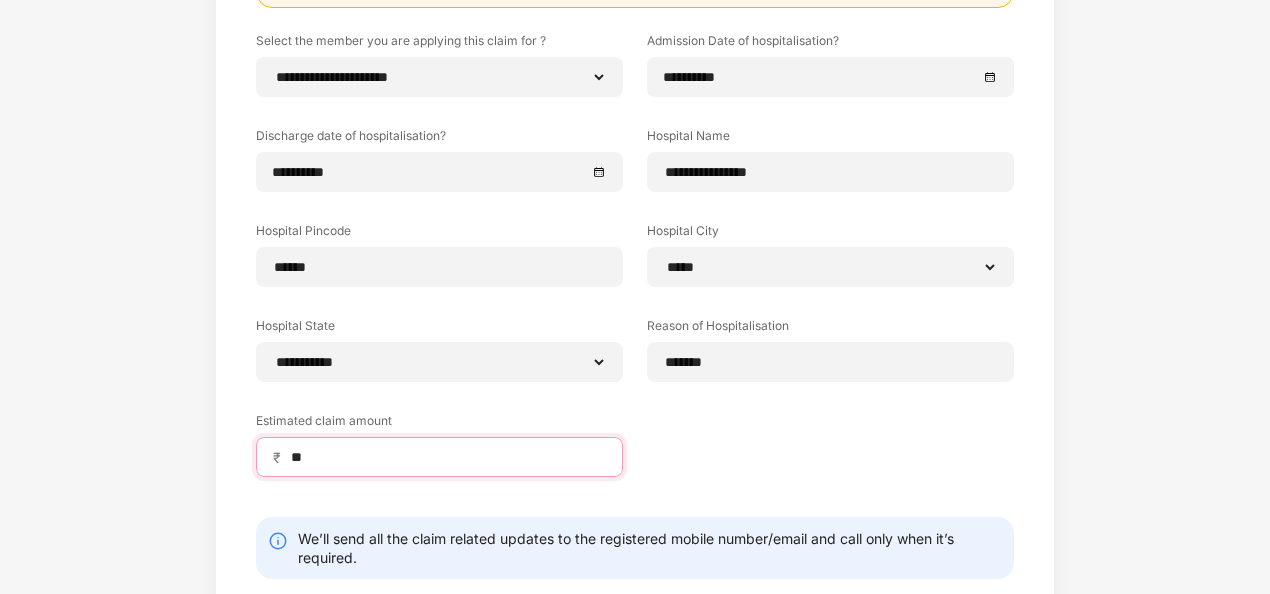 type on "*" 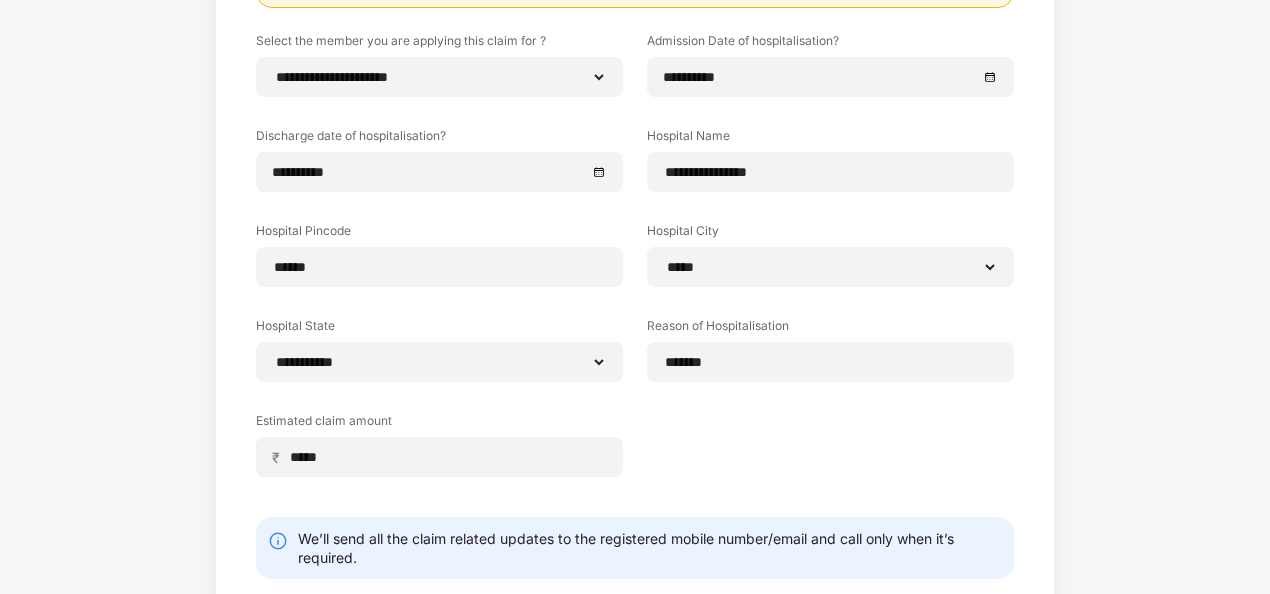 click on "**********" at bounding box center (635, 233) 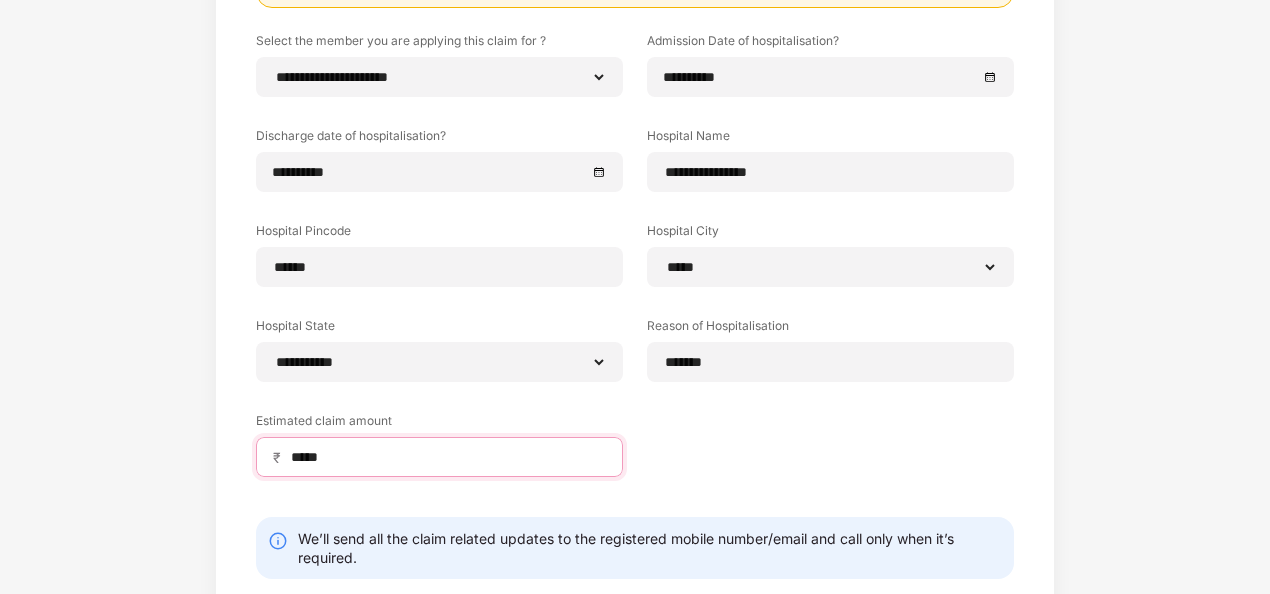 click on "*****" at bounding box center [447, 457] 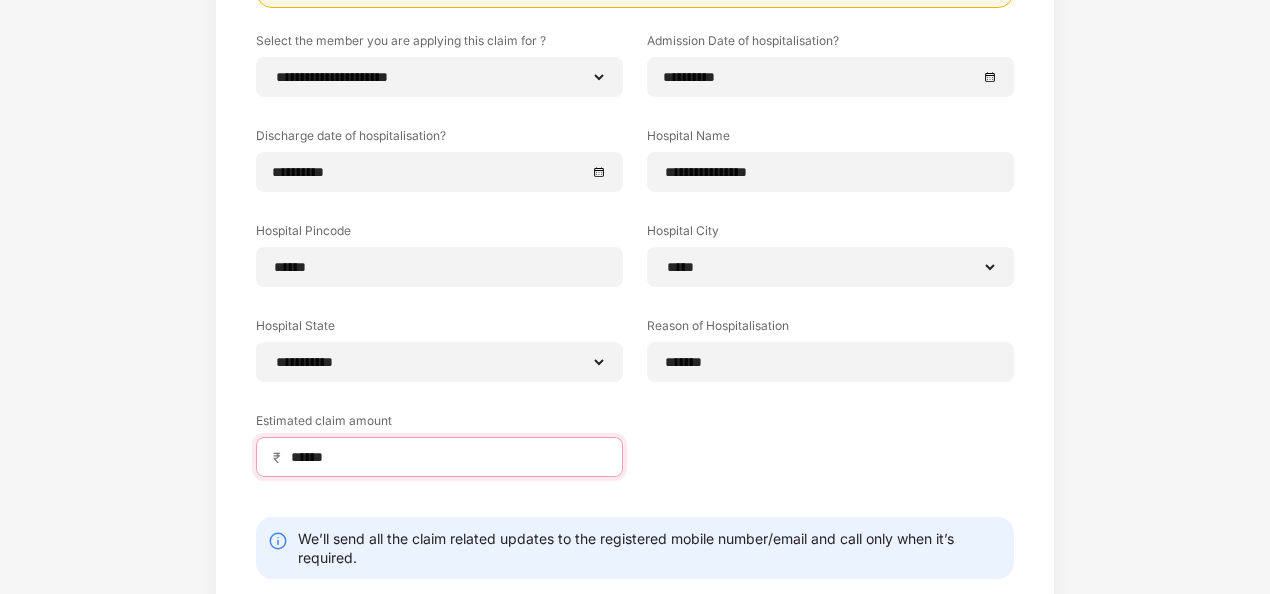 click on "******" at bounding box center [447, 457] 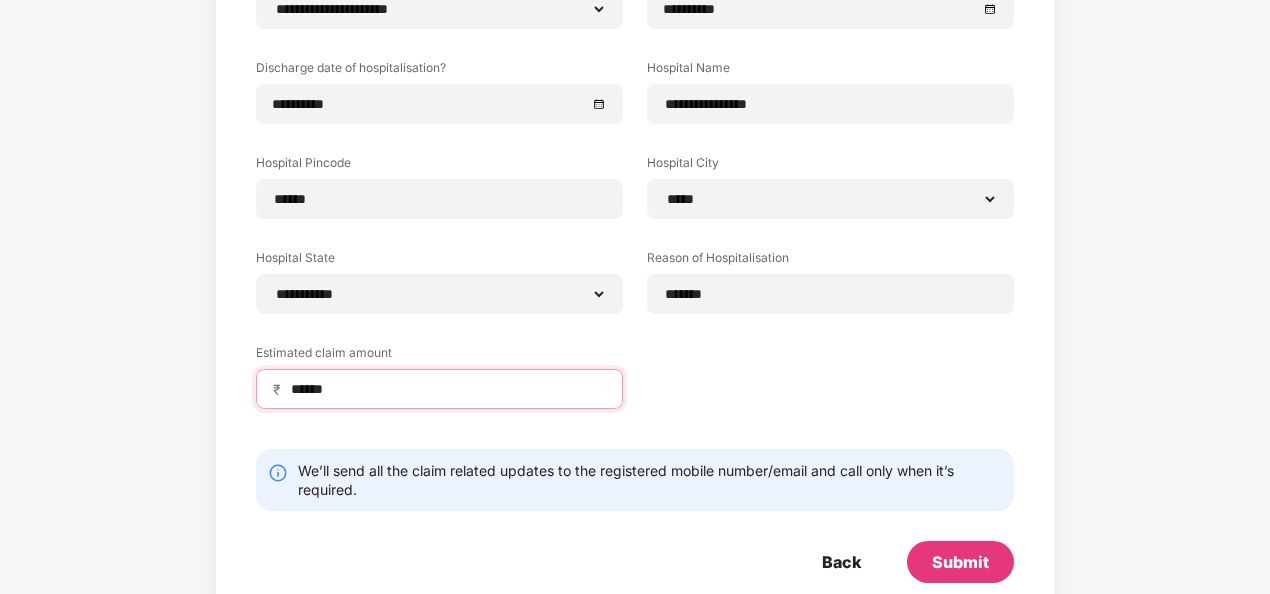 scroll, scrollTop: 400, scrollLeft: 0, axis: vertical 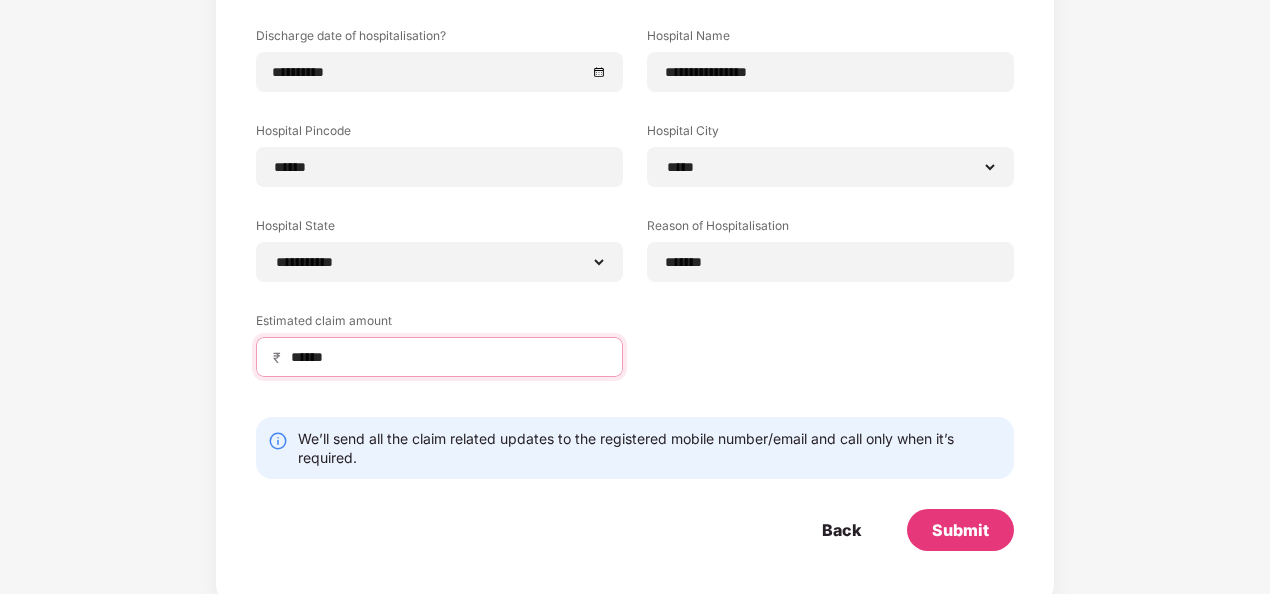type on "******" 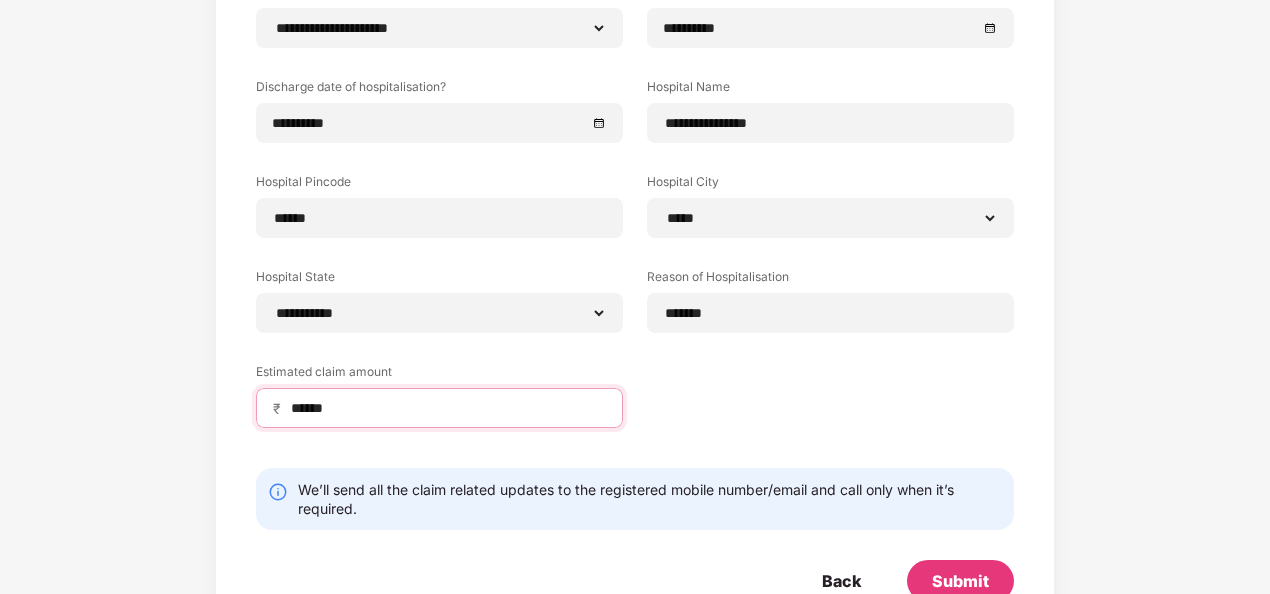 scroll, scrollTop: 406, scrollLeft: 0, axis: vertical 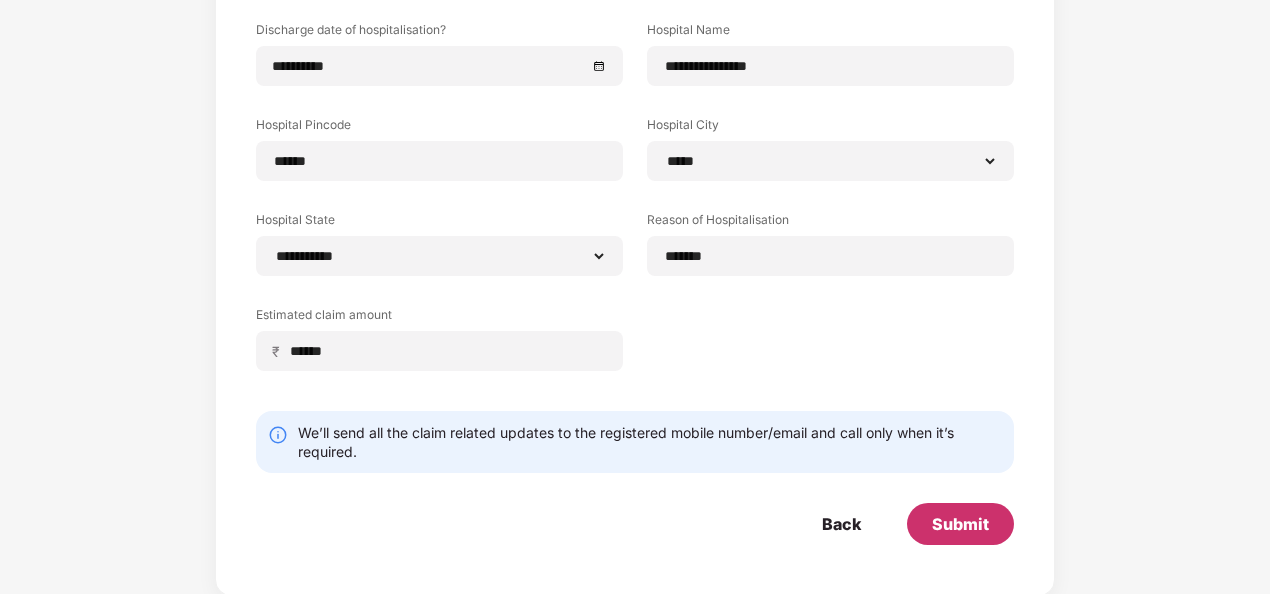 click on "Submit" at bounding box center [960, 524] 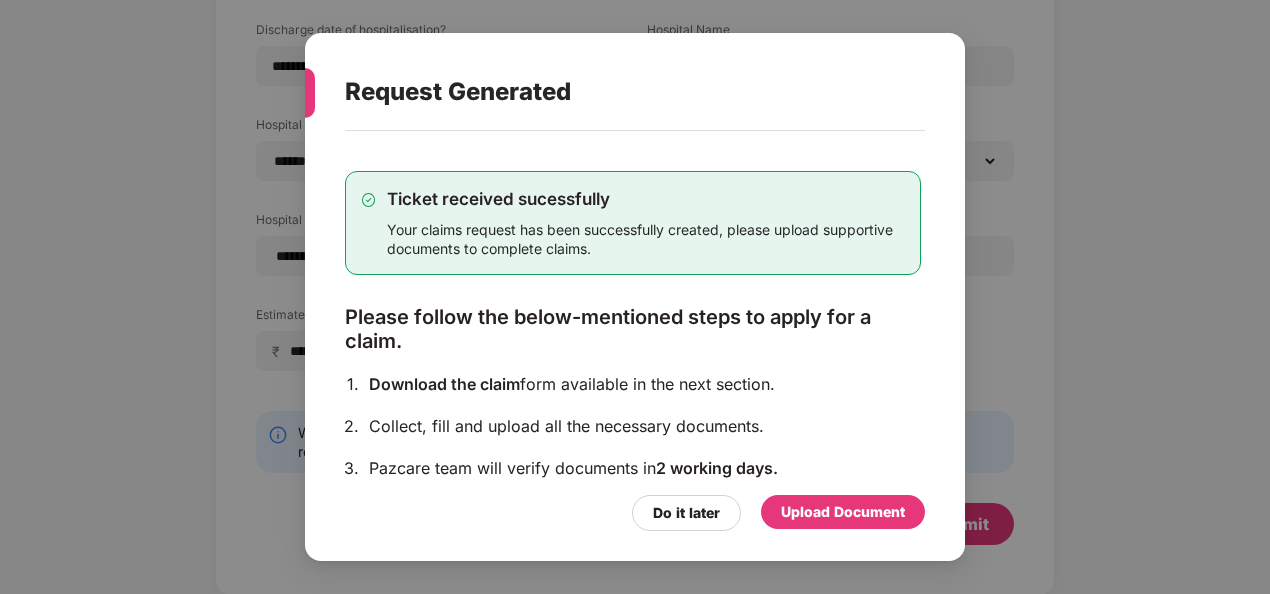 click on "Upload Document" at bounding box center [843, 512] 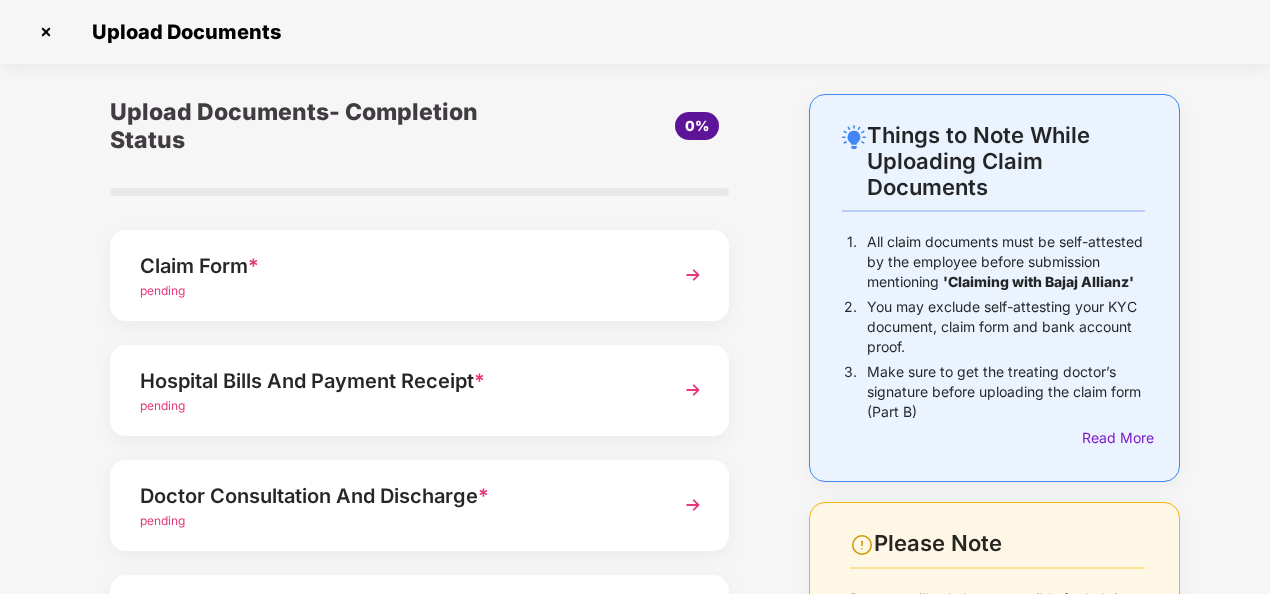 click at bounding box center [693, 275] 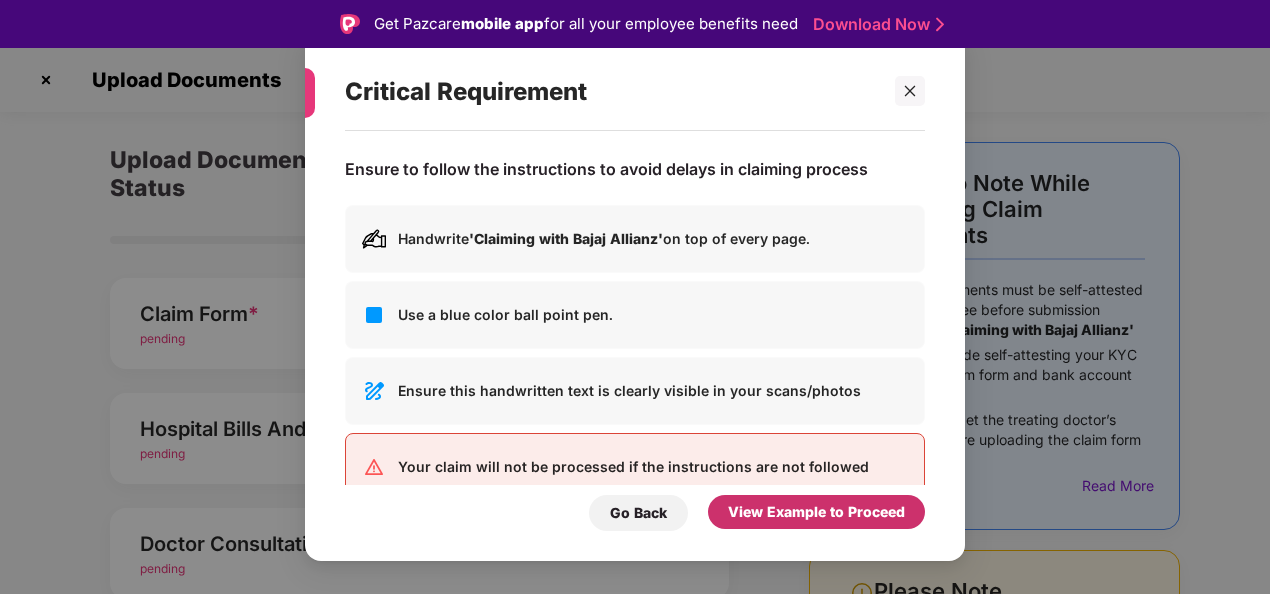 click on "View Example to Proceed" at bounding box center (816, 512) 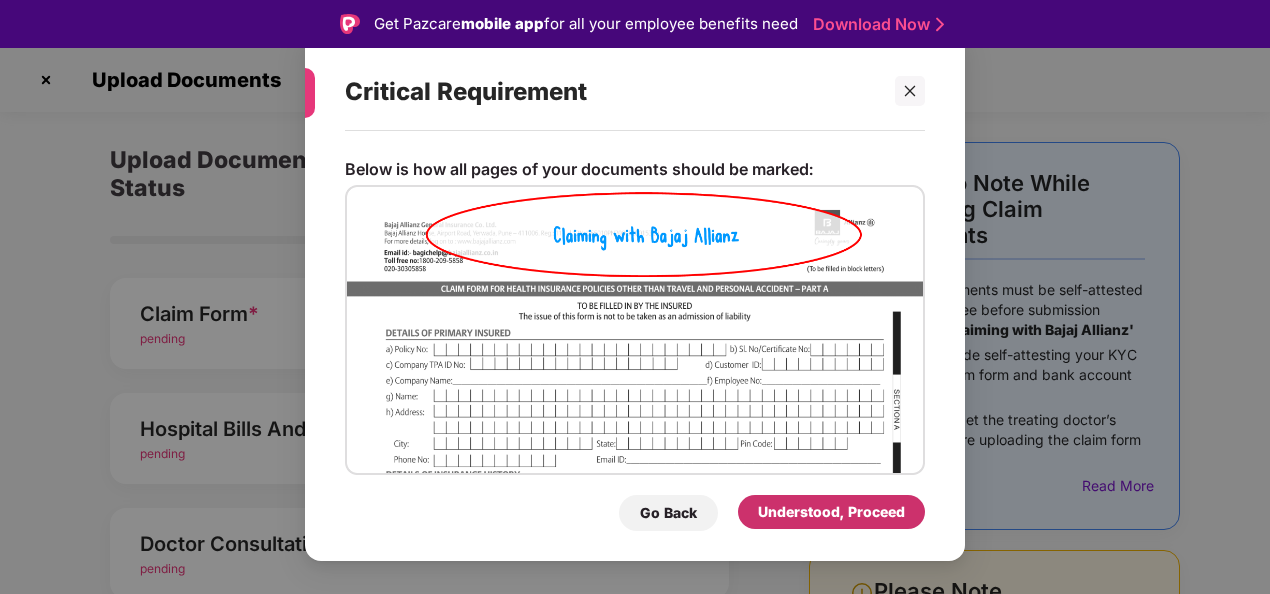 click on "Understood, Proceed" at bounding box center [831, 512] 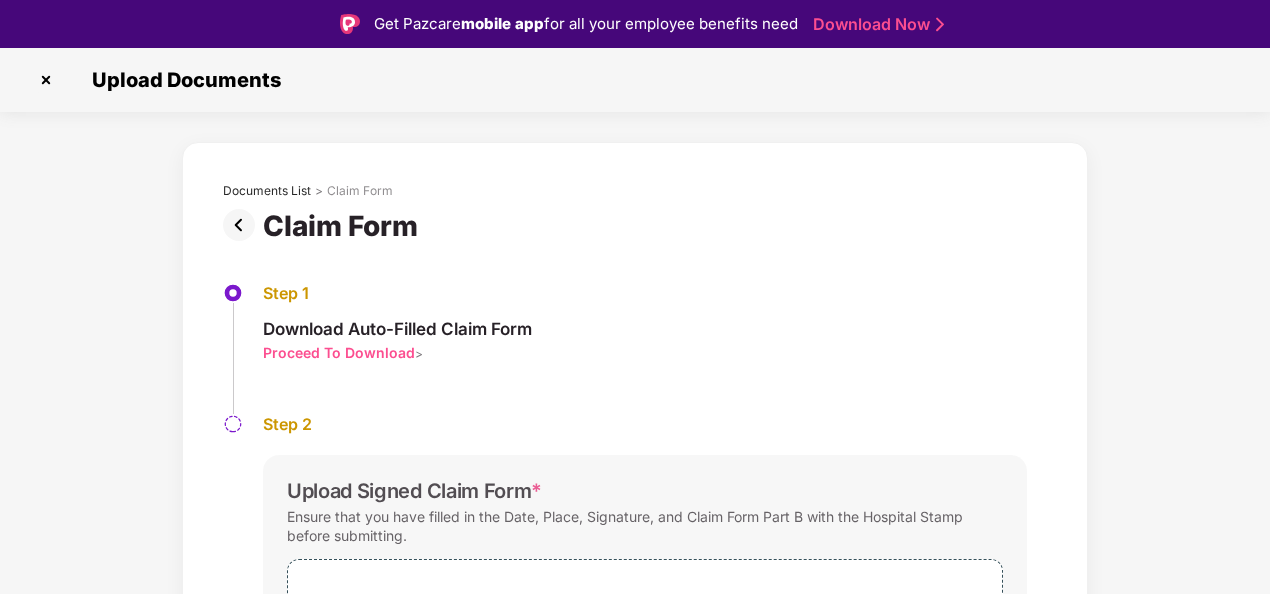 scroll, scrollTop: 178, scrollLeft: 0, axis: vertical 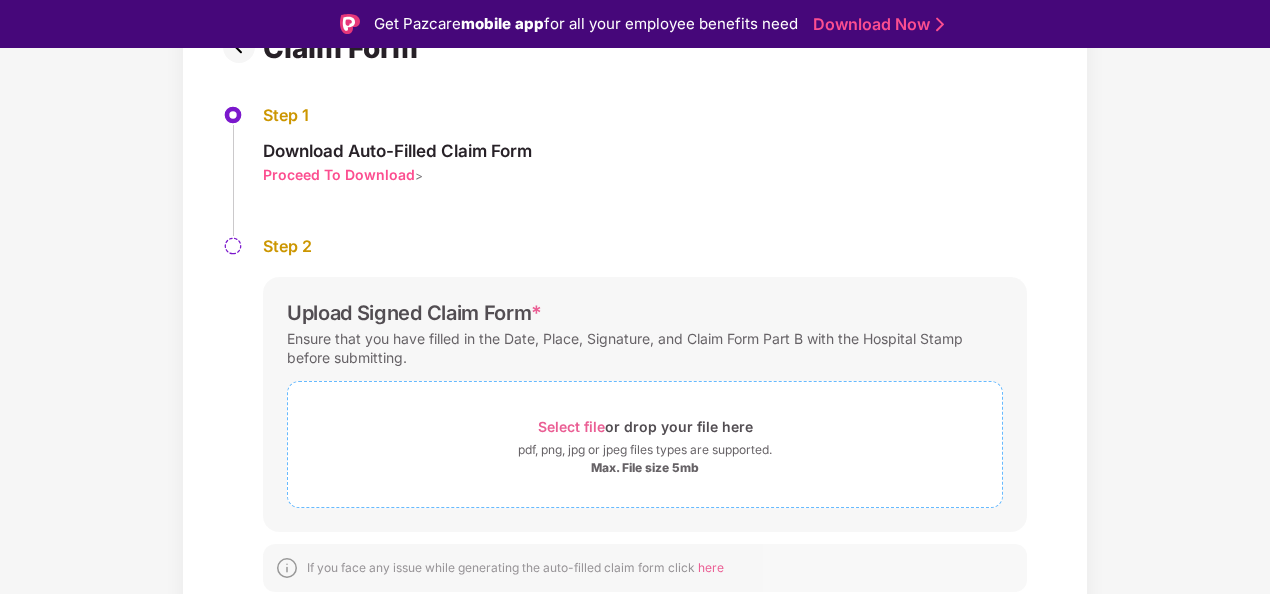 click on "Select file  or drop your file here" at bounding box center [645, 426] 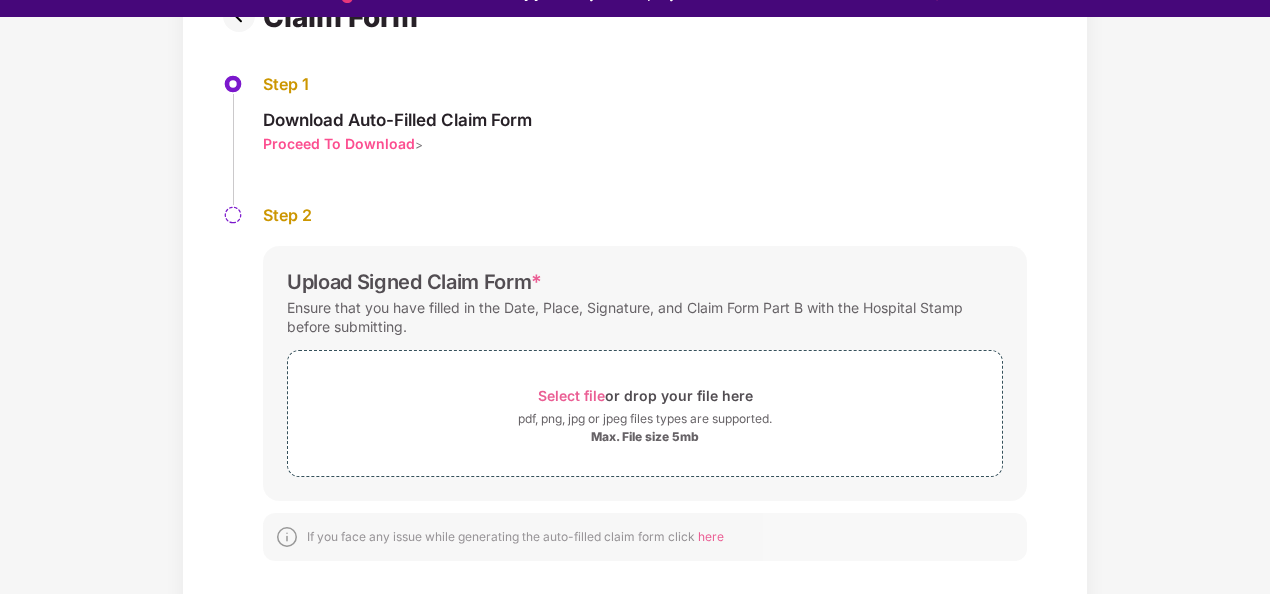 scroll, scrollTop: 48, scrollLeft: 0, axis: vertical 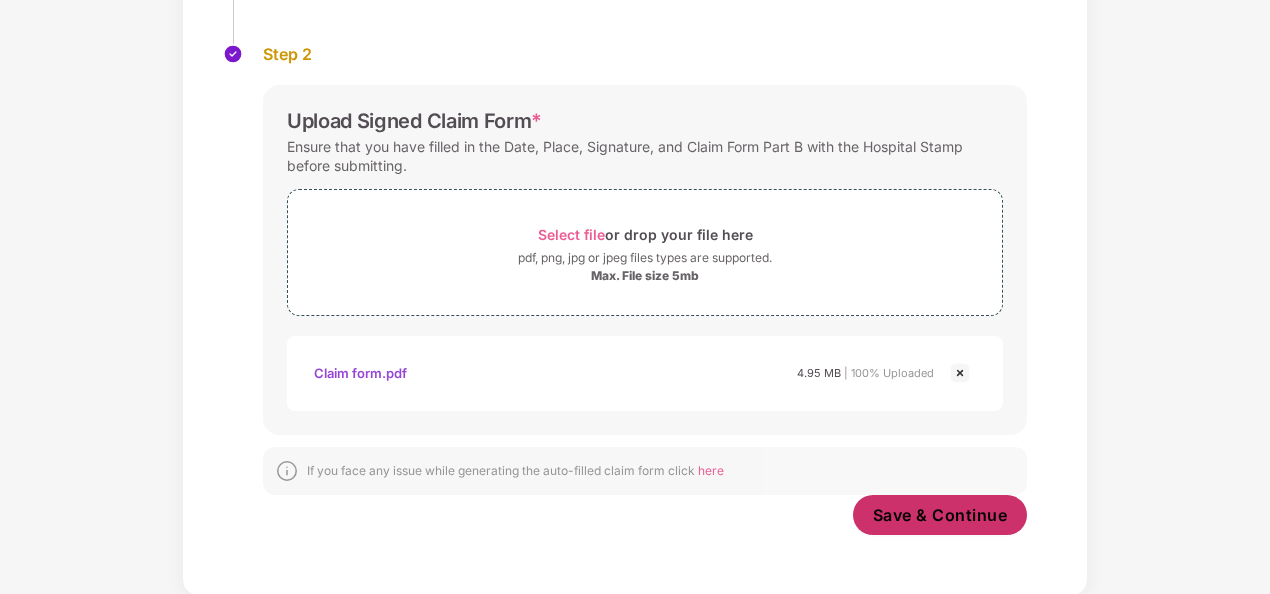 click on "Save & Continue" at bounding box center [940, 515] 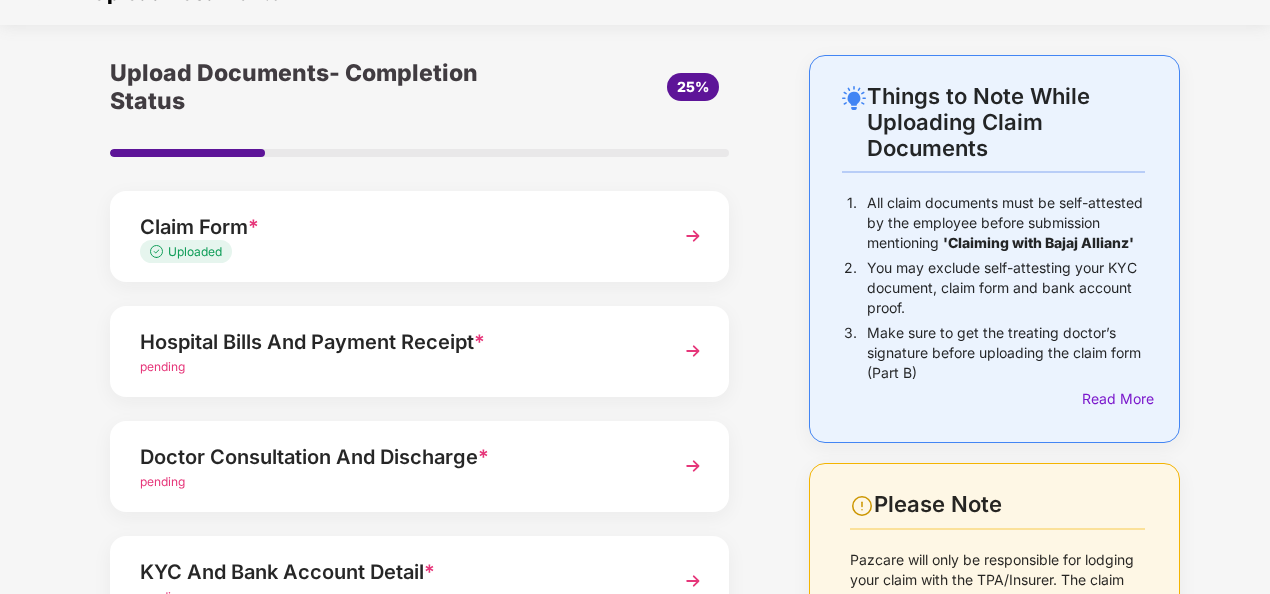 scroll, scrollTop: 100, scrollLeft: 0, axis: vertical 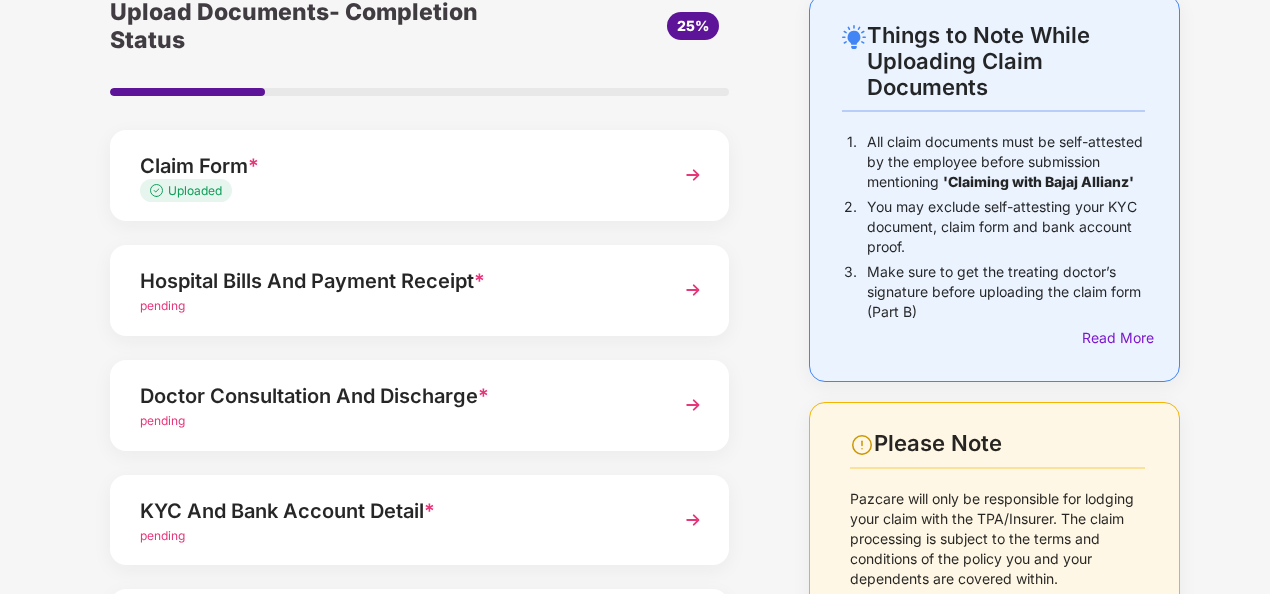 click at bounding box center [693, 290] 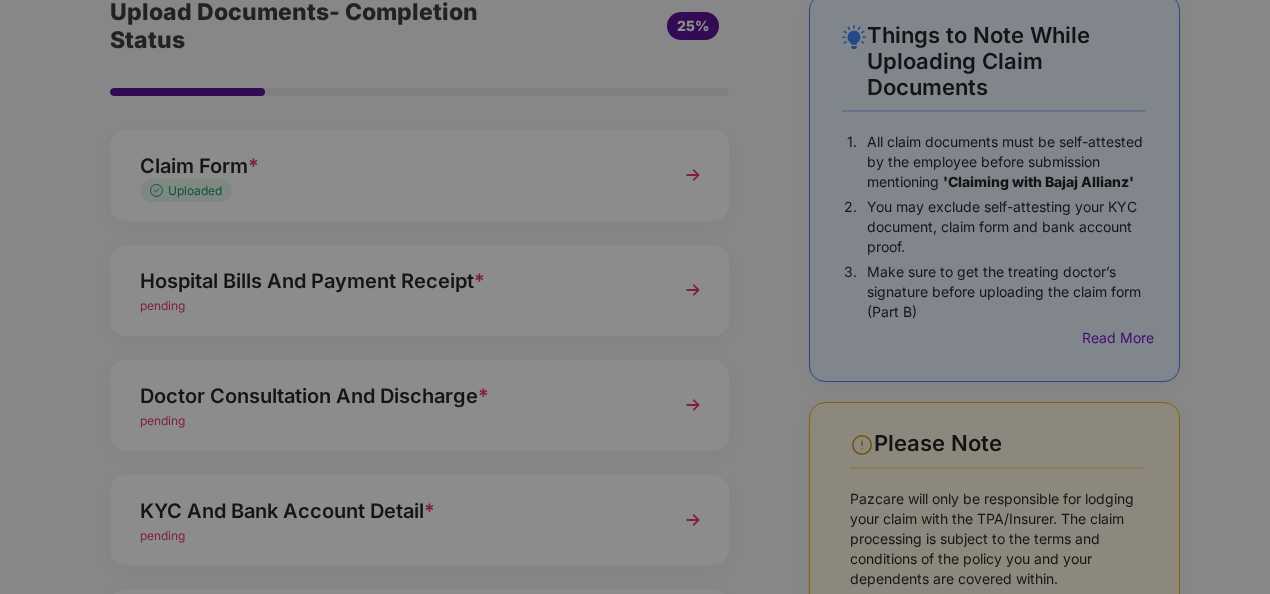 scroll, scrollTop: 0, scrollLeft: 0, axis: both 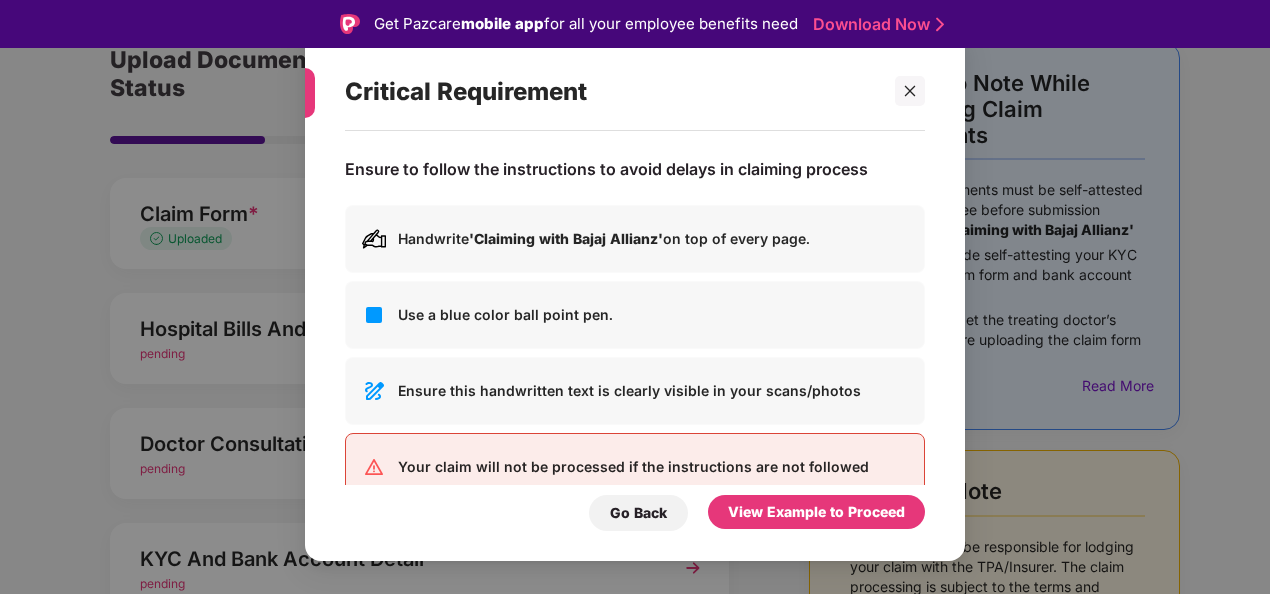 click on "Critical Requirement Ensure to follow the instructions to avoid delays in claiming process Handwrite  'Claiming with Bajaj Allianz'  on top of every page. Use a blue color ball point pen. Ensure this handwritten text is clearly visible in your scans/photos Your claim will not be processed if the instructions are not followed Go Back View Example to Proceed" at bounding box center [635, 297] 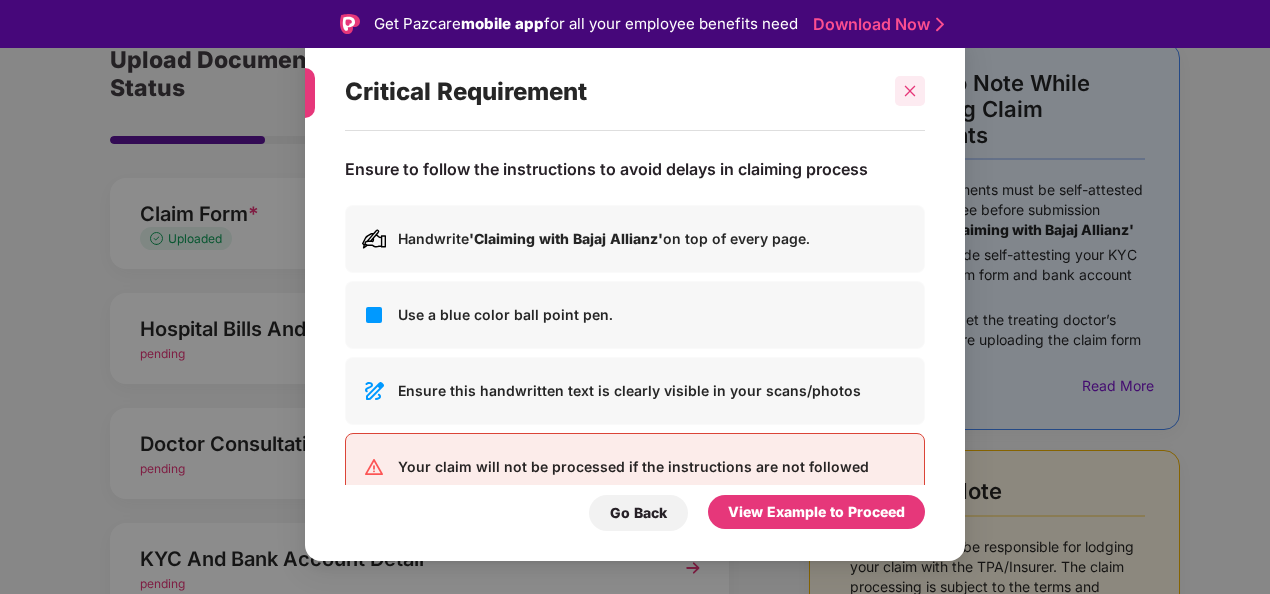 click 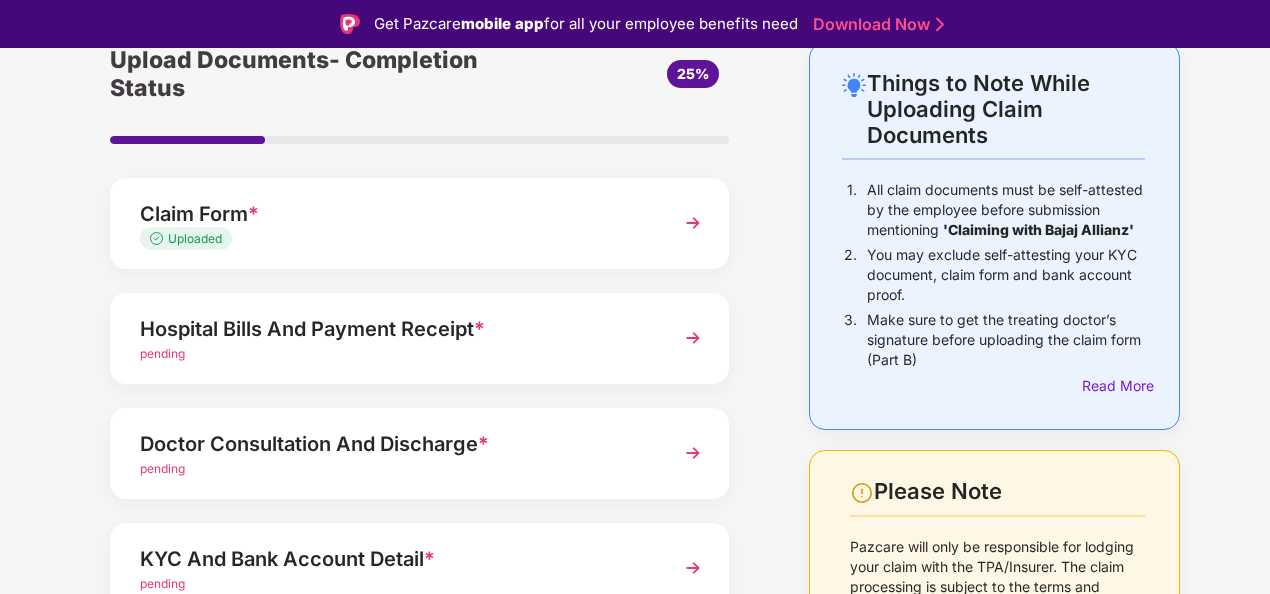 click at bounding box center (693, 338) 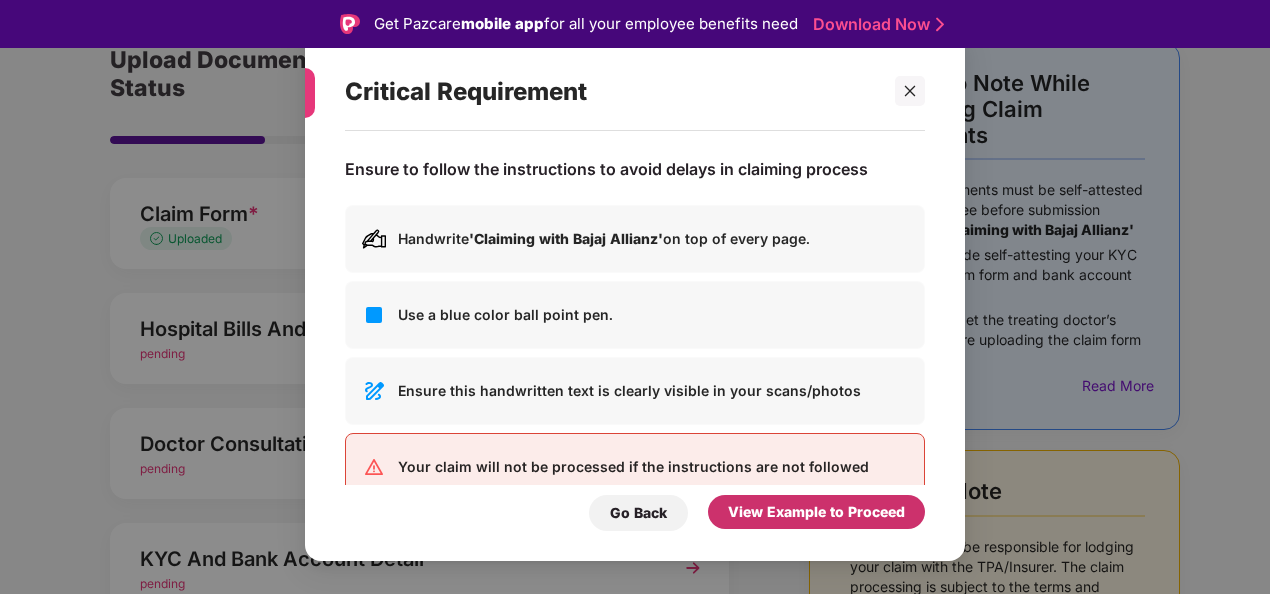 click on "View Example to Proceed" at bounding box center [816, 512] 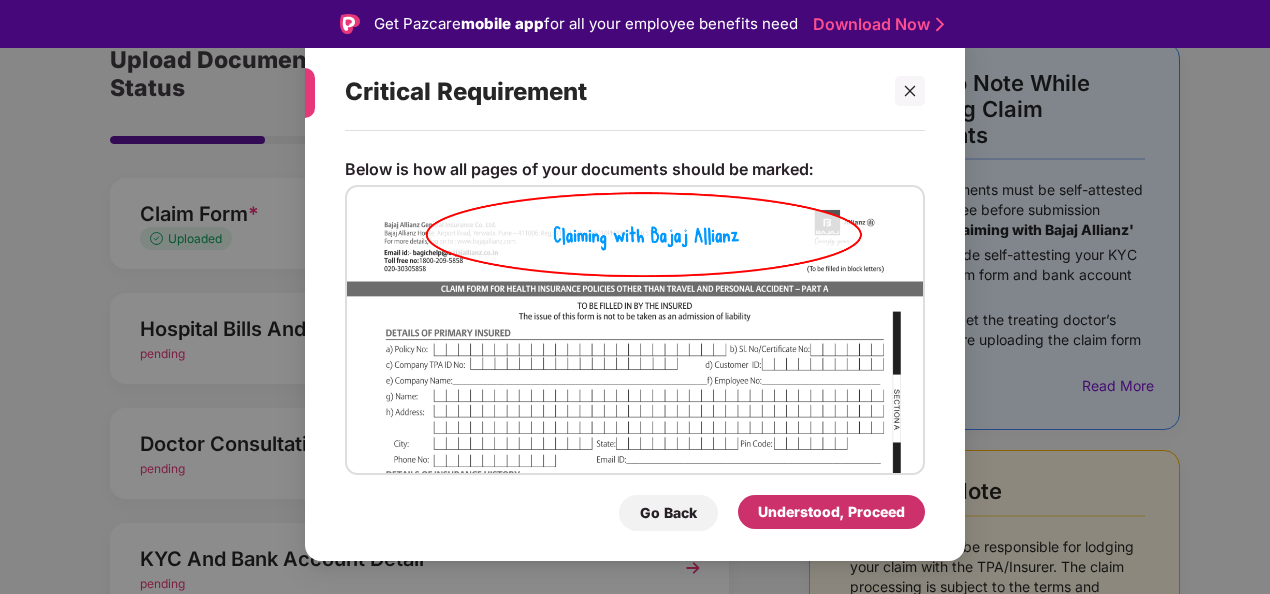 click on "Understood, Proceed" at bounding box center (831, 512) 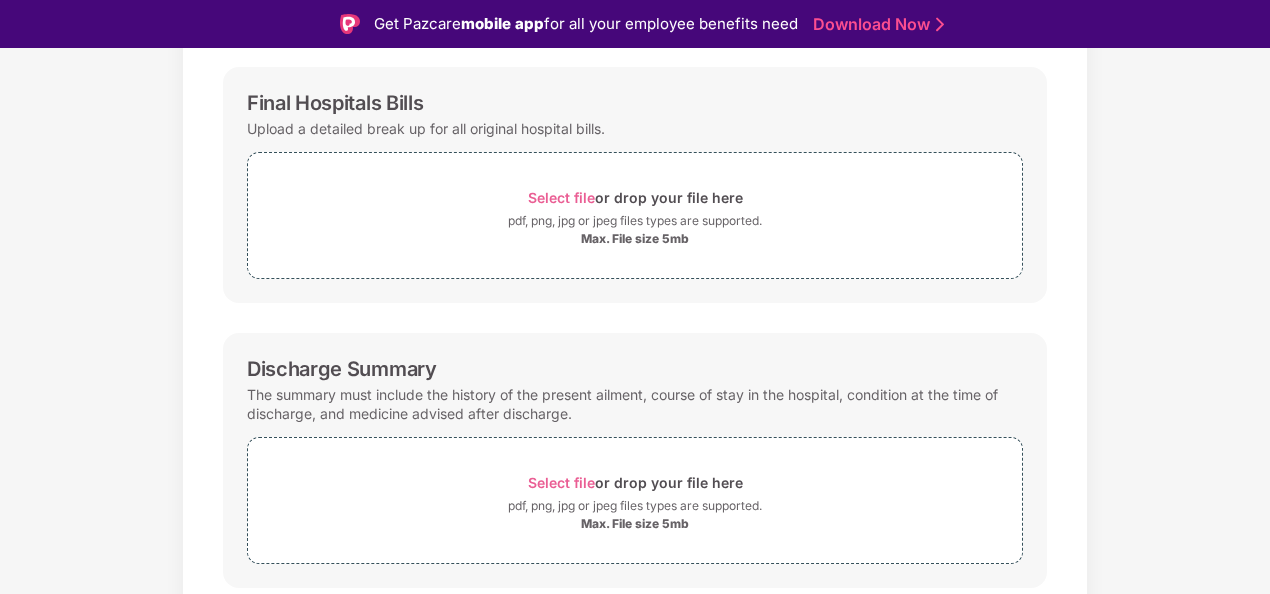 scroll, scrollTop: 206, scrollLeft: 0, axis: vertical 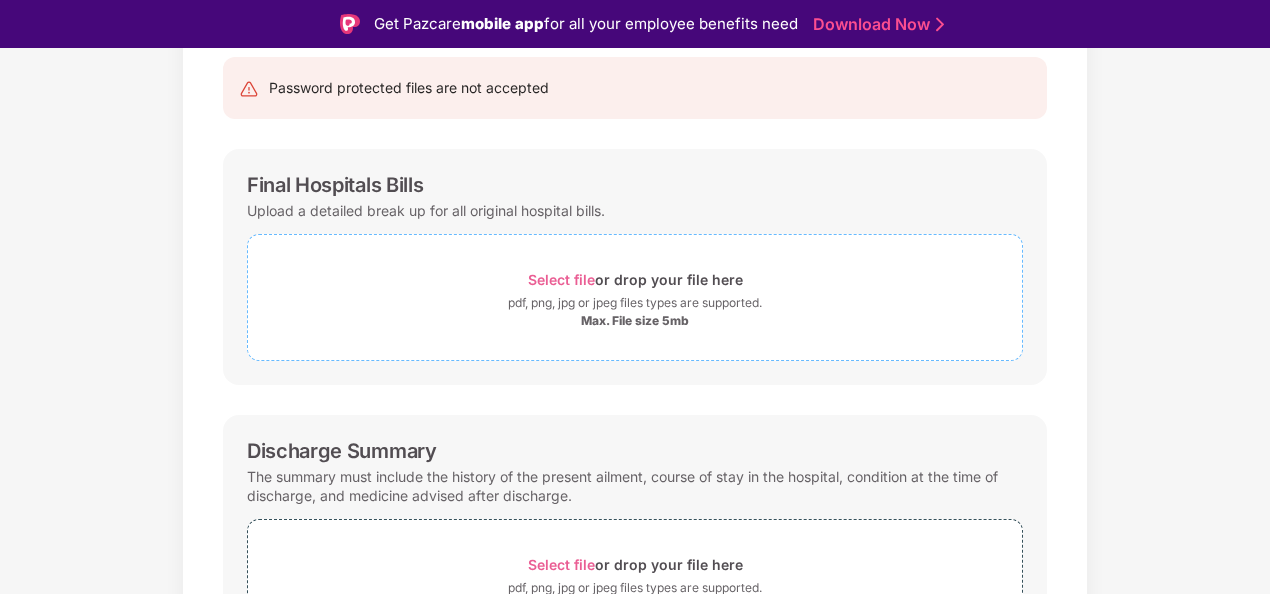 click on "pdf, png, jpg or jpeg files types are supported." at bounding box center (635, 303) 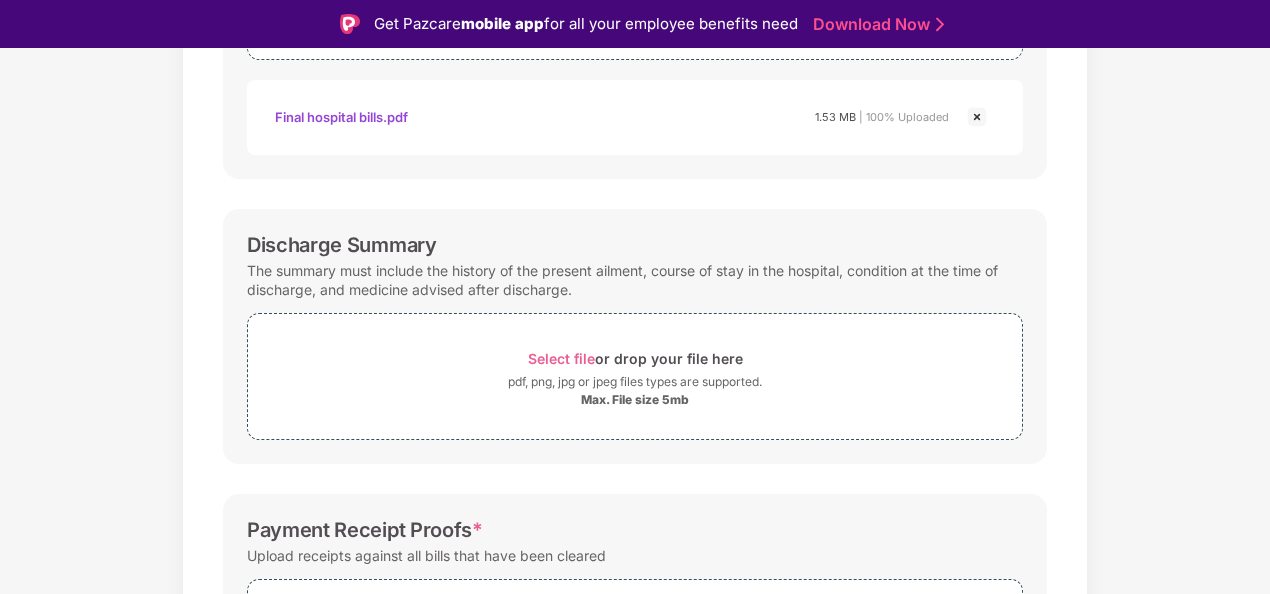 scroll, scrollTop: 606, scrollLeft: 0, axis: vertical 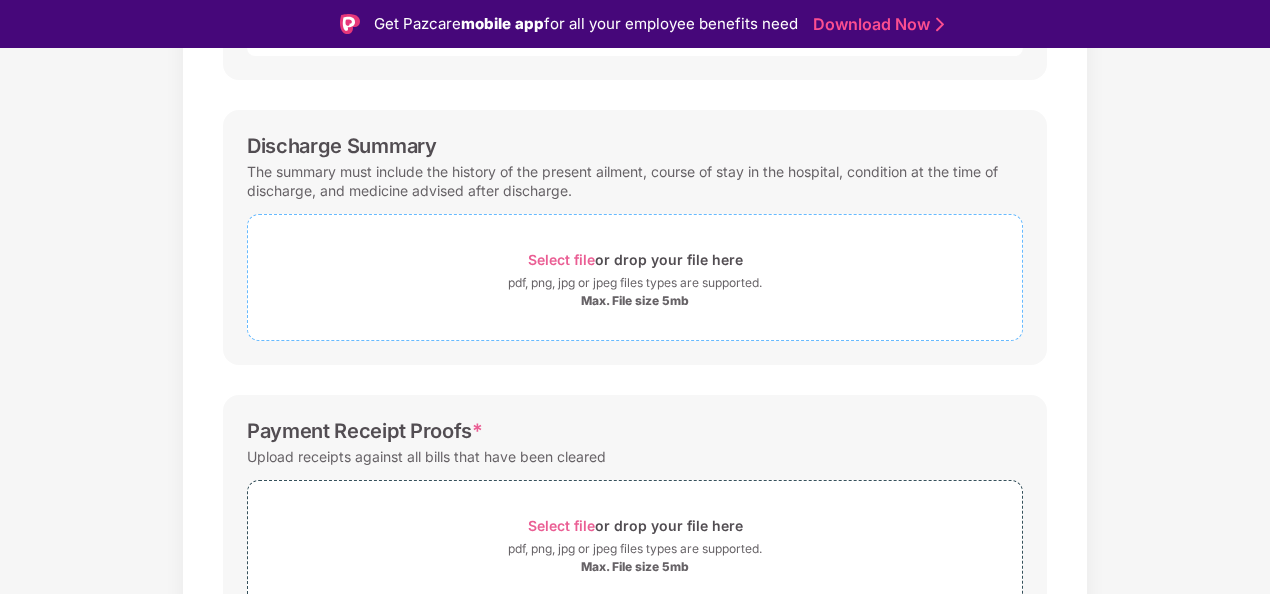 click on "Max. File size 5mb" at bounding box center [635, 301] 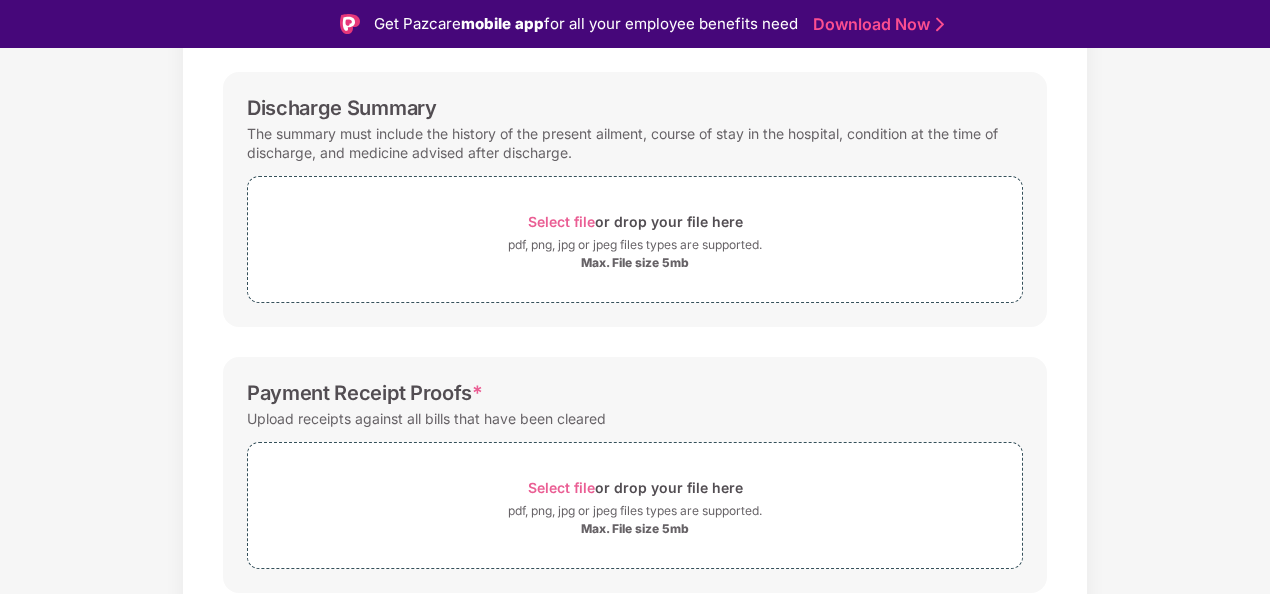 scroll, scrollTop: 613, scrollLeft: 0, axis: vertical 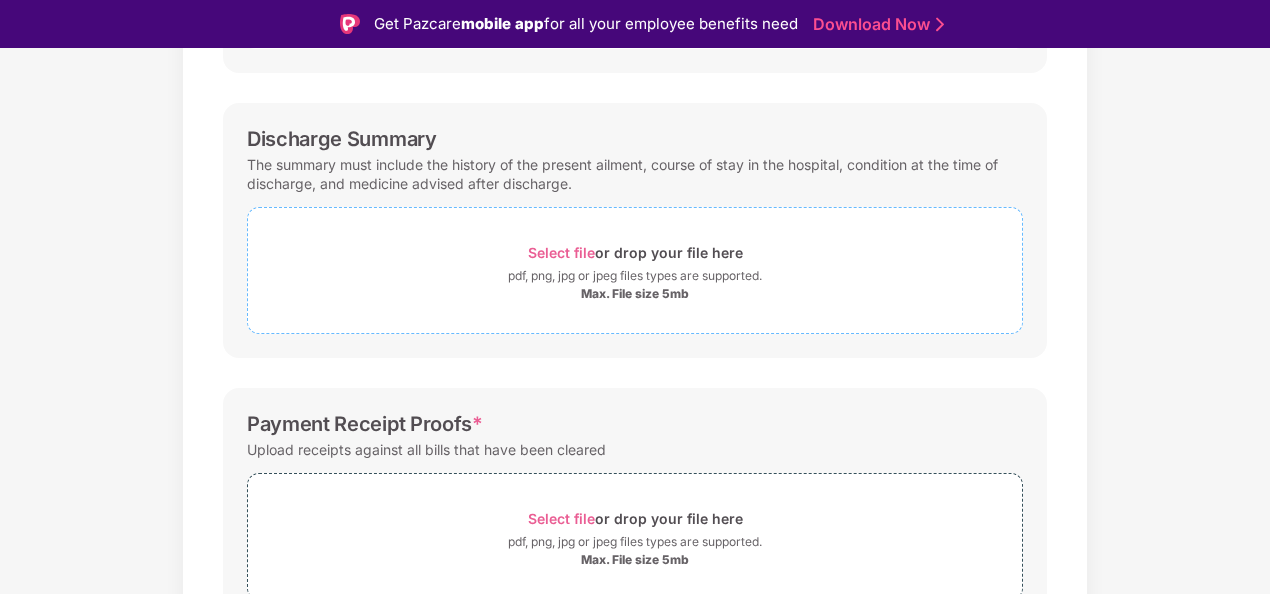 click on "Max. File size 5mb" at bounding box center (635, 294) 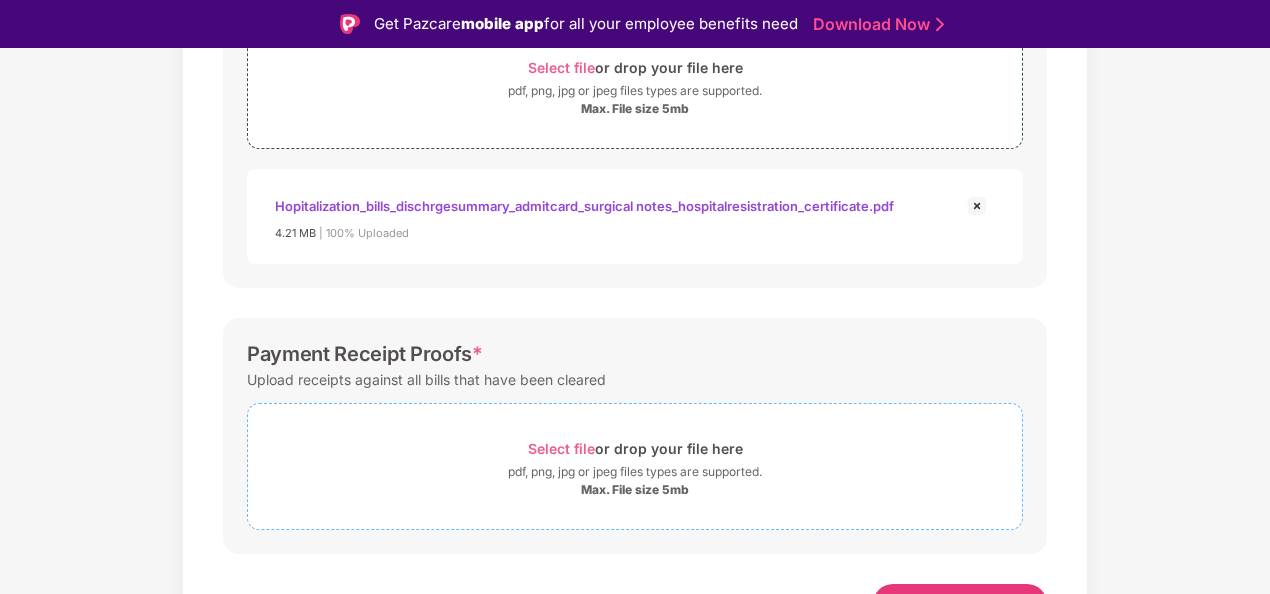 scroll, scrollTop: 813, scrollLeft: 0, axis: vertical 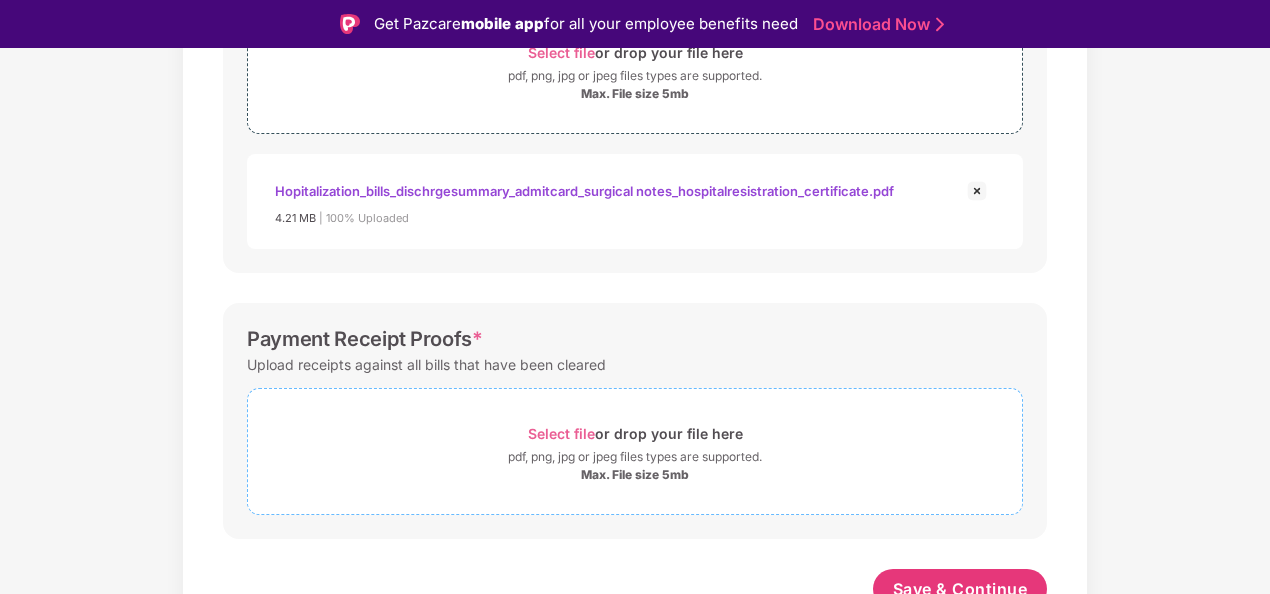 click on "Select file  or drop your file here" at bounding box center [635, 433] 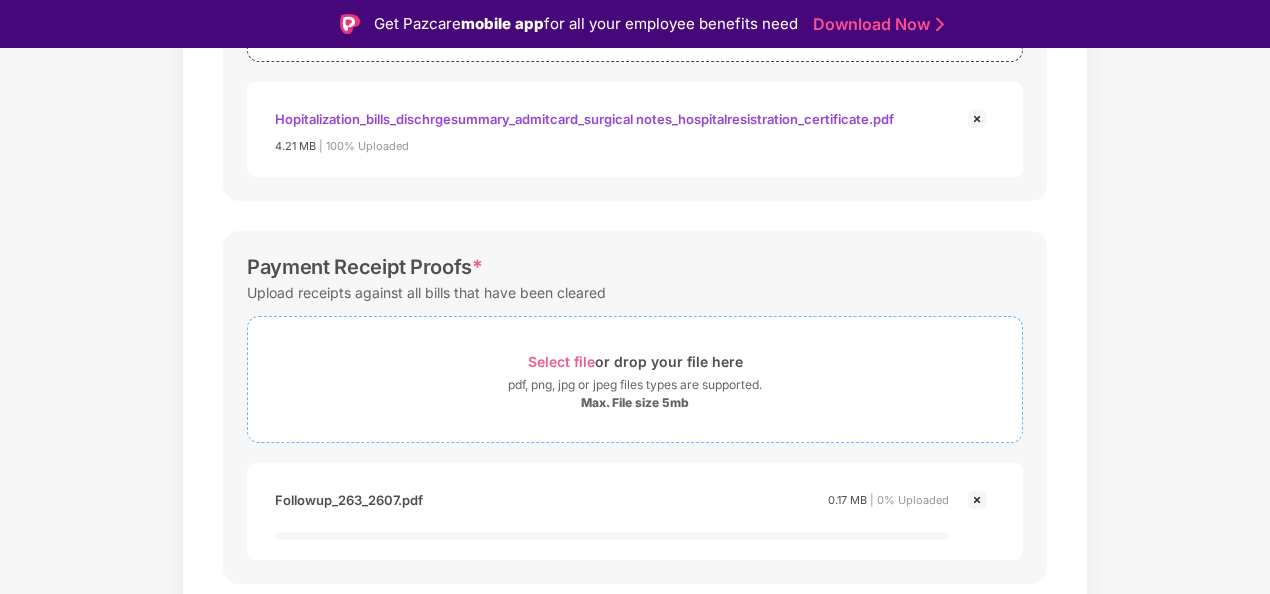 scroll, scrollTop: 913, scrollLeft: 0, axis: vertical 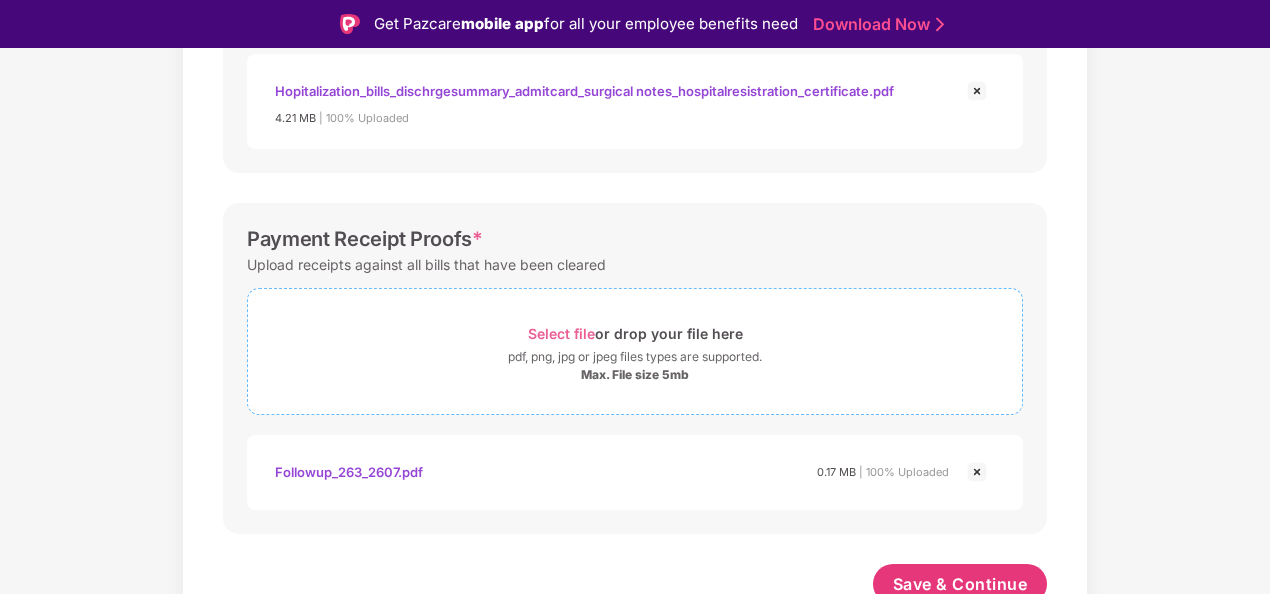 click on "pdf, png, jpg or jpeg files types are supported." at bounding box center (635, 357) 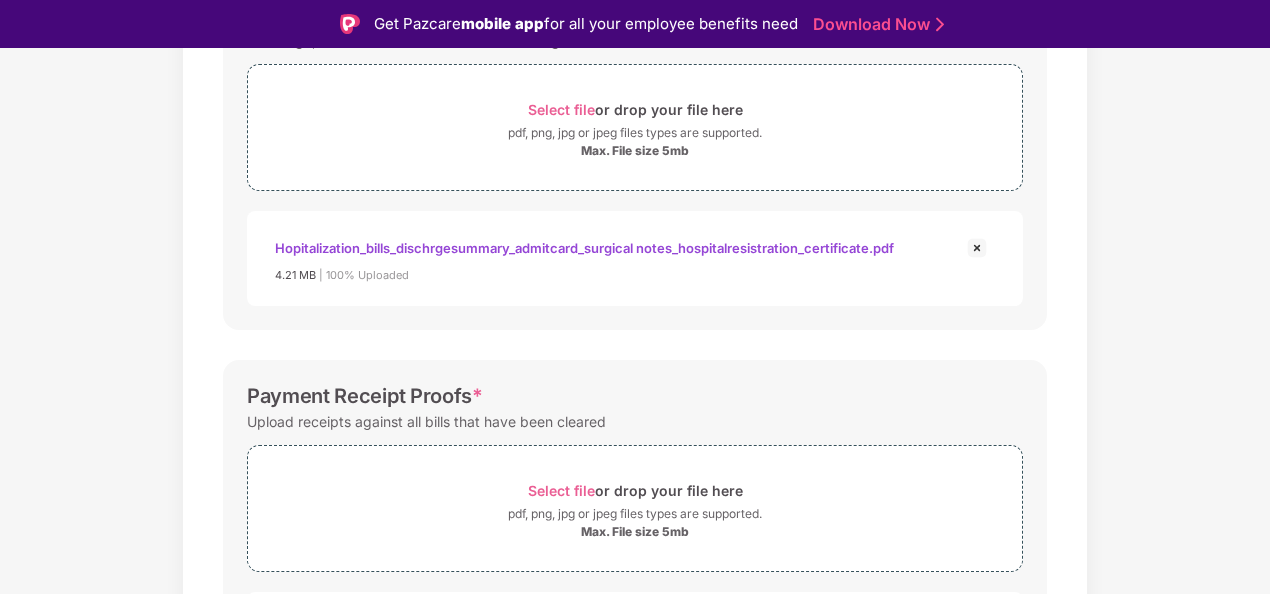 scroll, scrollTop: 913, scrollLeft: 0, axis: vertical 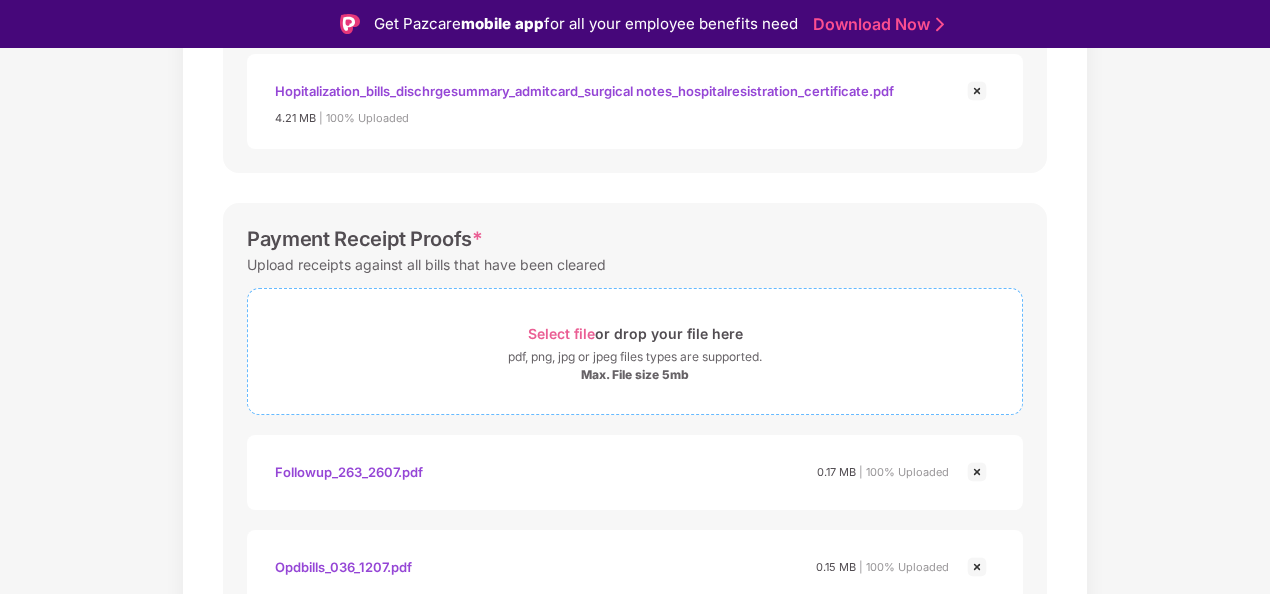 click on "pdf, png, jpg or jpeg files types are supported." at bounding box center (635, 357) 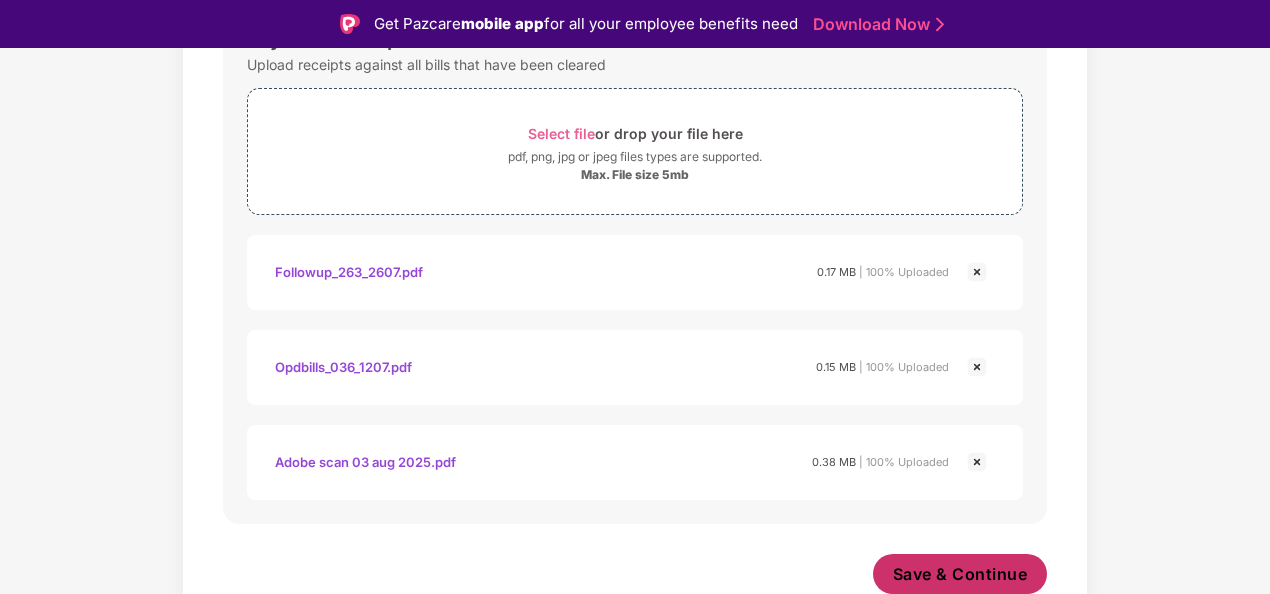 scroll, scrollTop: 1113, scrollLeft: 0, axis: vertical 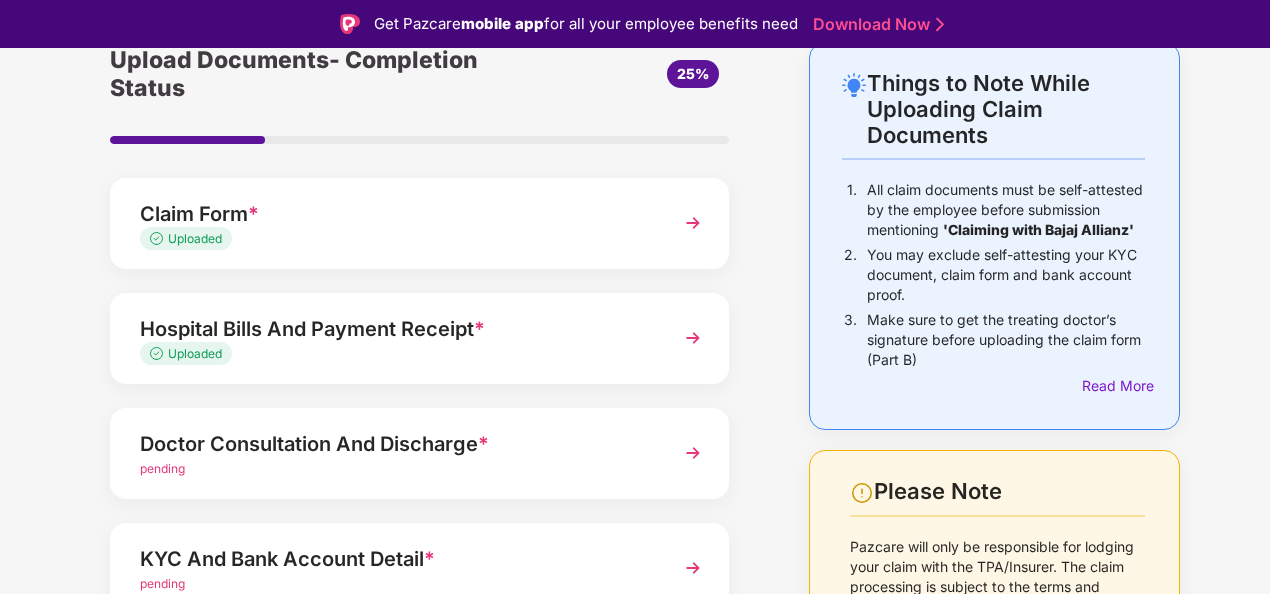 click at bounding box center (693, 453) 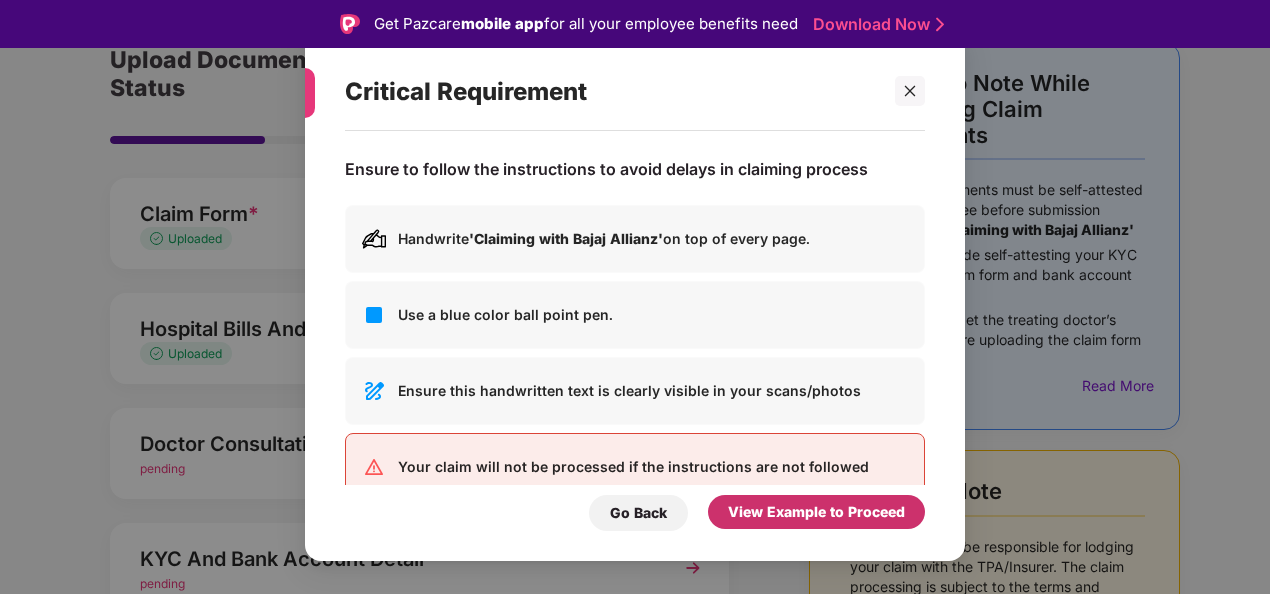 click on "View Example to Proceed" at bounding box center (816, 512) 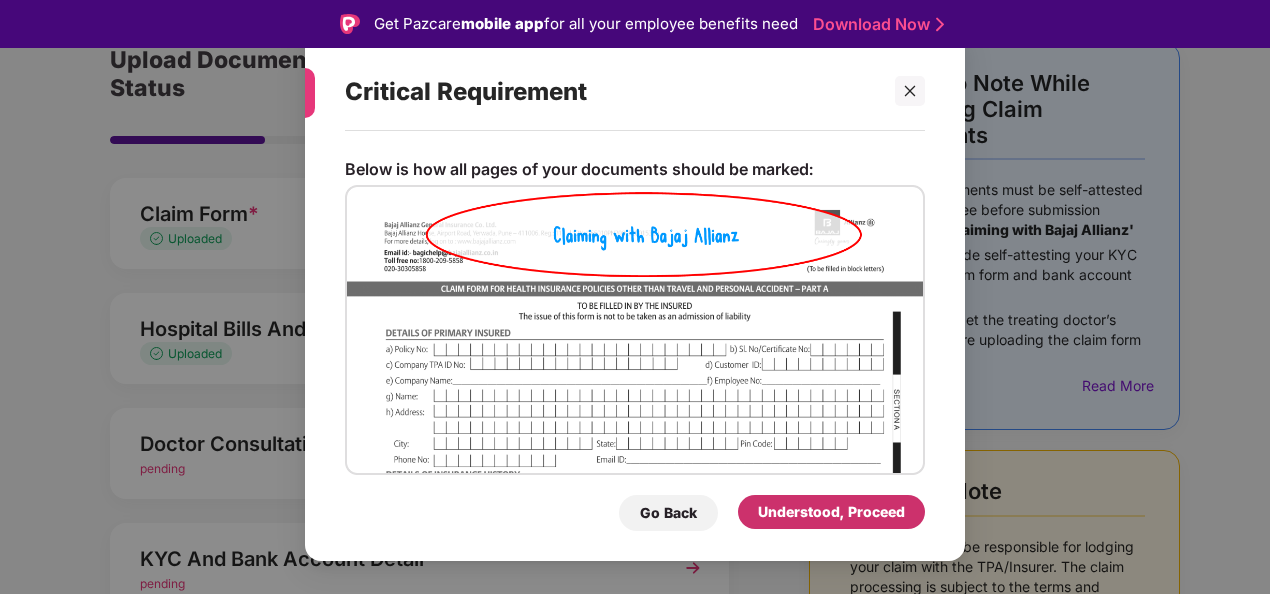 click on "Understood, Proceed" at bounding box center (831, 512) 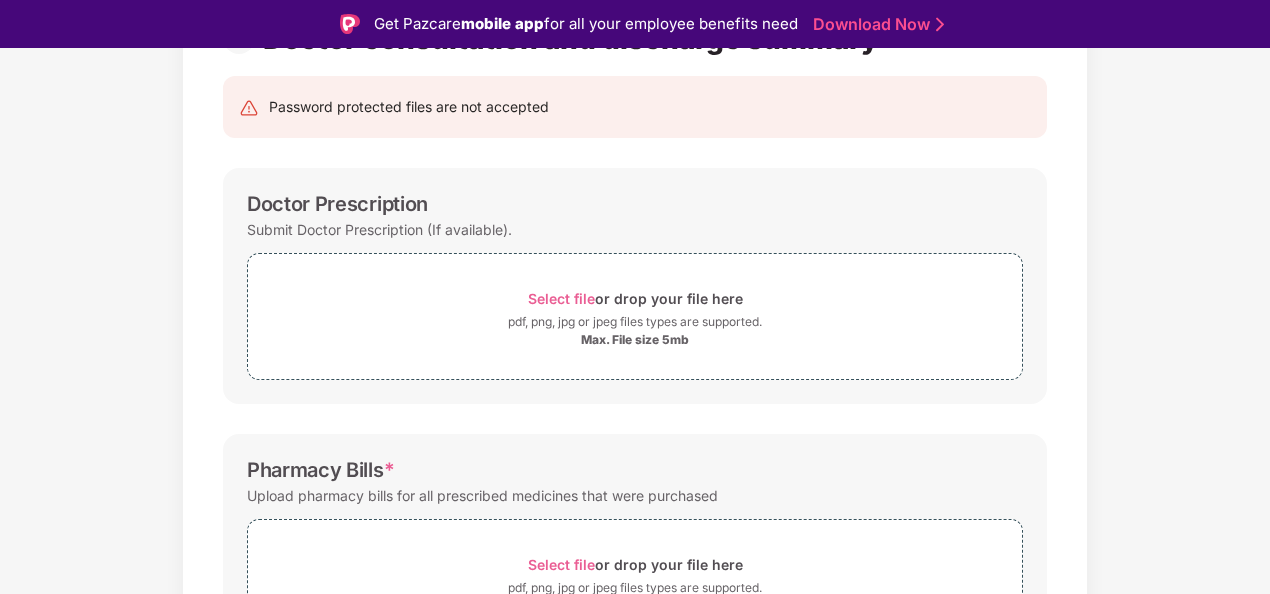scroll, scrollTop: 206, scrollLeft: 0, axis: vertical 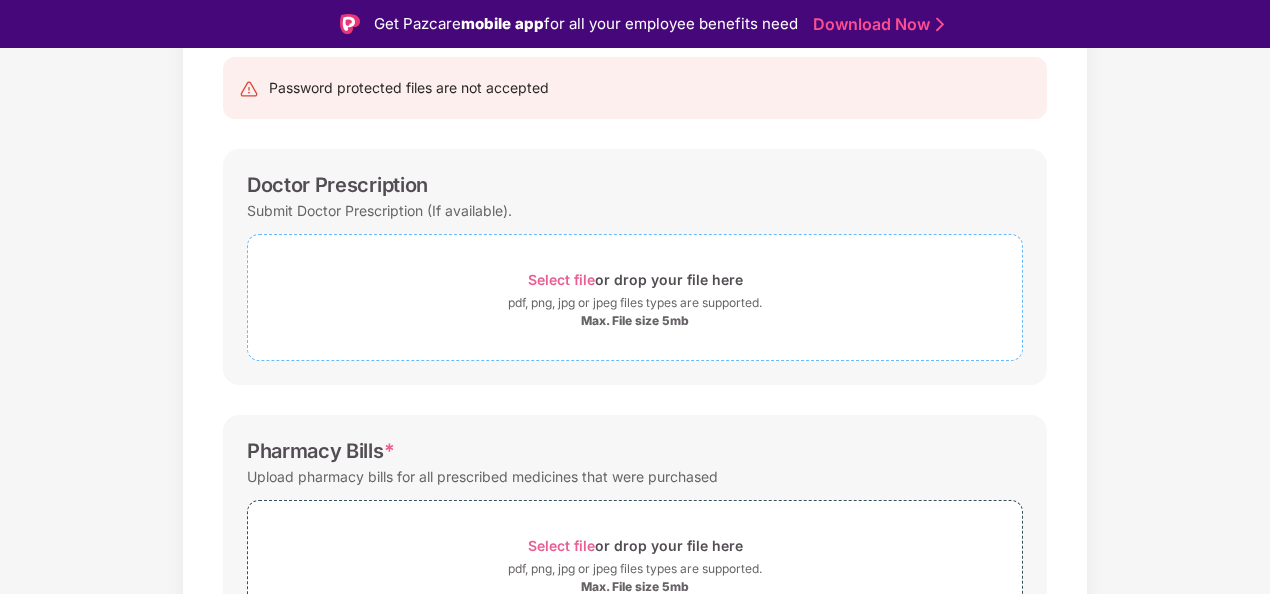 click on "pdf, png, jpg or jpeg files types are supported." at bounding box center (635, 303) 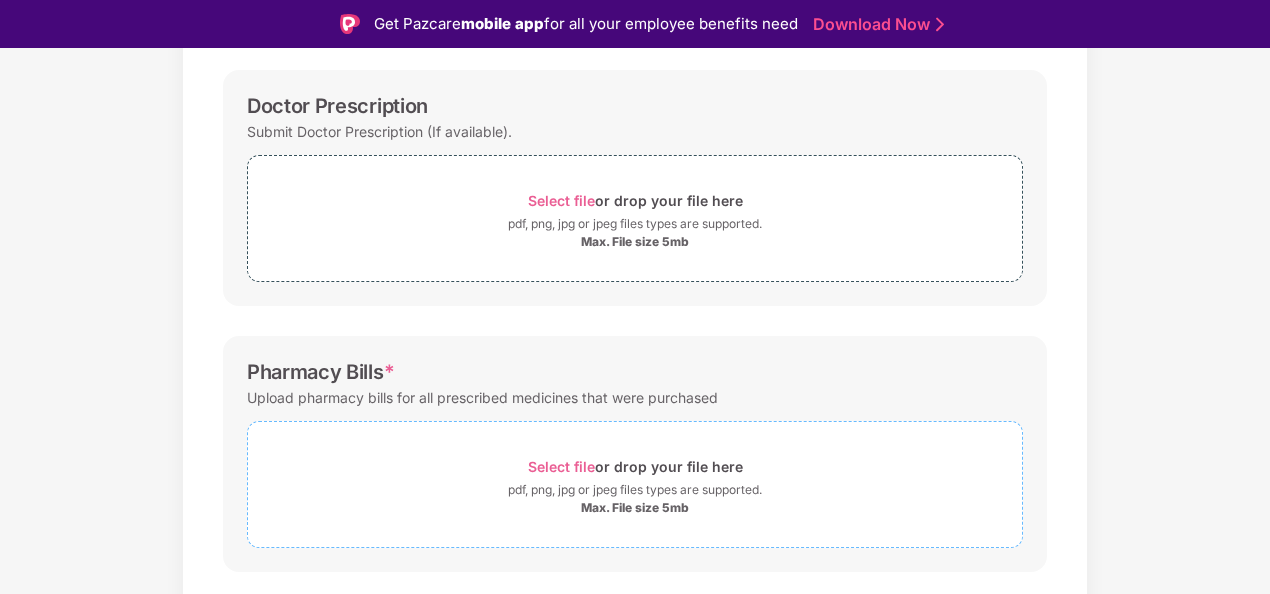 scroll, scrollTop: 406, scrollLeft: 0, axis: vertical 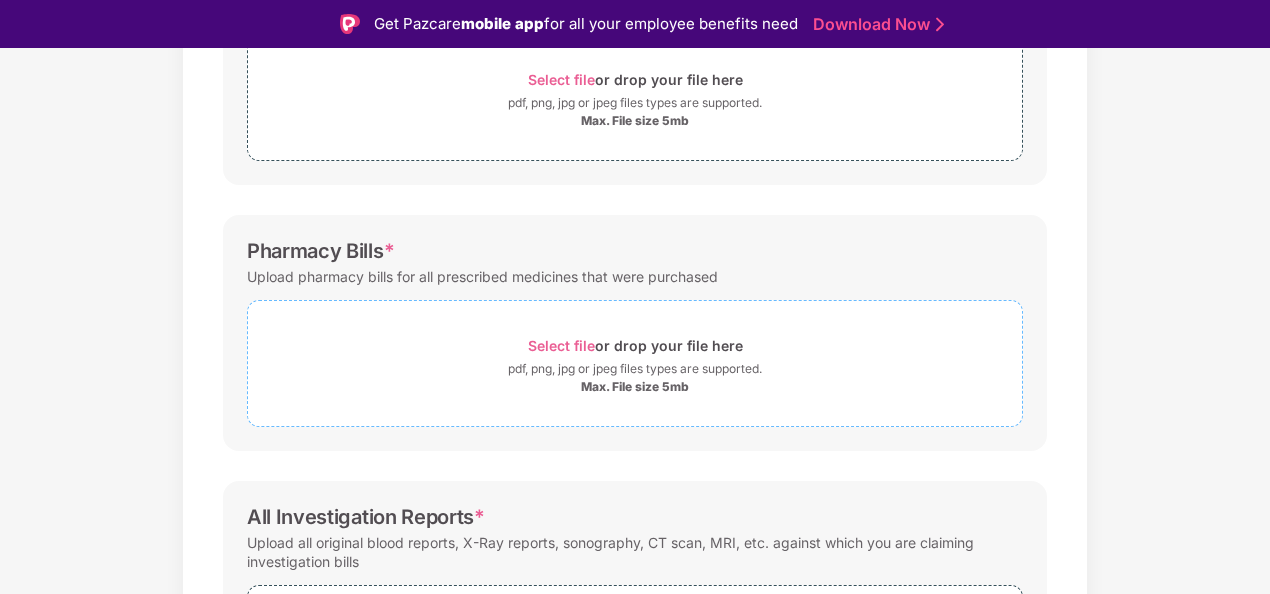 click on "pdf, png, jpg or jpeg files types are supported." at bounding box center [635, 369] 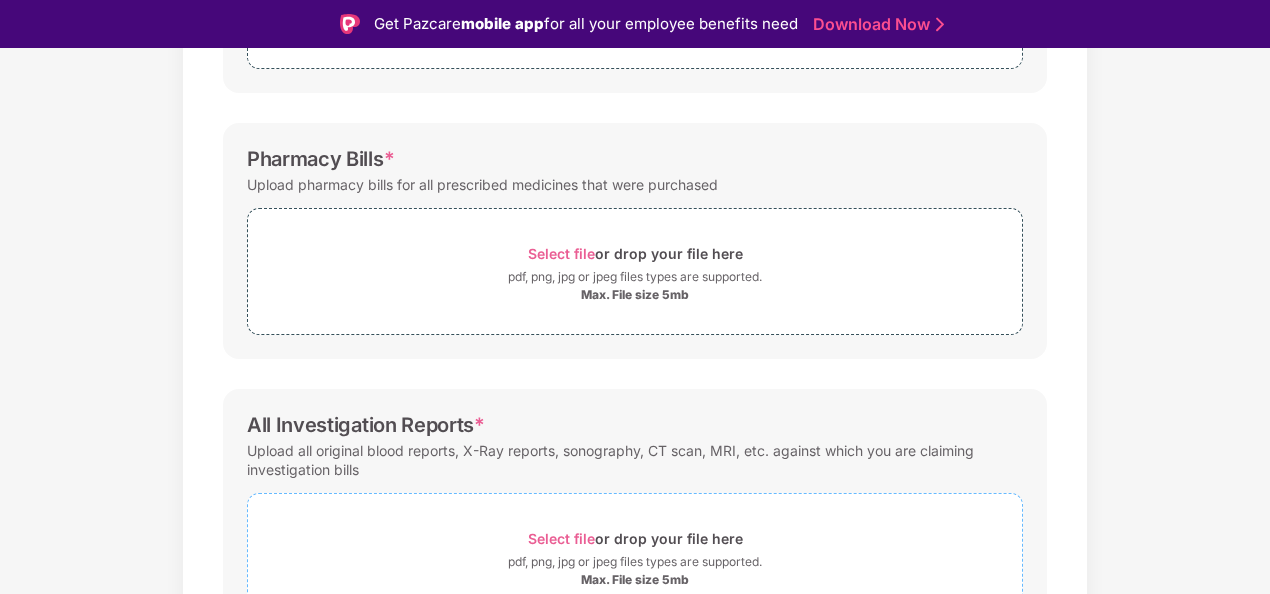 scroll, scrollTop: 606, scrollLeft: 0, axis: vertical 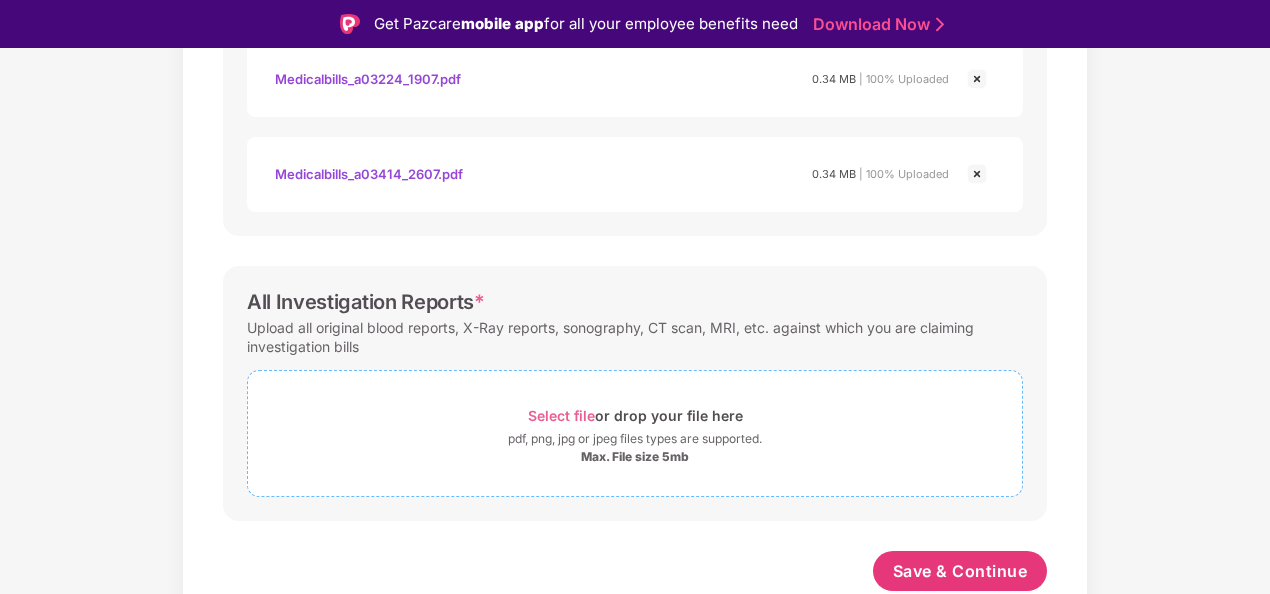 click on "Select file  or drop your file here pdf, png, jpg or jpeg files types are supported. Max. File size 5mb" at bounding box center [635, 433] 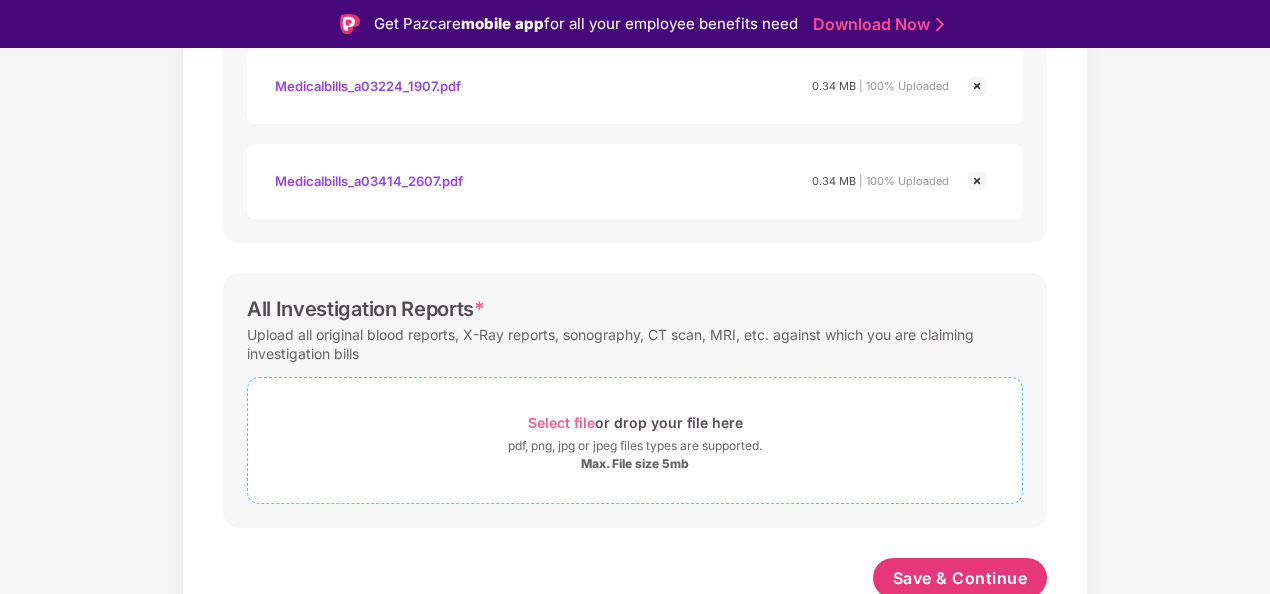 scroll, scrollTop: 1374, scrollLeft: 0, axis: vertical 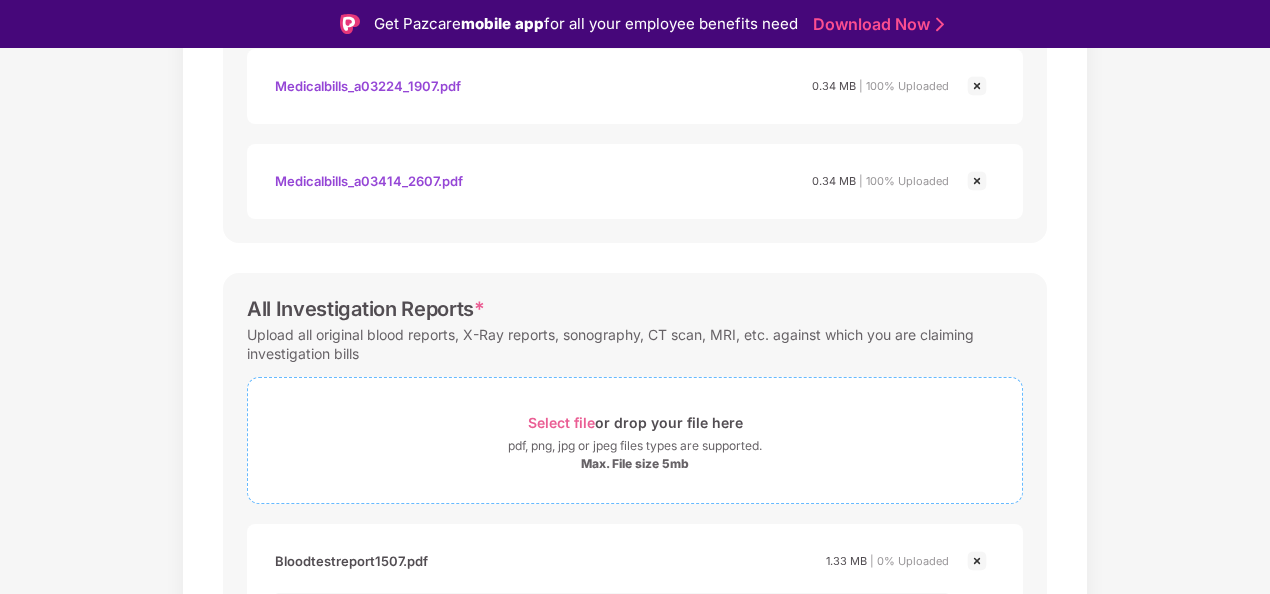 click on "pdf, png, jpg or jpeg files types are supported." at bounding box center [635, 446] 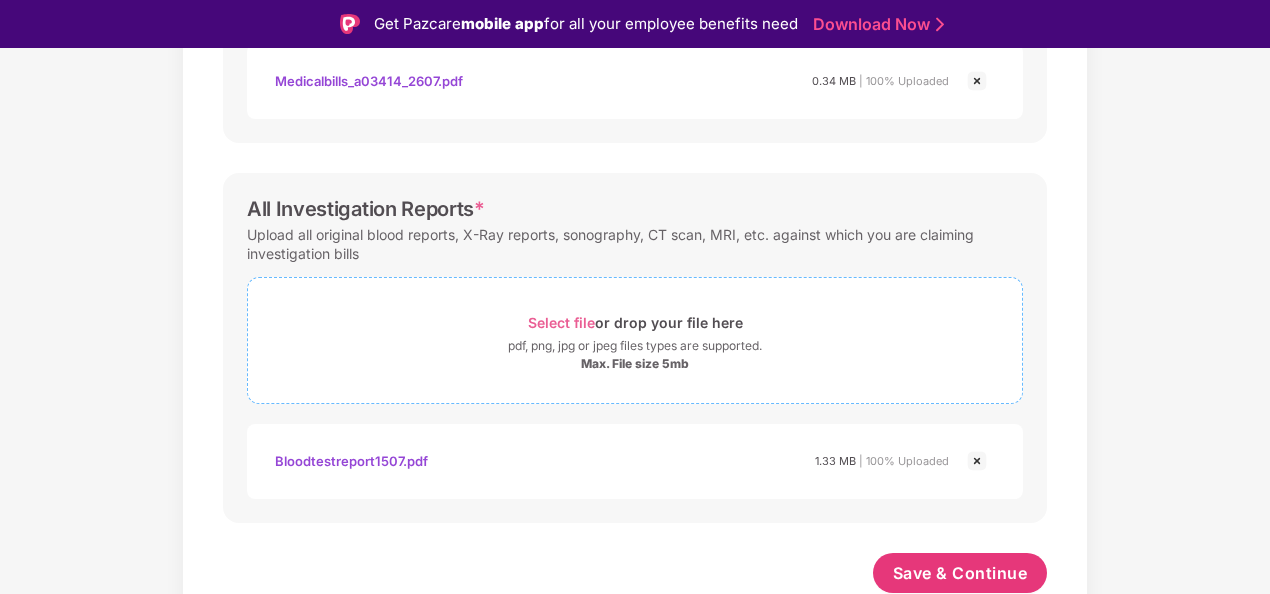scroll, scrollTop: 1473, scrollLeft: 0, axis: vertical 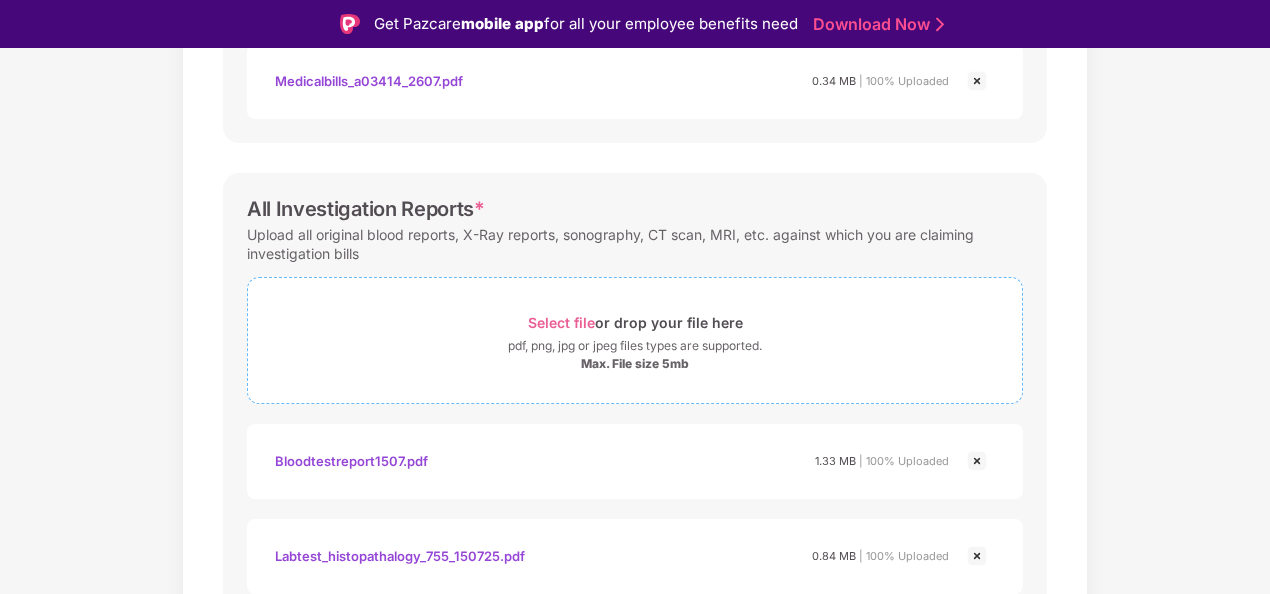 click on "pdf, png, jpg or jpeg files types are supported." at bounding box center (635, 346) 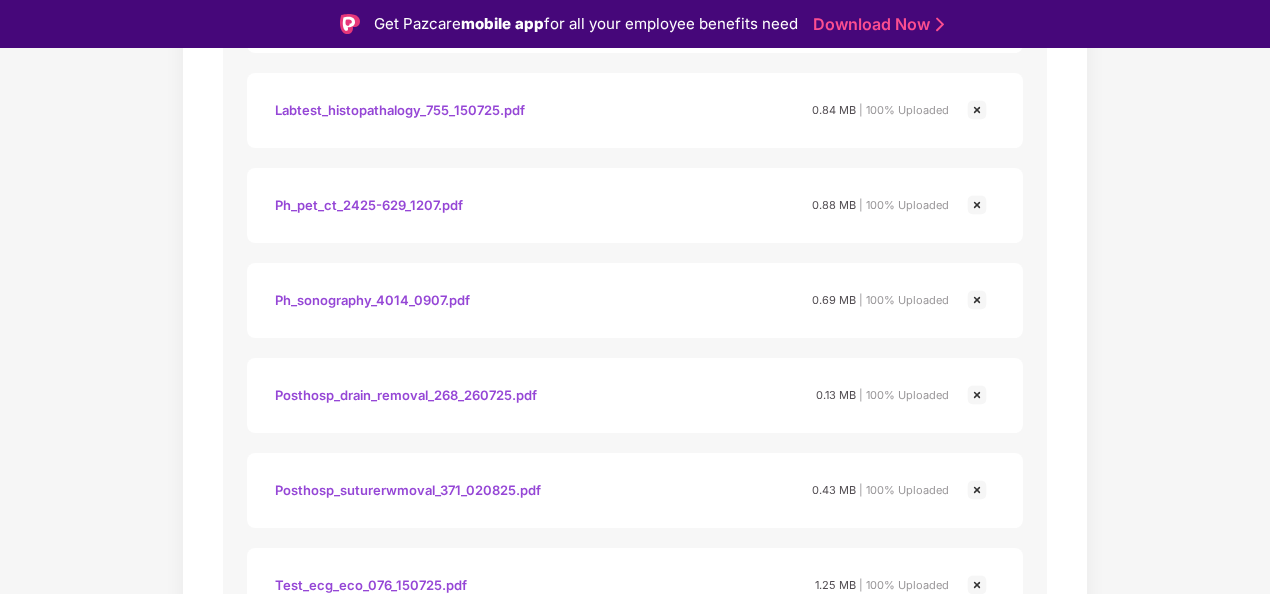 scroll, scrollTop: 2043, scrollLeft: 0, axis: vertical 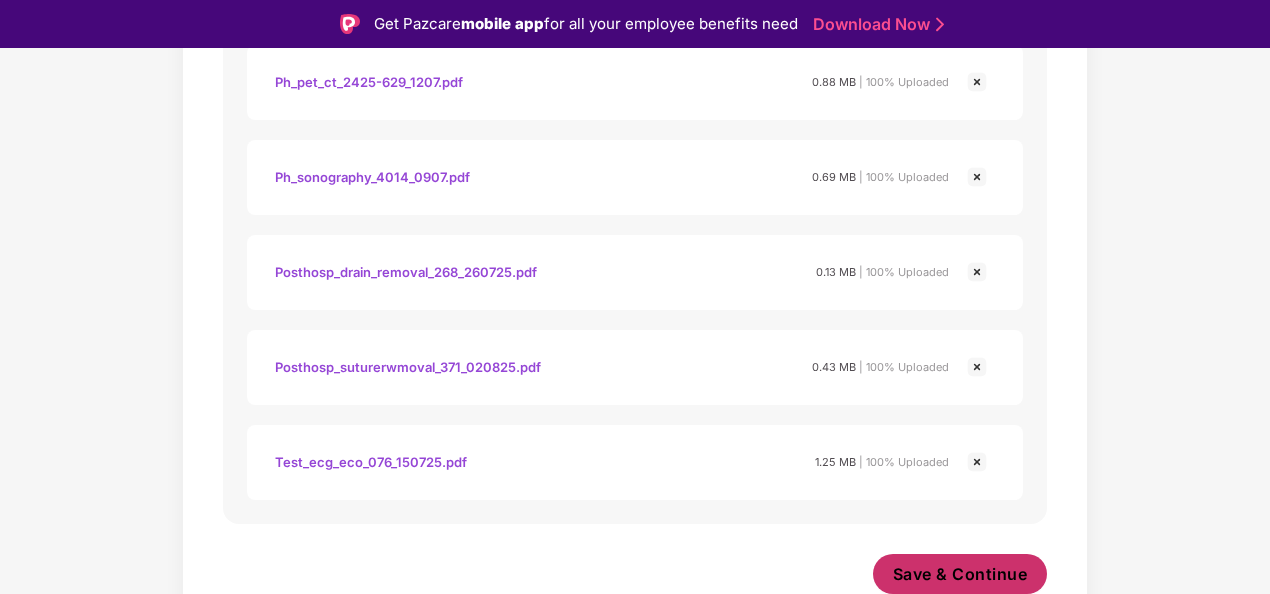 click on "Save & Continue" at bounding box center (960, 574) 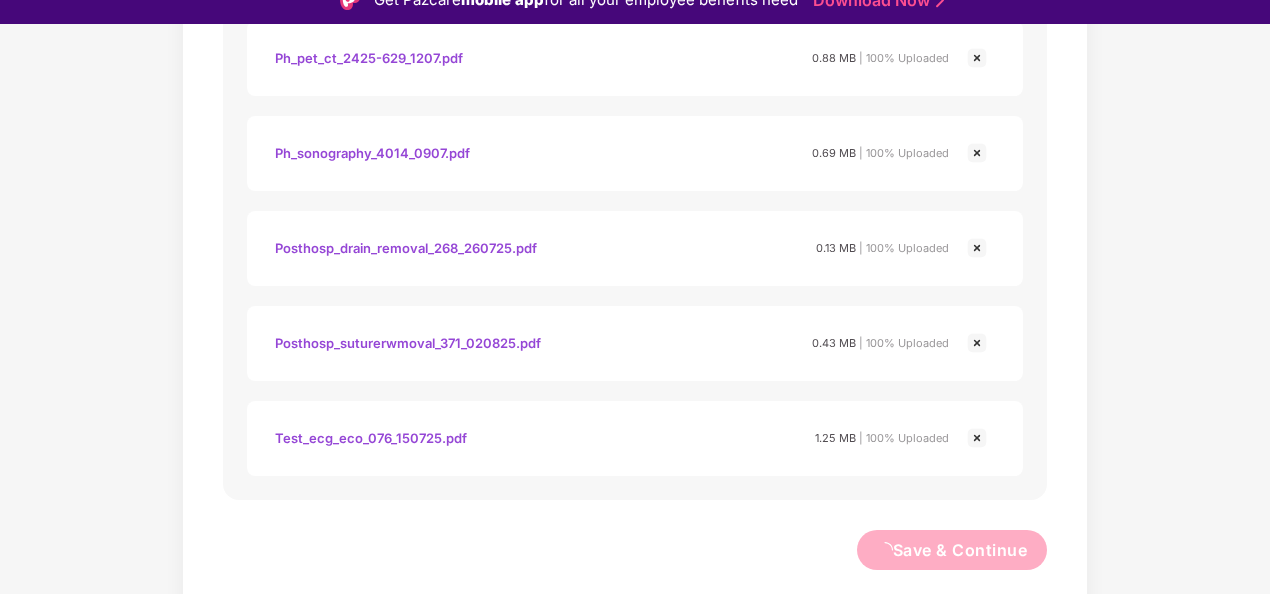 scroll, scrollTop: 48, scrollLeft: 0, axis: vertical 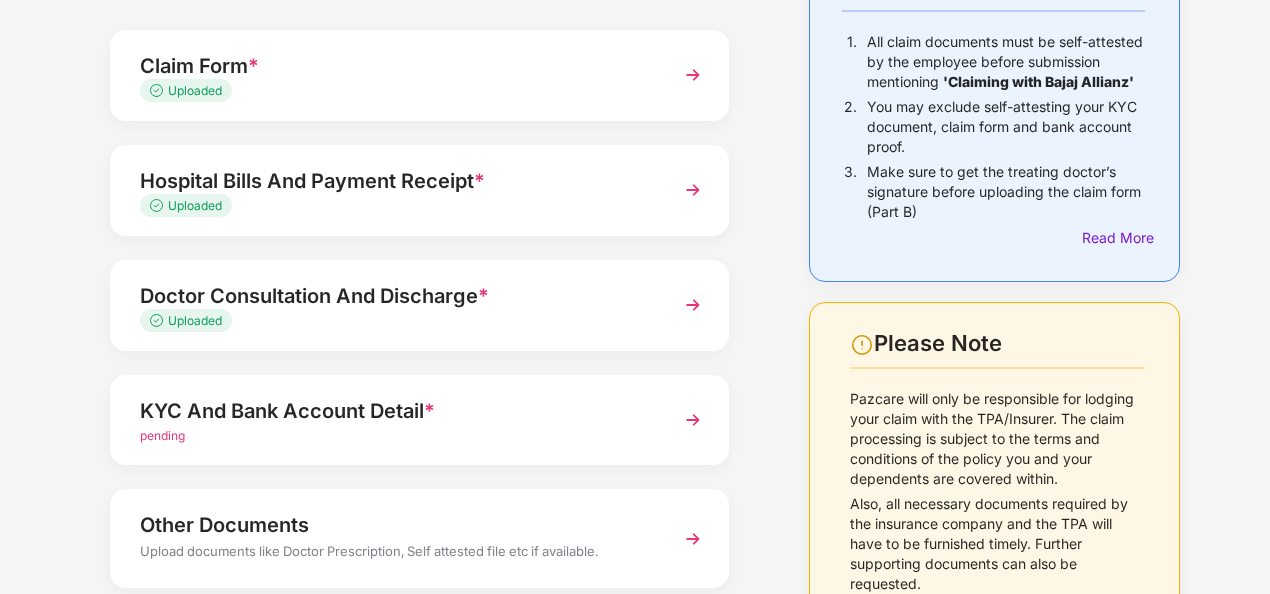click on "KYC And Bank Account Detail *" at bounding box center (396, 411) 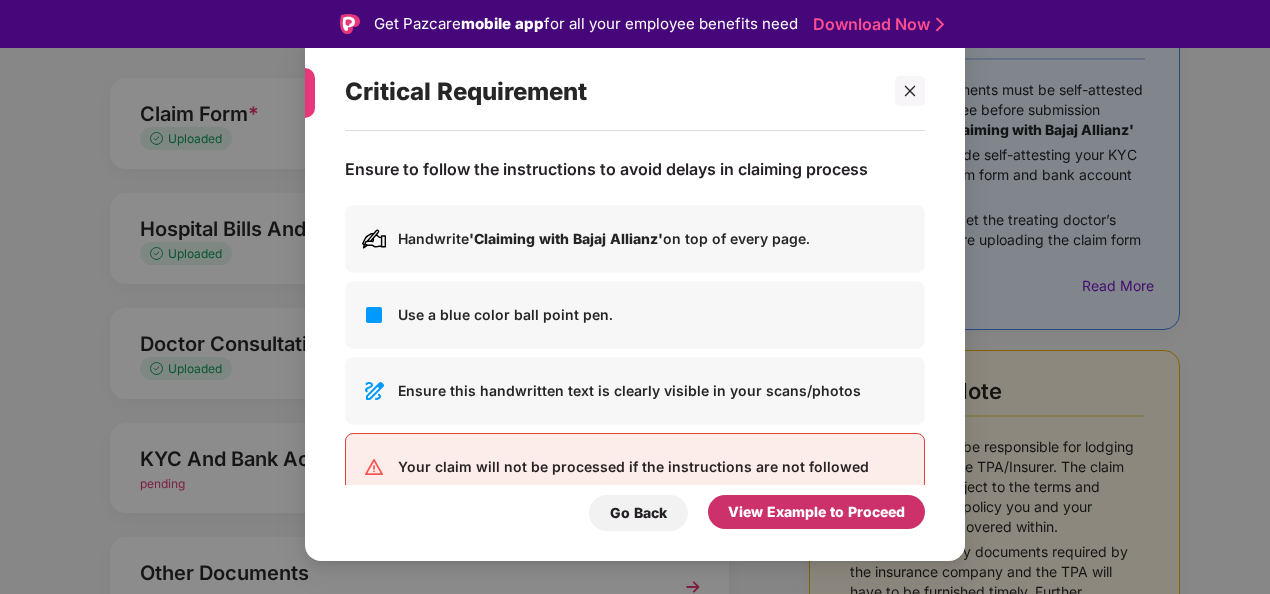click on "View Example to Proceed" at bounding box center [816, 512] 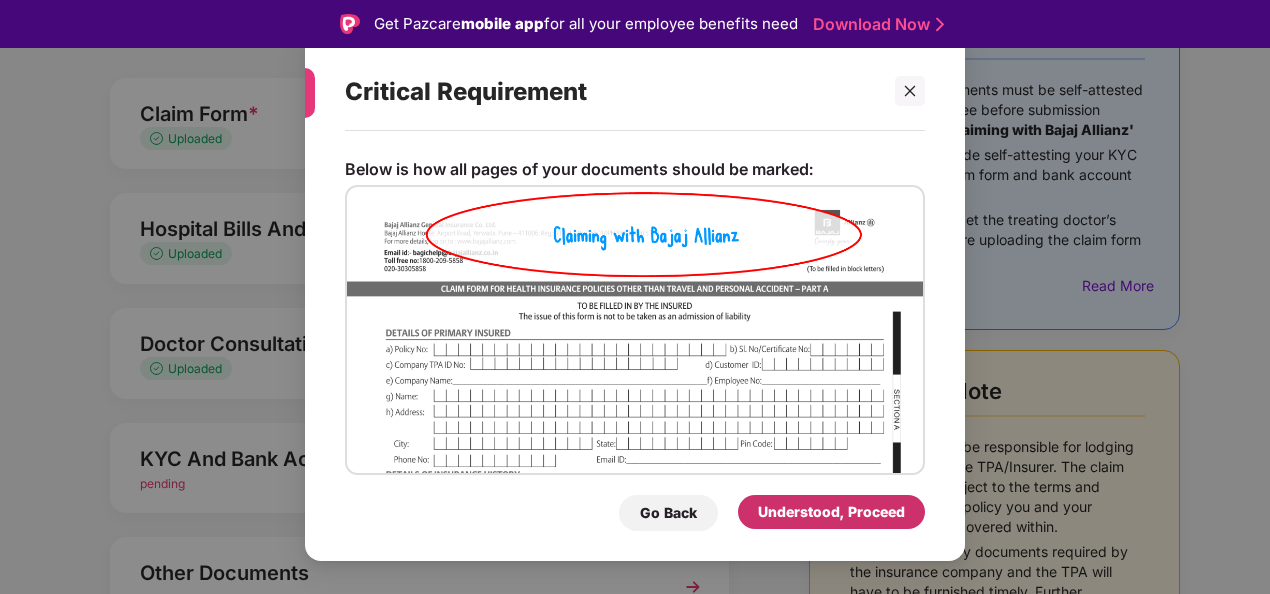 click on "Understood, Proceed" at bounding box center [831, 512] 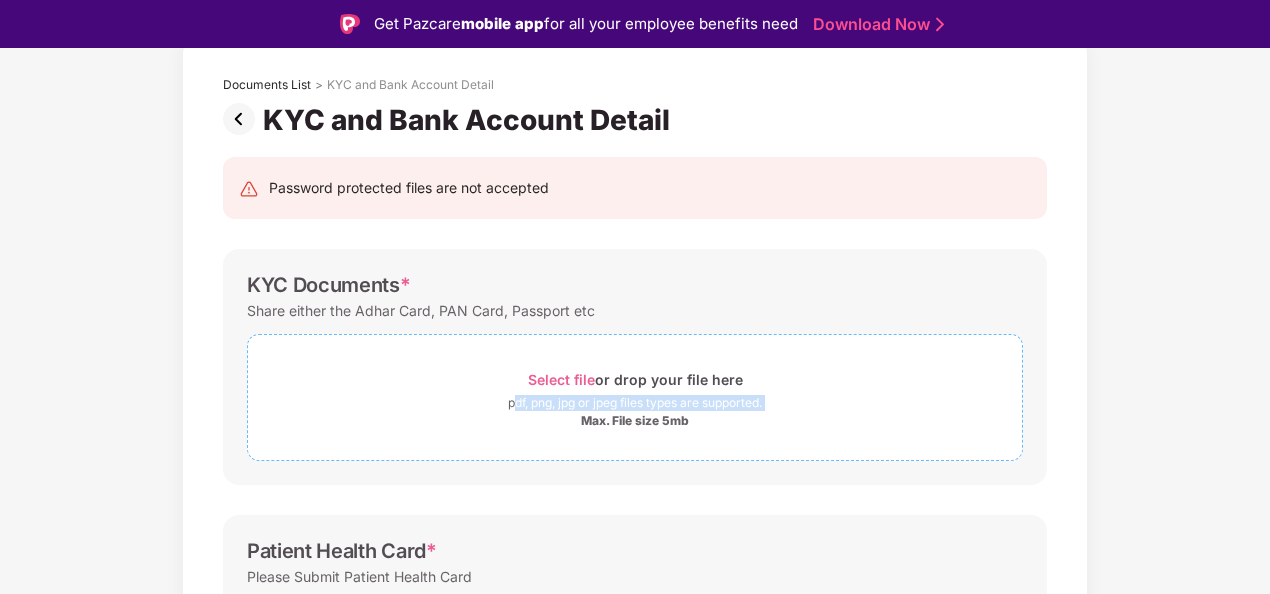 click on "Select file  or drop your file here pdf, png, jpg or jpeg files types are supported. Max. File size 5mb" at bounding box center [635, 397] 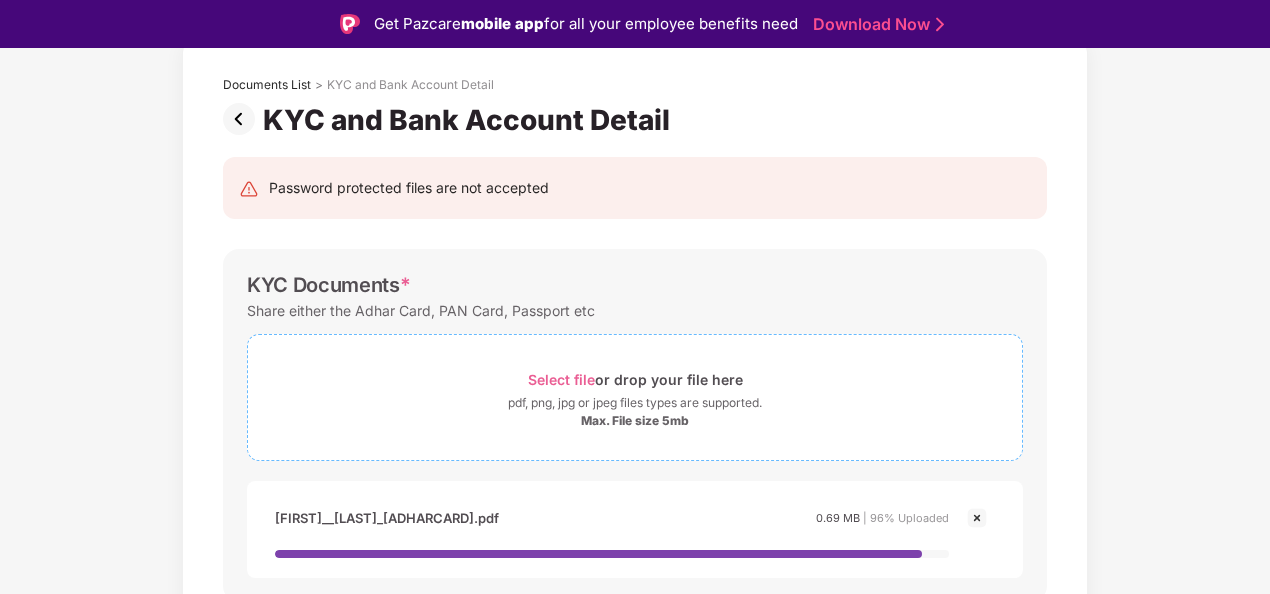 click on "pdf, png, jpg or jpeg files types are supported." at bounding box center [635, 403] 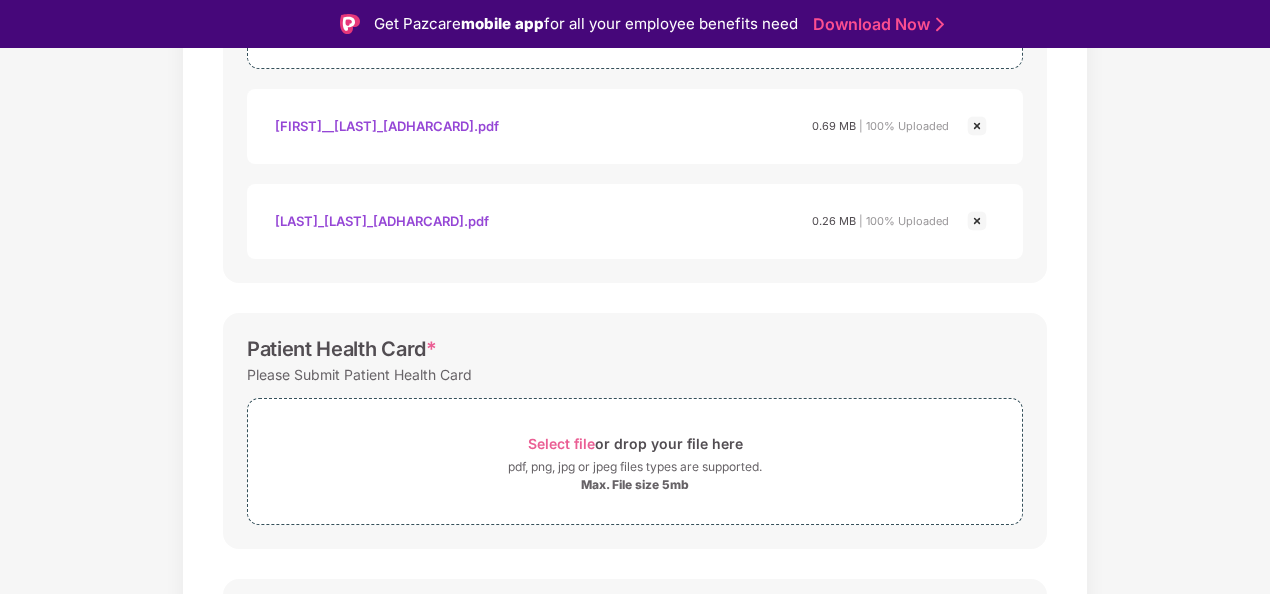 scroll, scrollTop: 506, scrollLeft: 0, axis: vertical 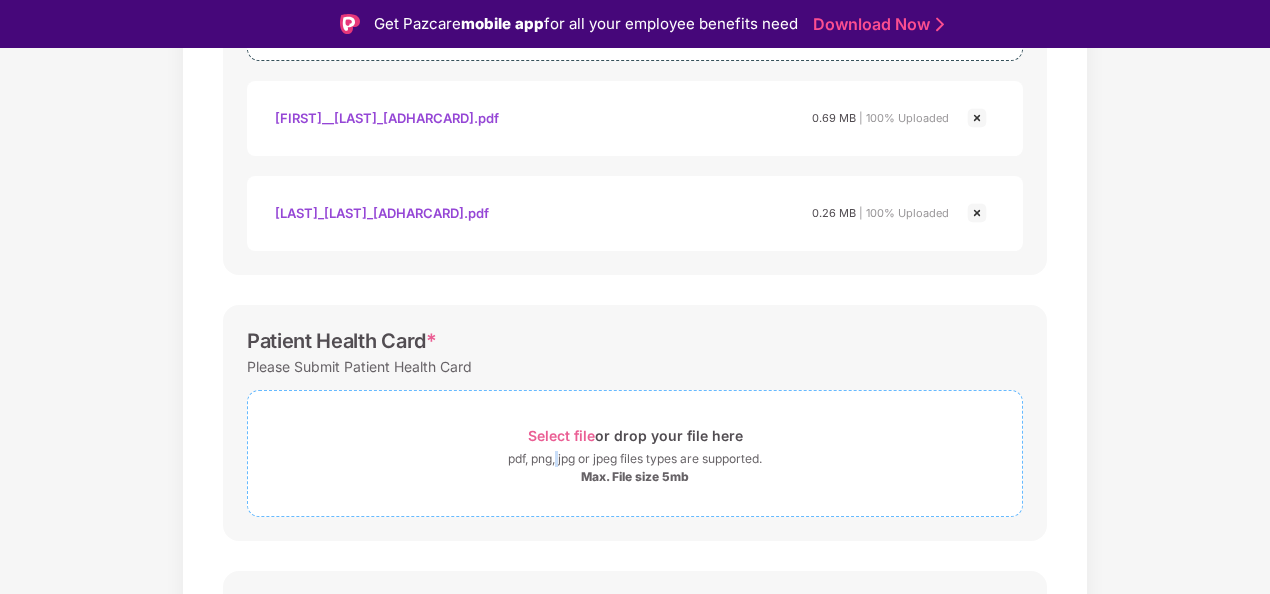 click on "pdf, png, jpg or jpeg files types are supported." at bounding box center [635, 459] 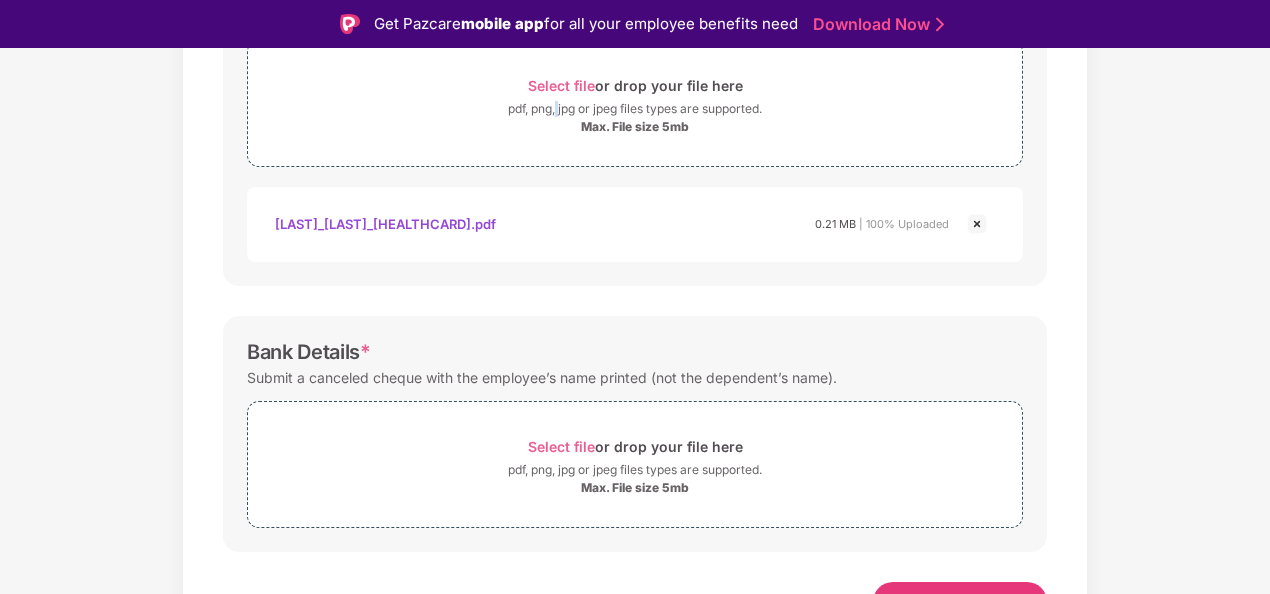 scroll, scrollTop: 884, scrollLeft: 0, axis: vertical 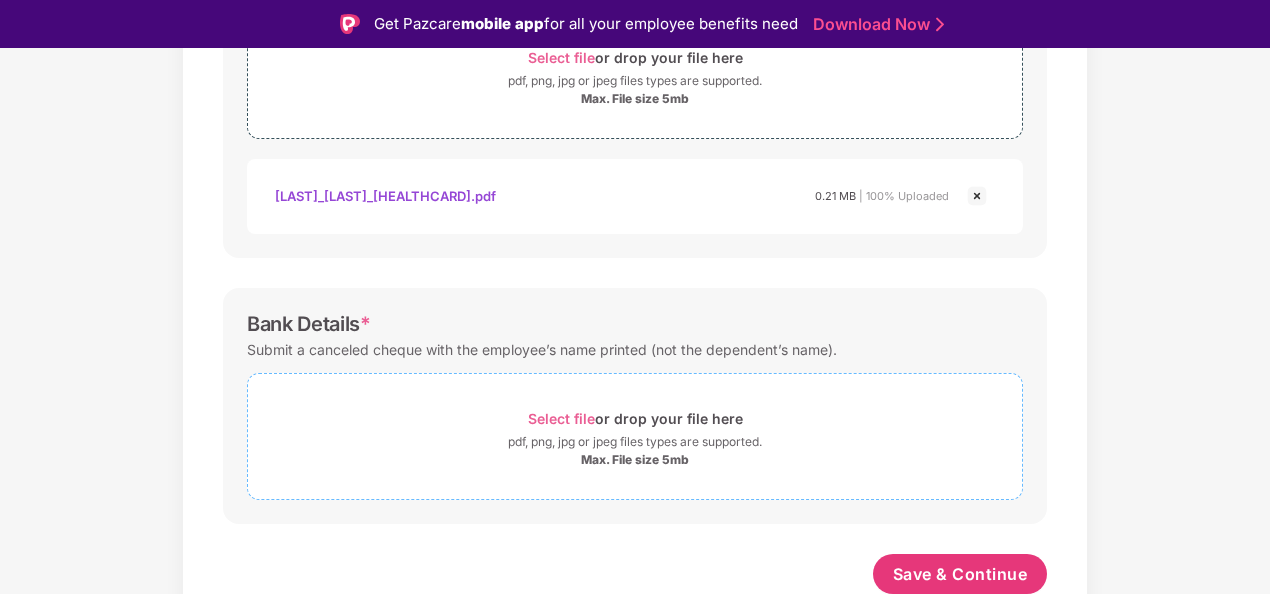 click on "pdf, png, jpg or jpeg files types are supported." at bounding box center (635, 442) 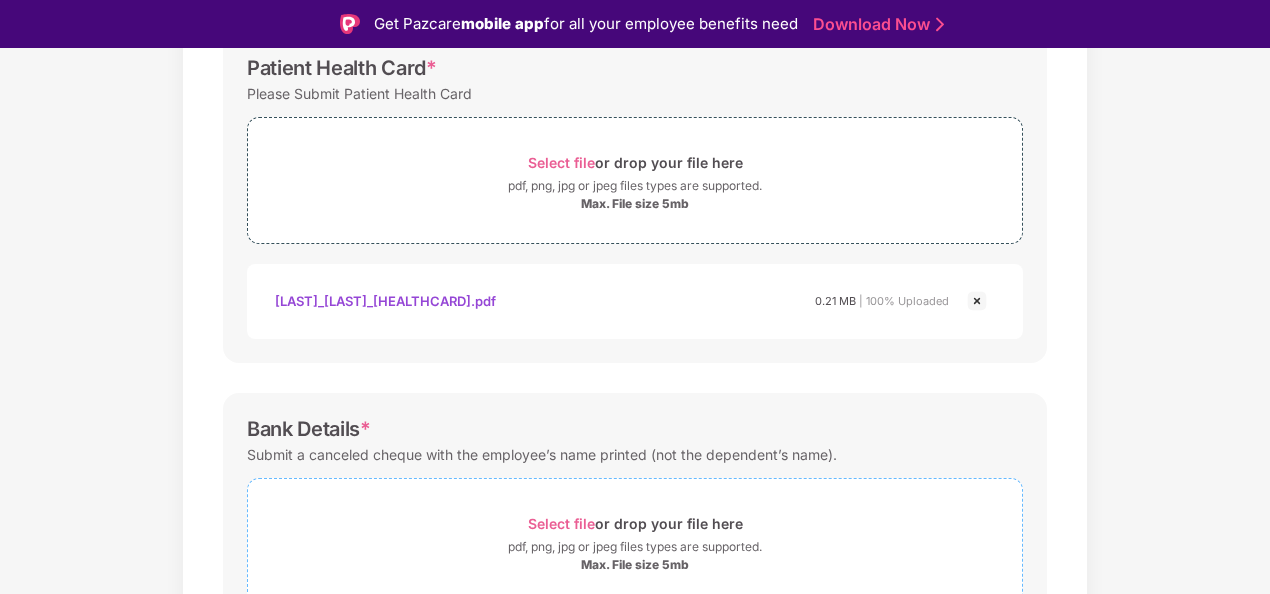 scroll, scrollTop: 979, scrollLeft: 0, axis: vertical 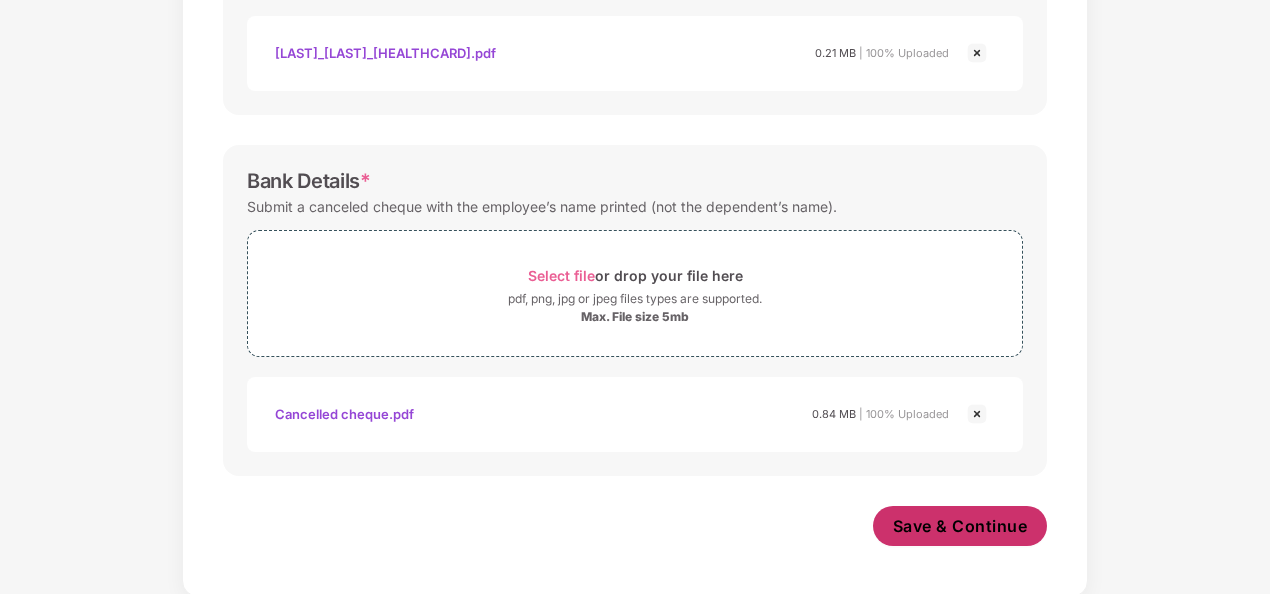 click on "Save & Continue" at bounding box center (960, 526) 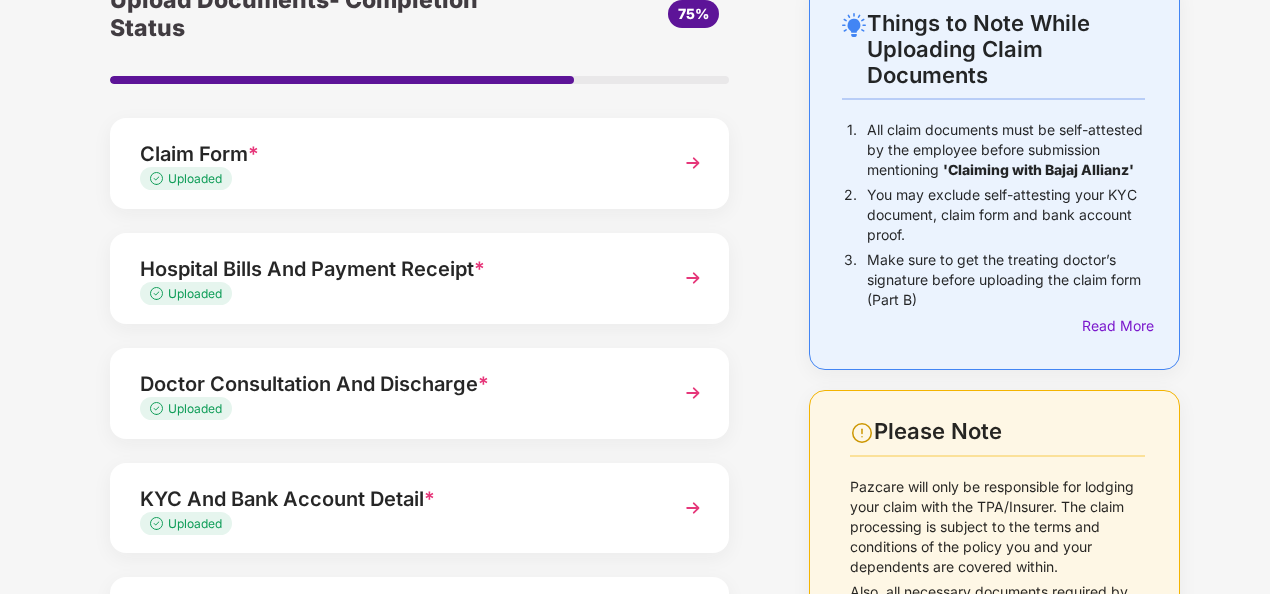 scroll, scrollTop: 300, scrollLeft: 0, axis: vertical 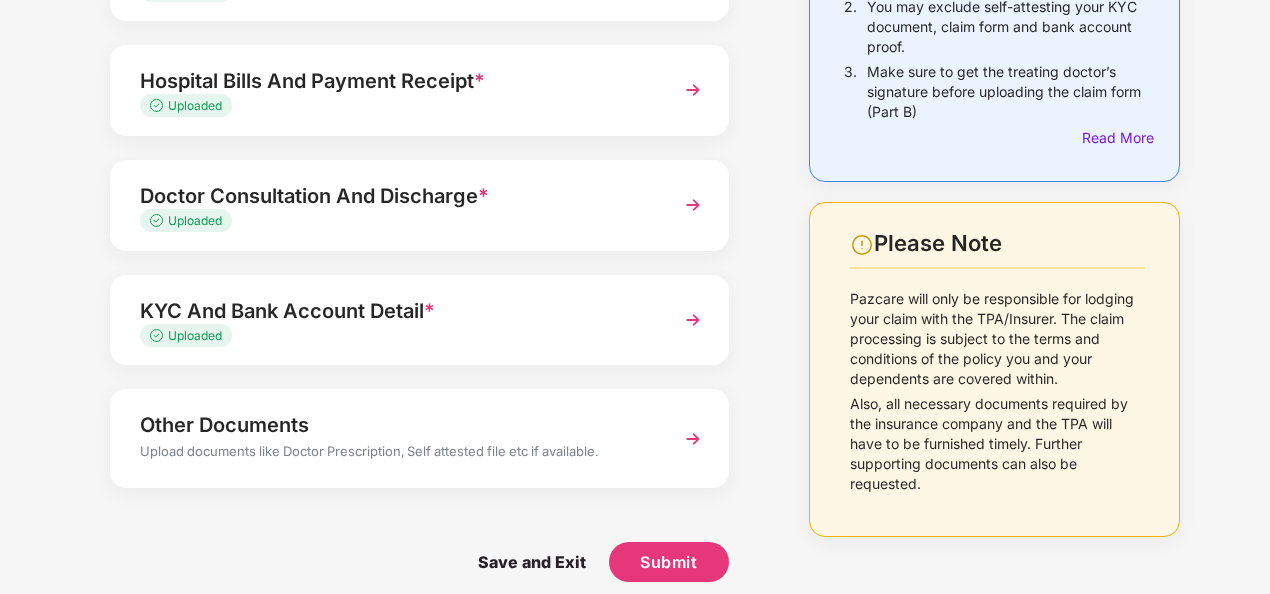 click at bounding box center (693, 439) 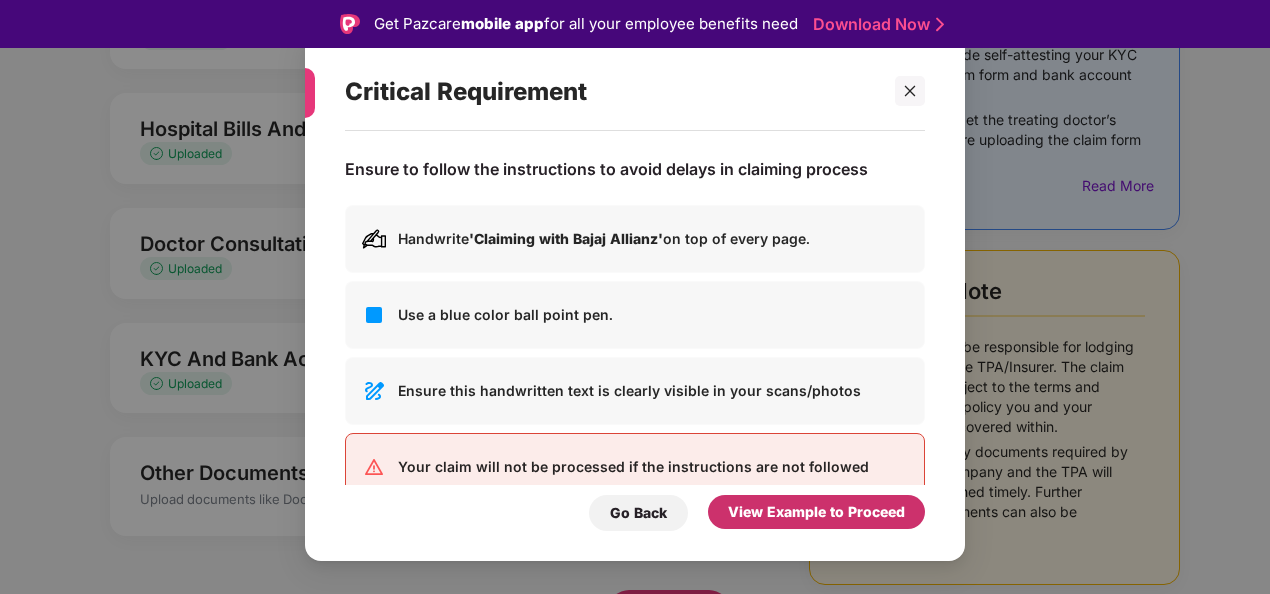 click on "View Example to Proceed" at bounding box center (816, 512) 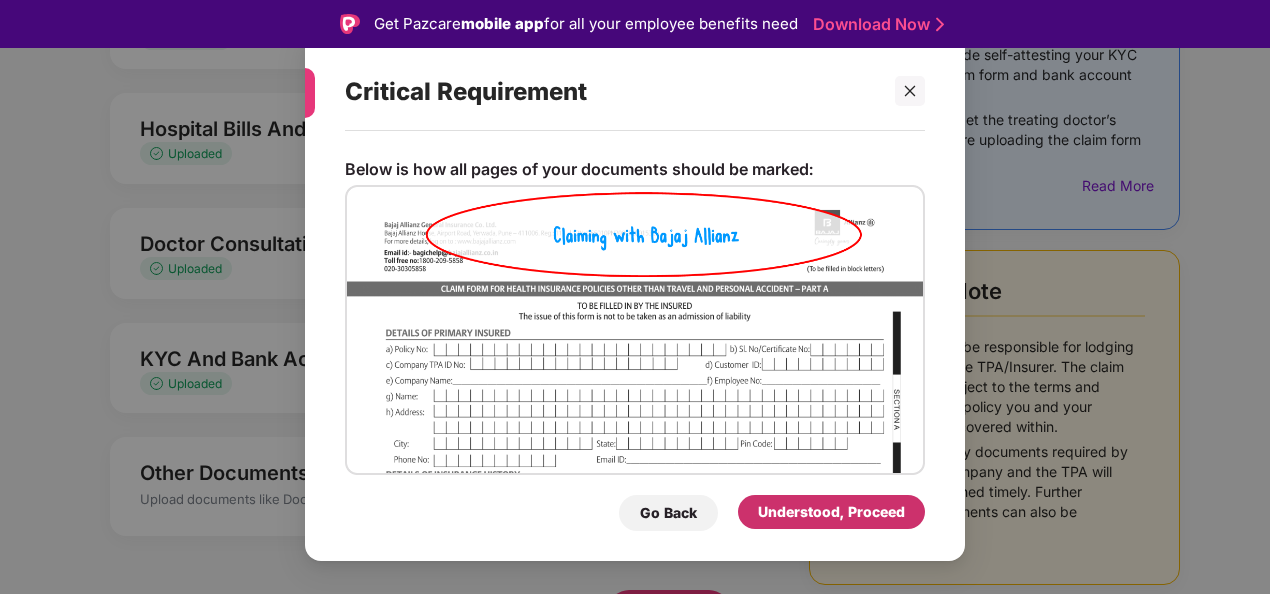 click on "Understood, Proceed" at bounding box center [831, 512] 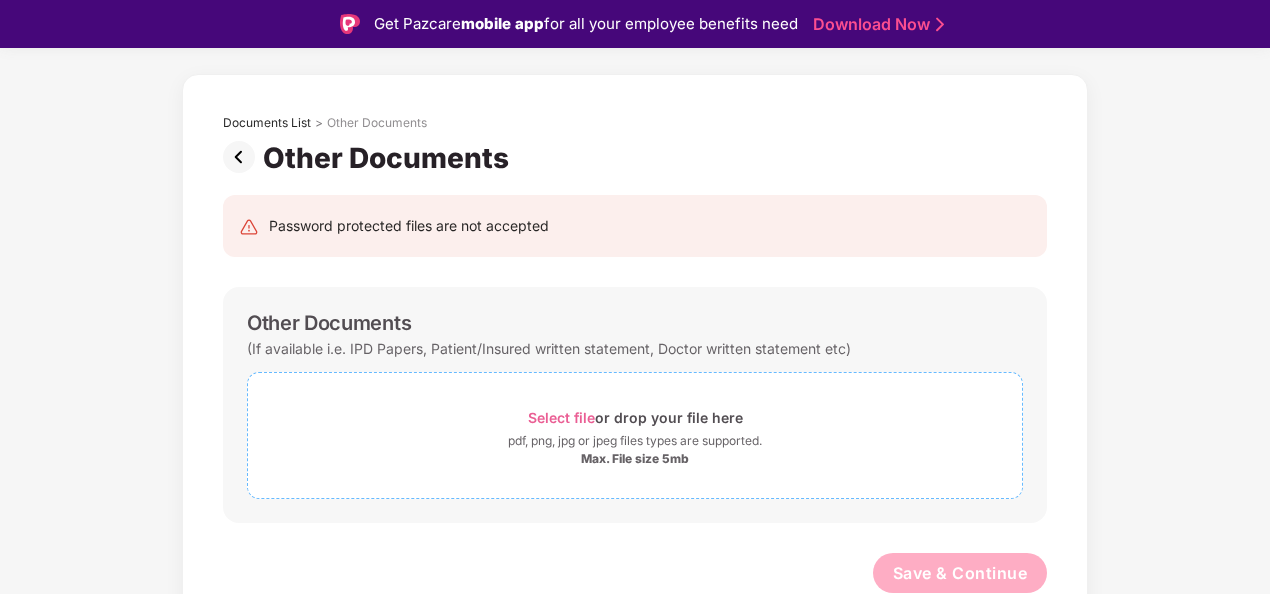 click on "Max. File size 5mb" at bounding box center [635, 459] 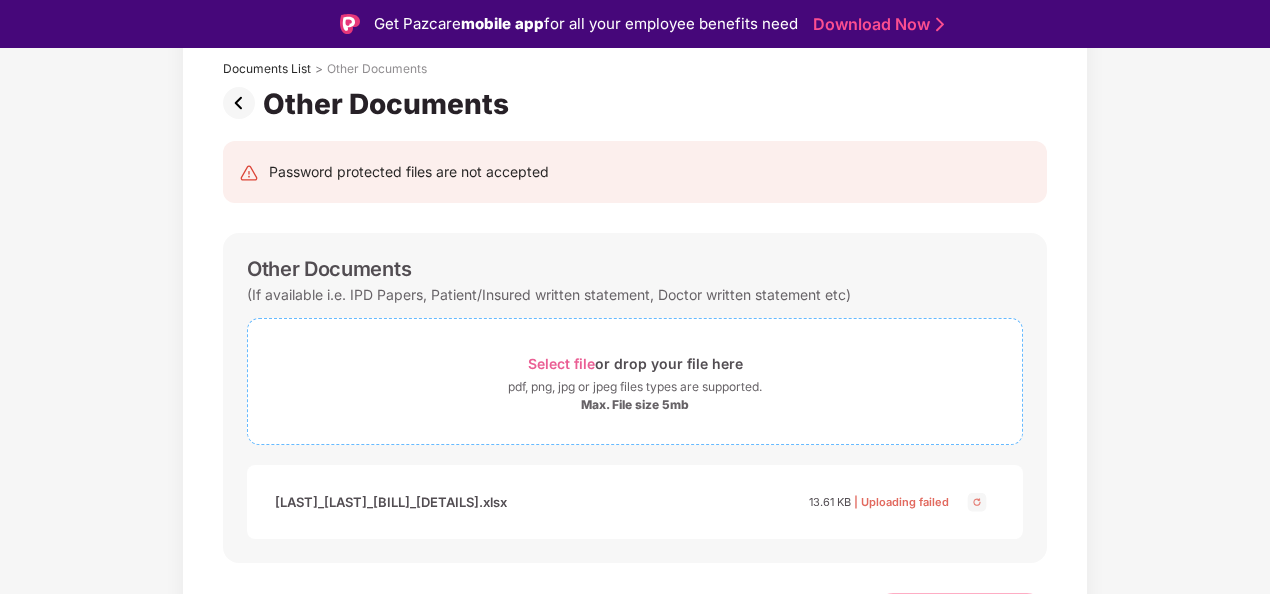 scroll, scrollTop: 162, scrollLeft: 0, axis: vertical 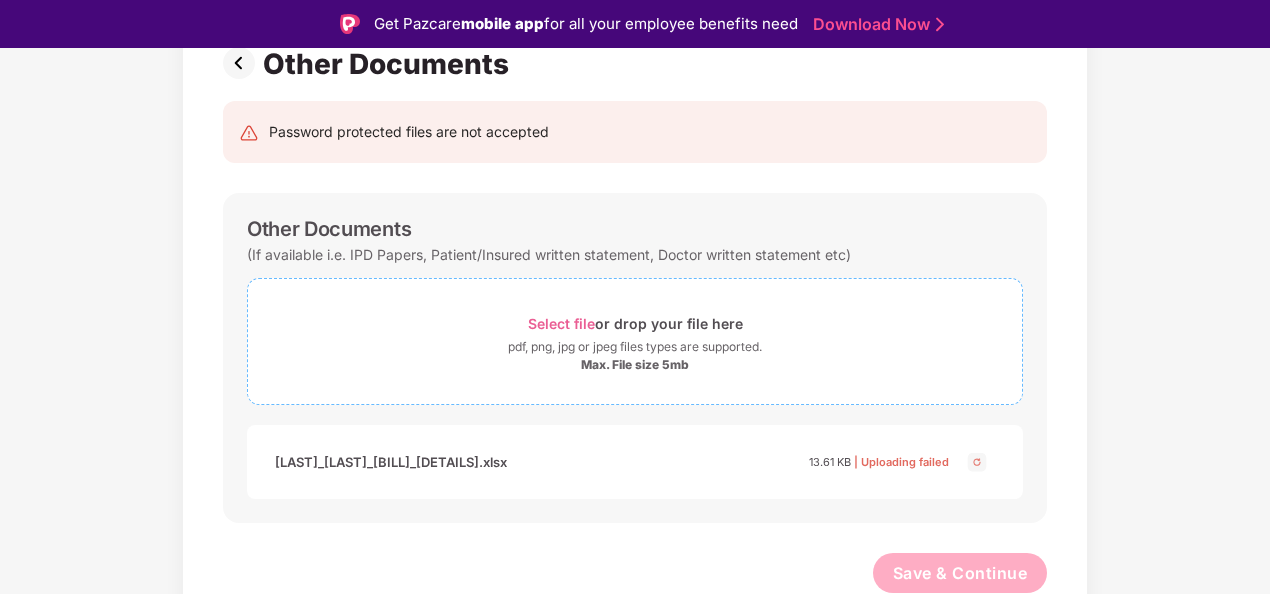 click on "Select file" at bounding box center [561, 323] 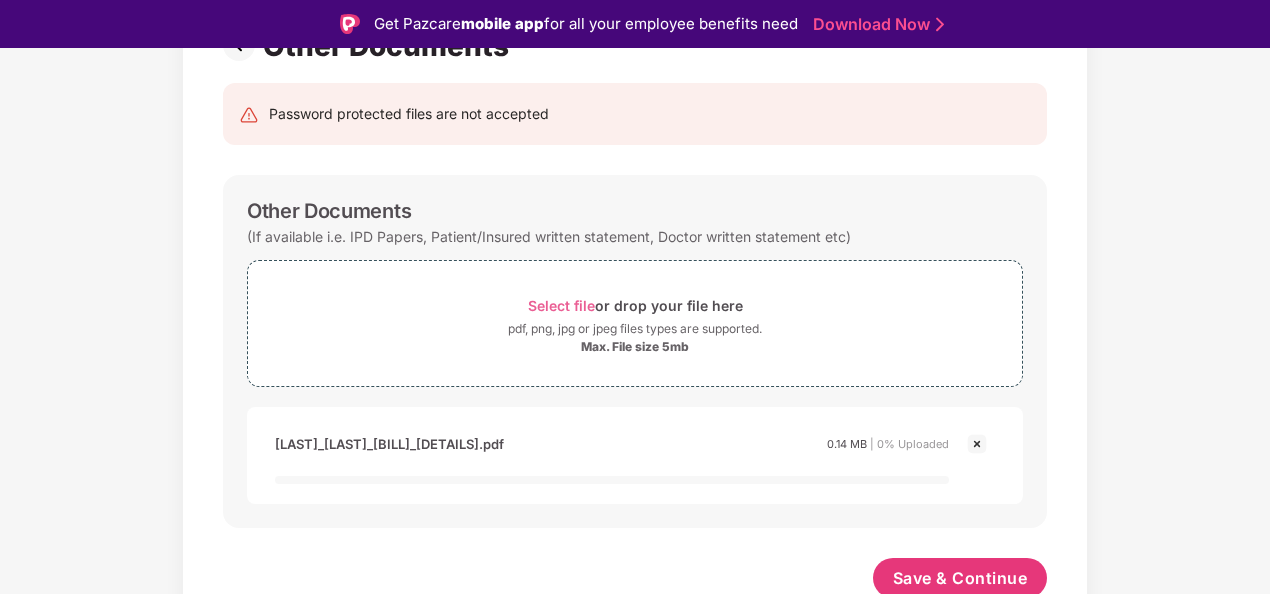 scroll, scrollTop: 186, scrollLeft: 0, axis: vertical 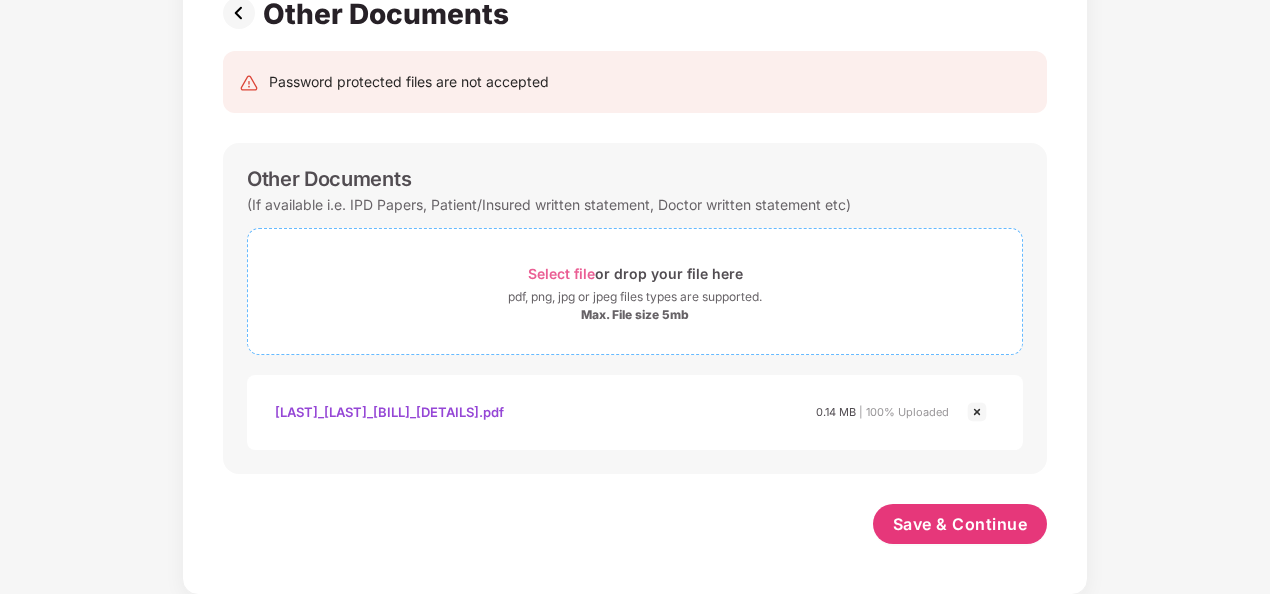 click on "pdf, png, jpg or jpeg files types are supported." at bounding box center (635, 297) 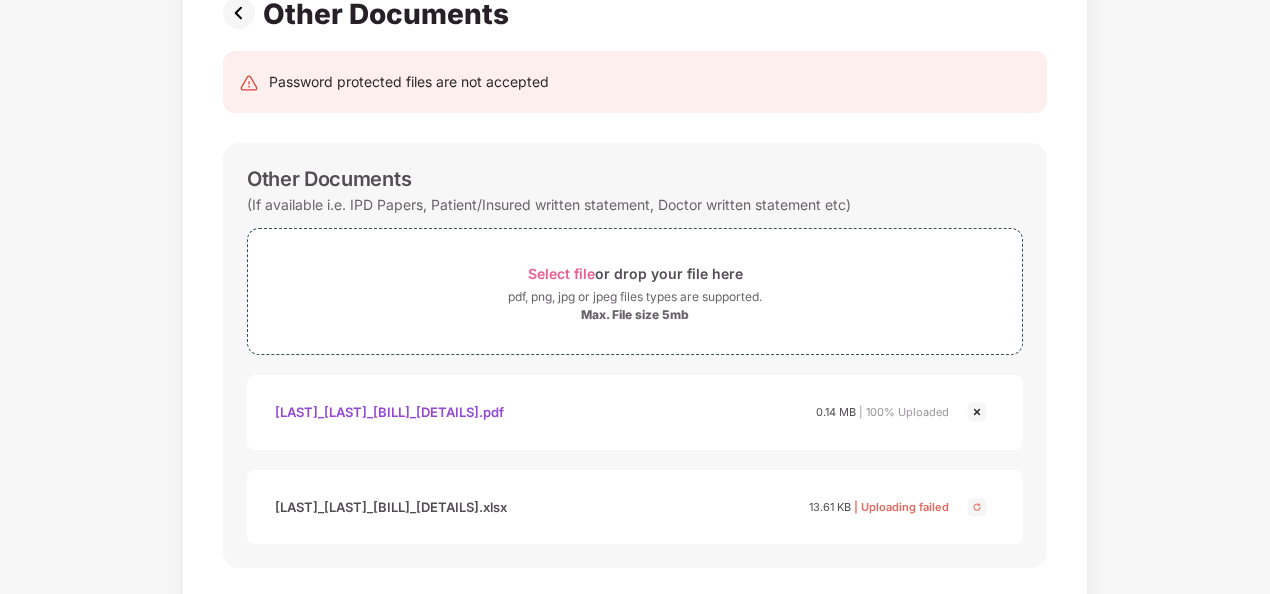click on "| Uploading failed" at bounding box center [901, 507] 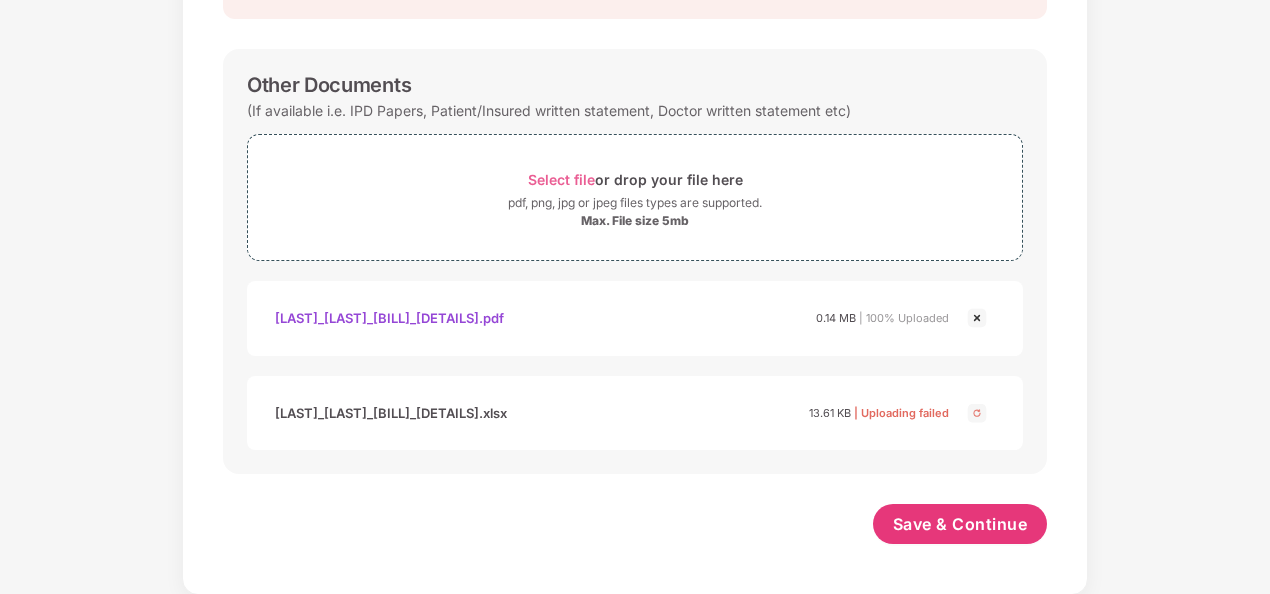 scroll, scrollTop: 0, scrollLeft: 0, axis: both 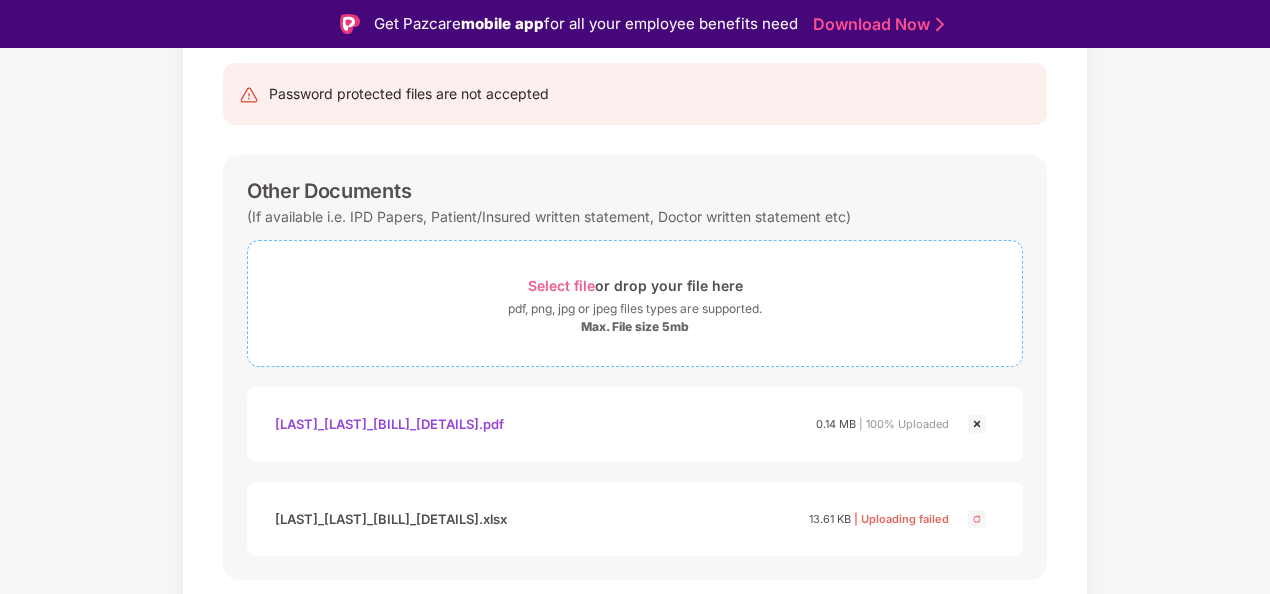 click on "pdf, png, jpg or jpeg files types are supported." at bounding box center [635, 309] 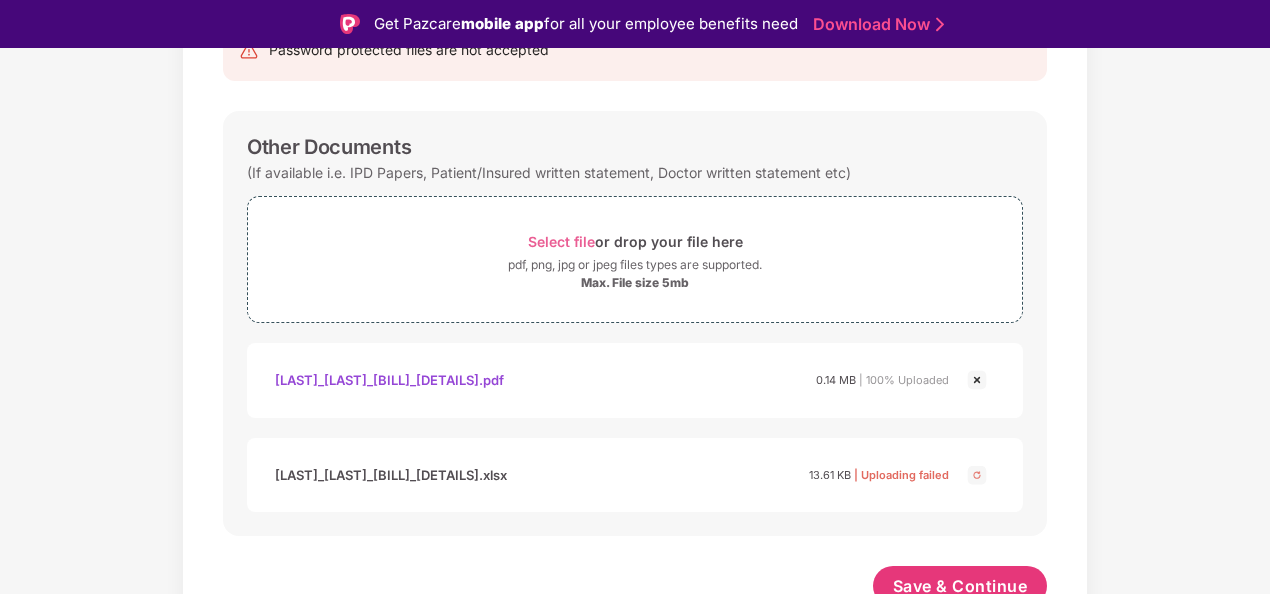 scroll, scrollTop: 258, scrollLeft: 0, axis: vertical 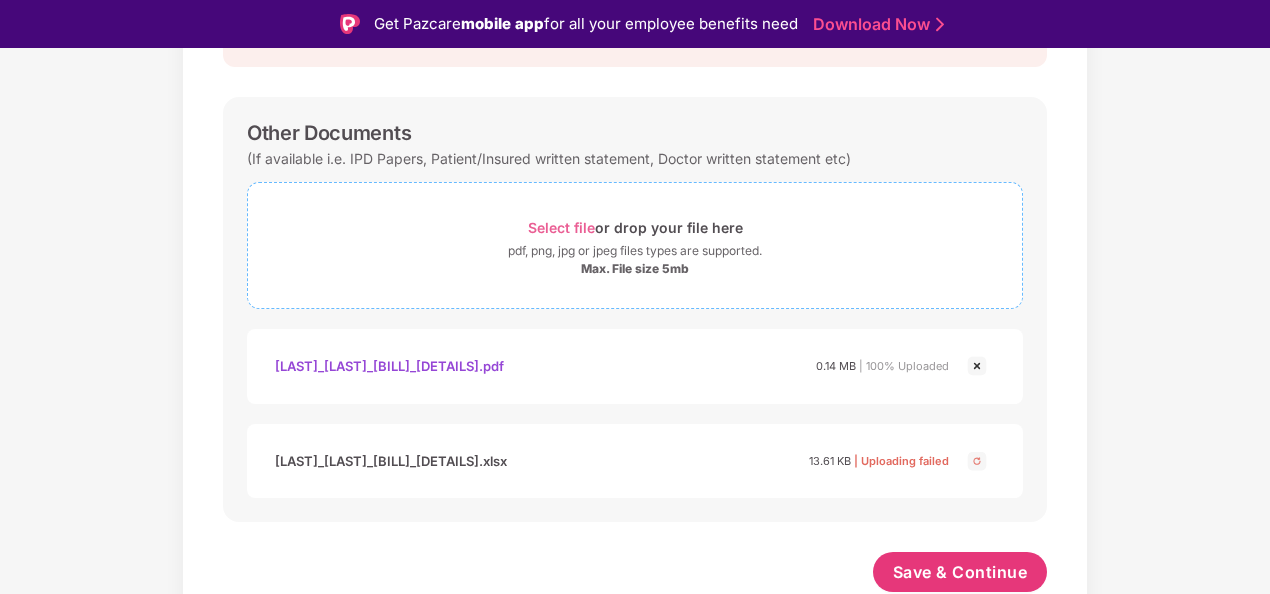 click on "pdf, png, jpg or jpeg files types are supported." at bounding box center [635, 251] 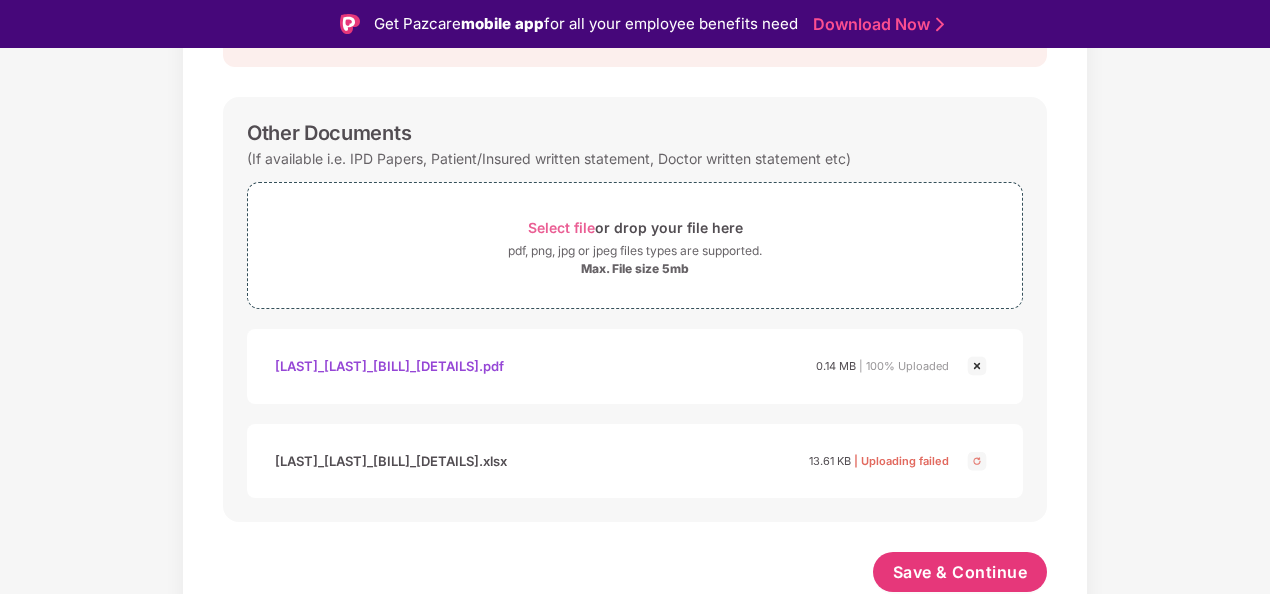 click at bounding box center (977, 366) 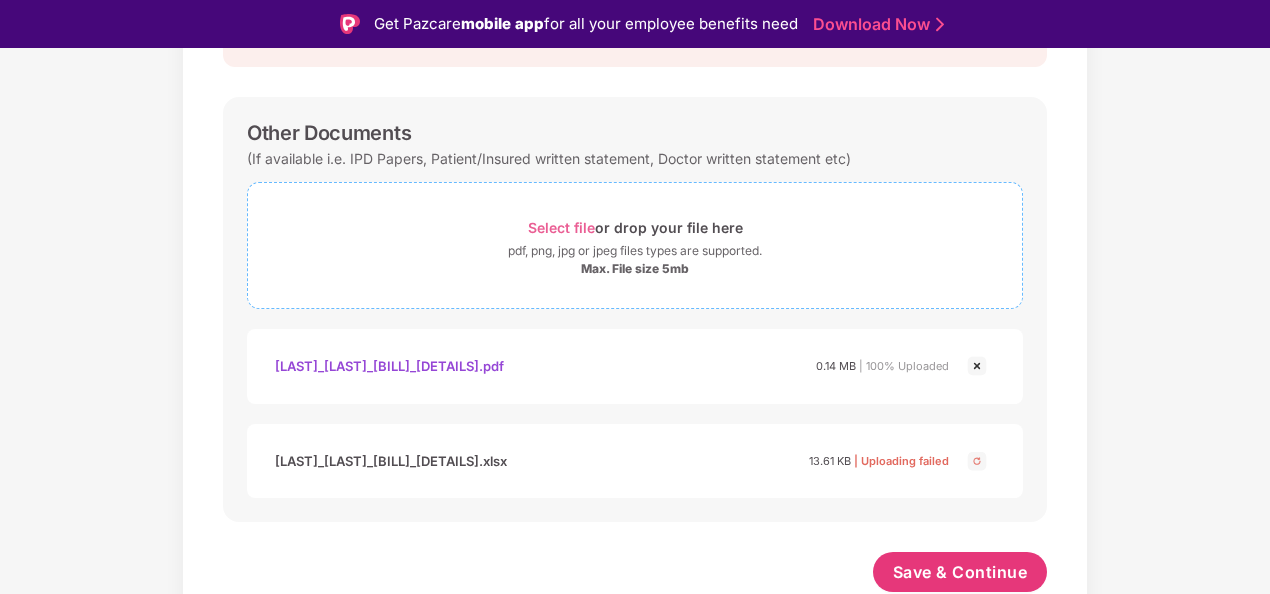 scroll, scrollTop: 162, scrollLeft: 0, axis: vertical 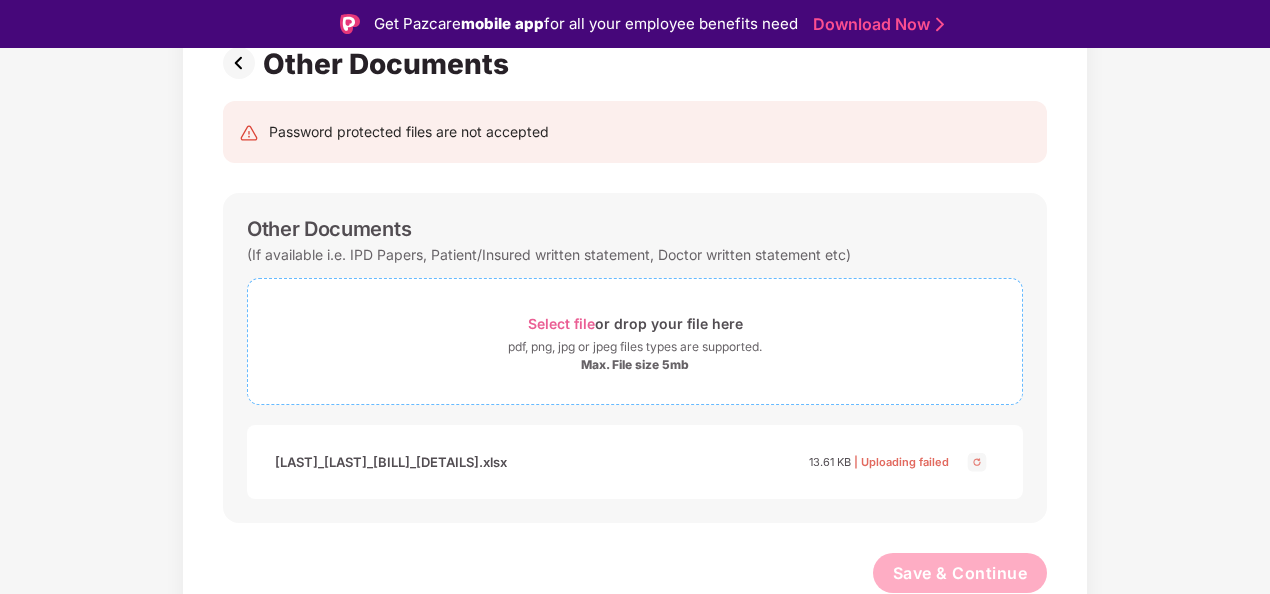 click on "Select file  or drop your file here" at bounding box center (635, 323) 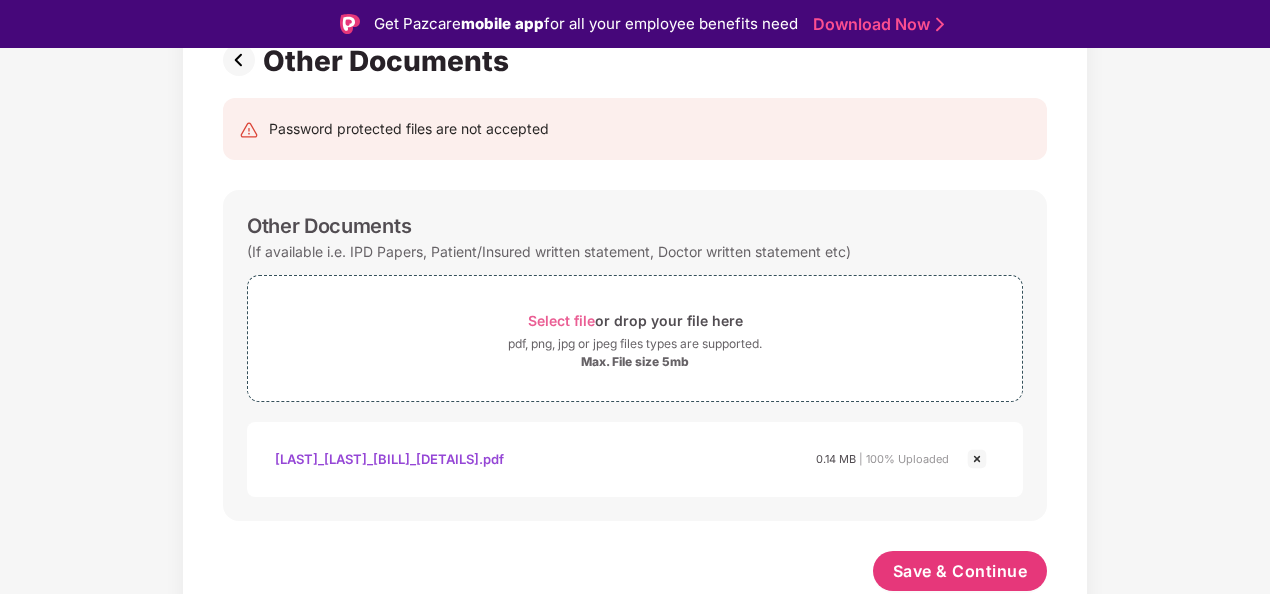 scroll, scrollTop: 164, scrollLeft: 0, axis: vertical 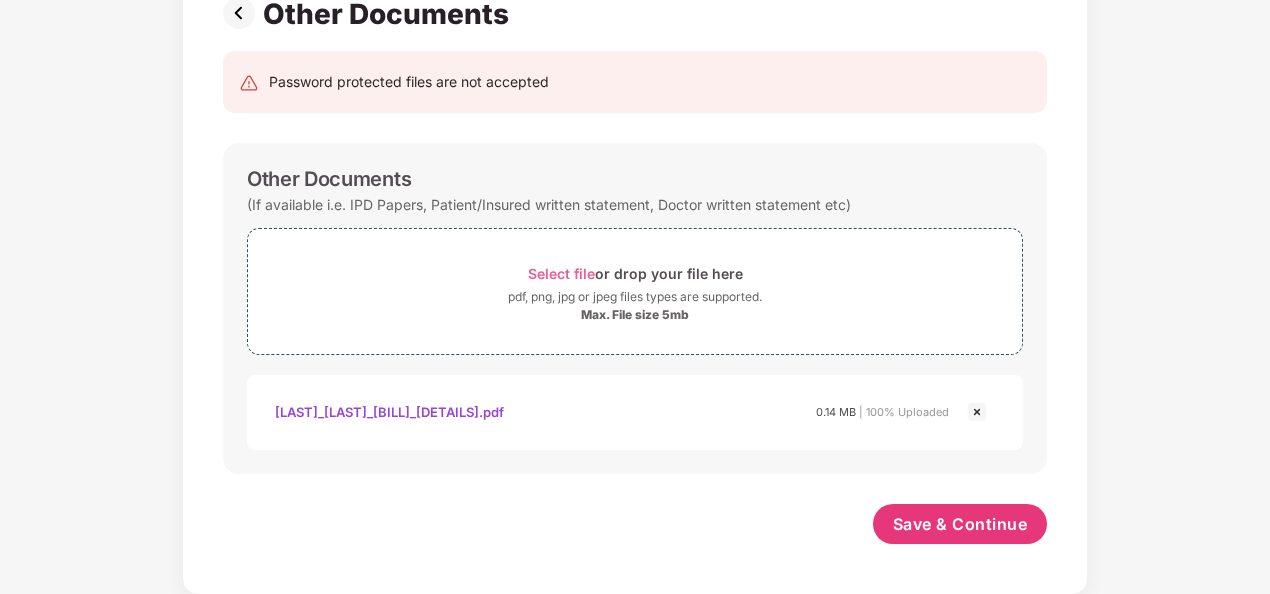 click at bounding box center [977, 412] 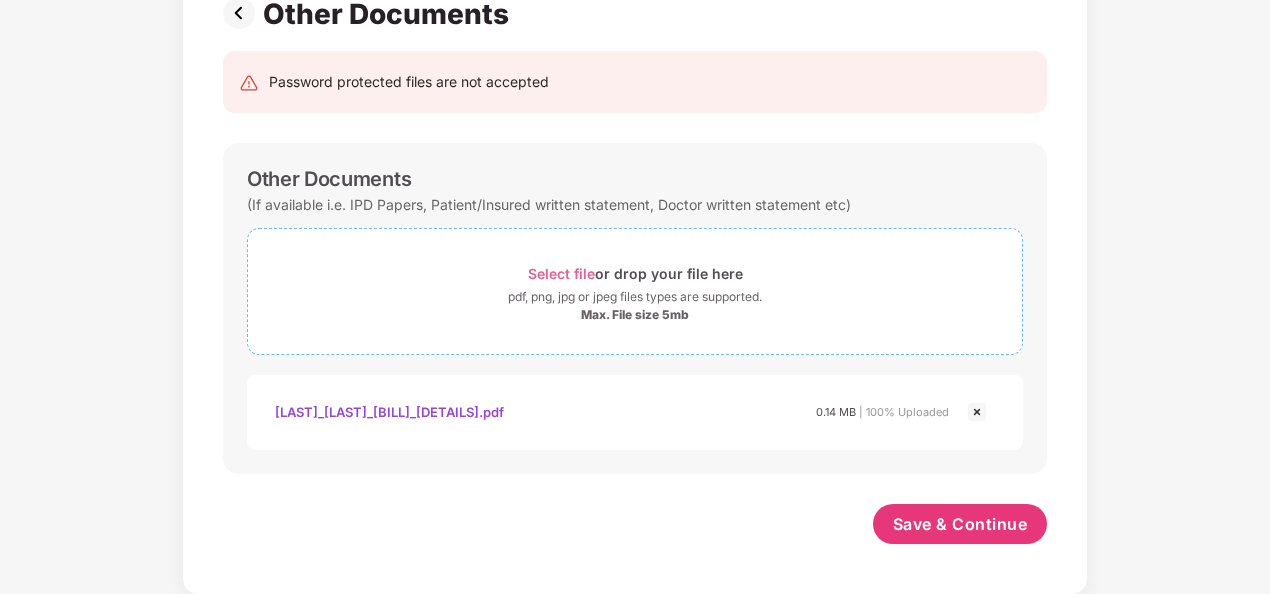 scroll, scrollTop: 68, scrollLeft: 0, axis: vertical 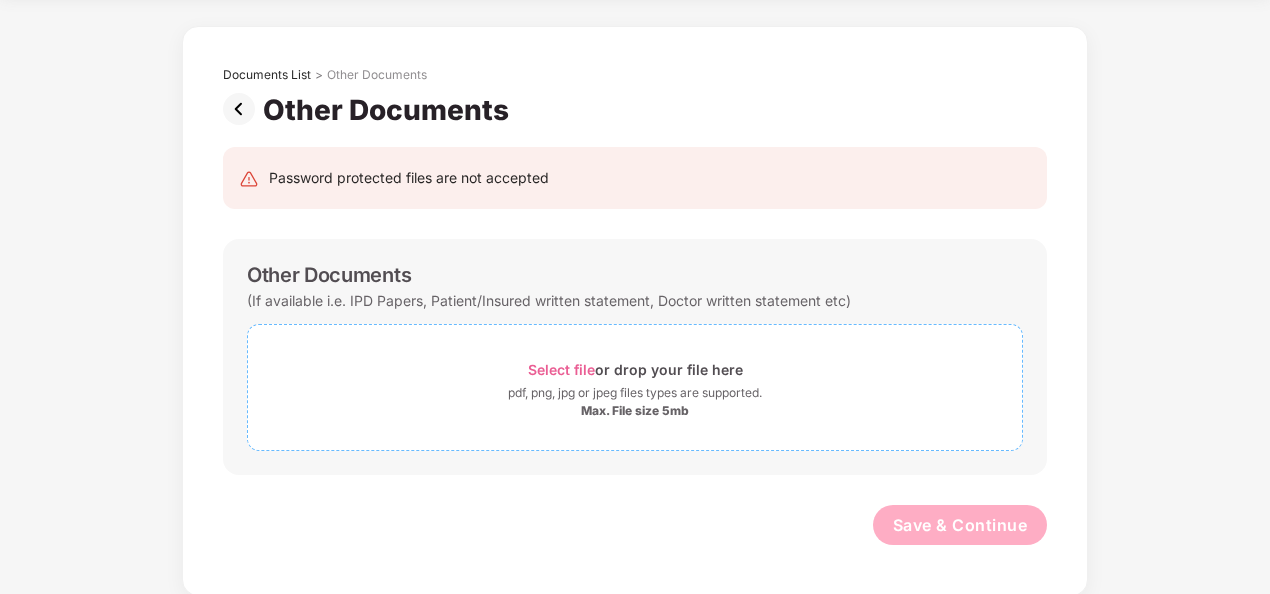 click on "Max. File size 5mb" at bounding box center (635, 411) 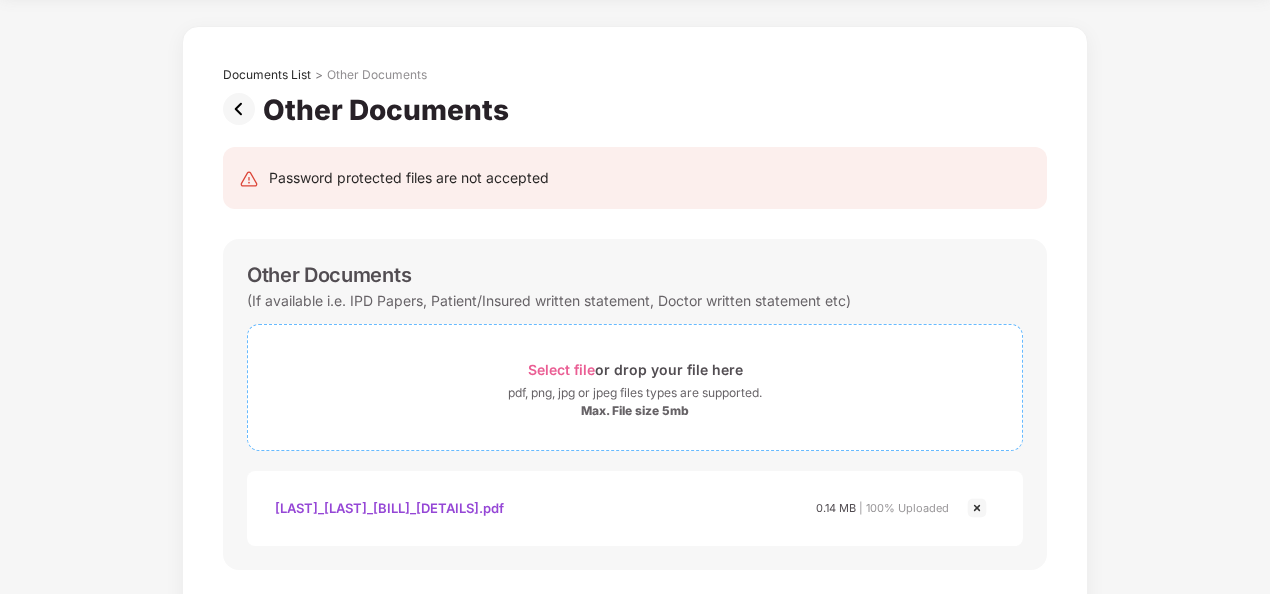 scroll, scrollTop: 164, scrollLeft: 0, axis: vertical 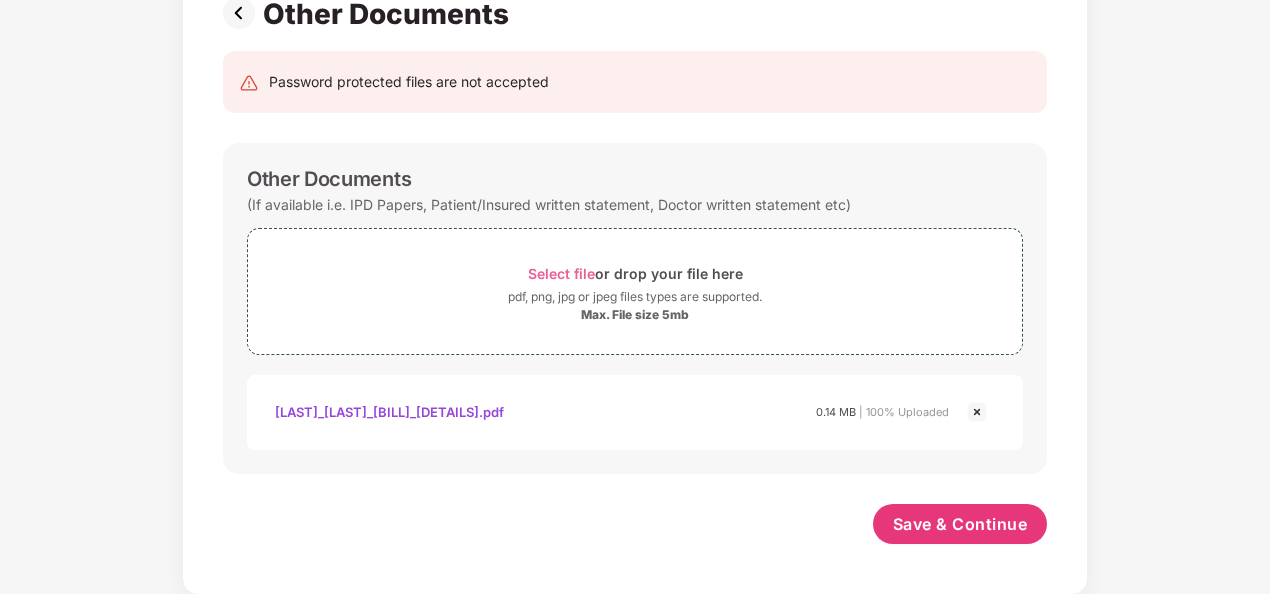 click at bounding box center [977, 412] 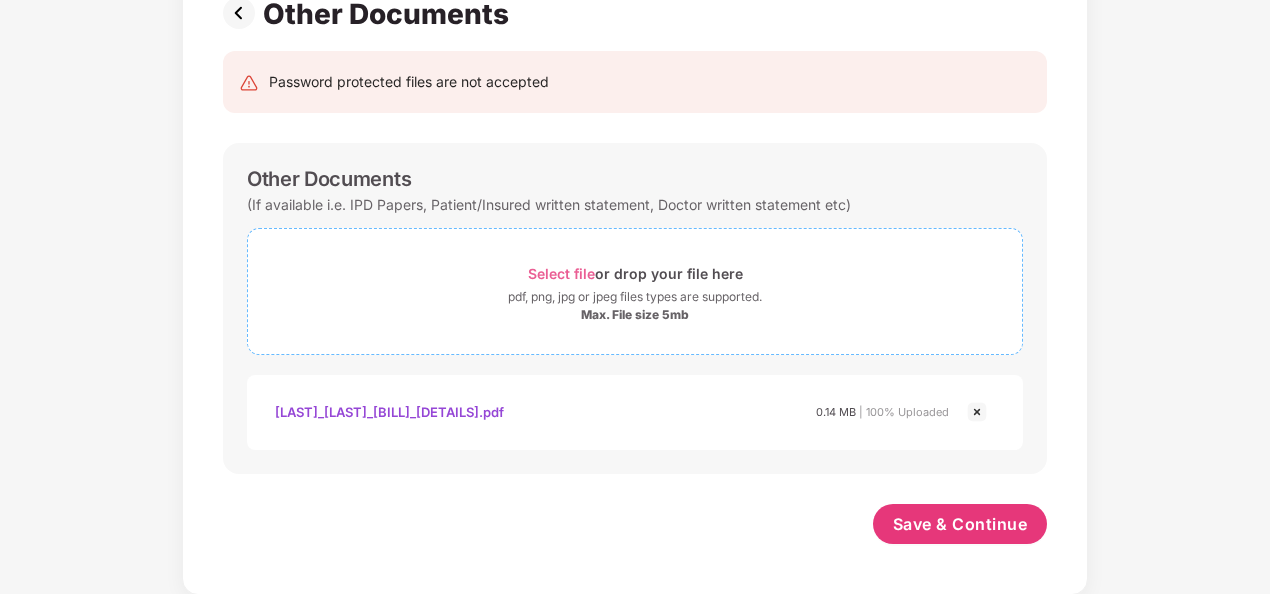 scroll, scrollTop: 68, scrollLeft: 0, axis: vertical 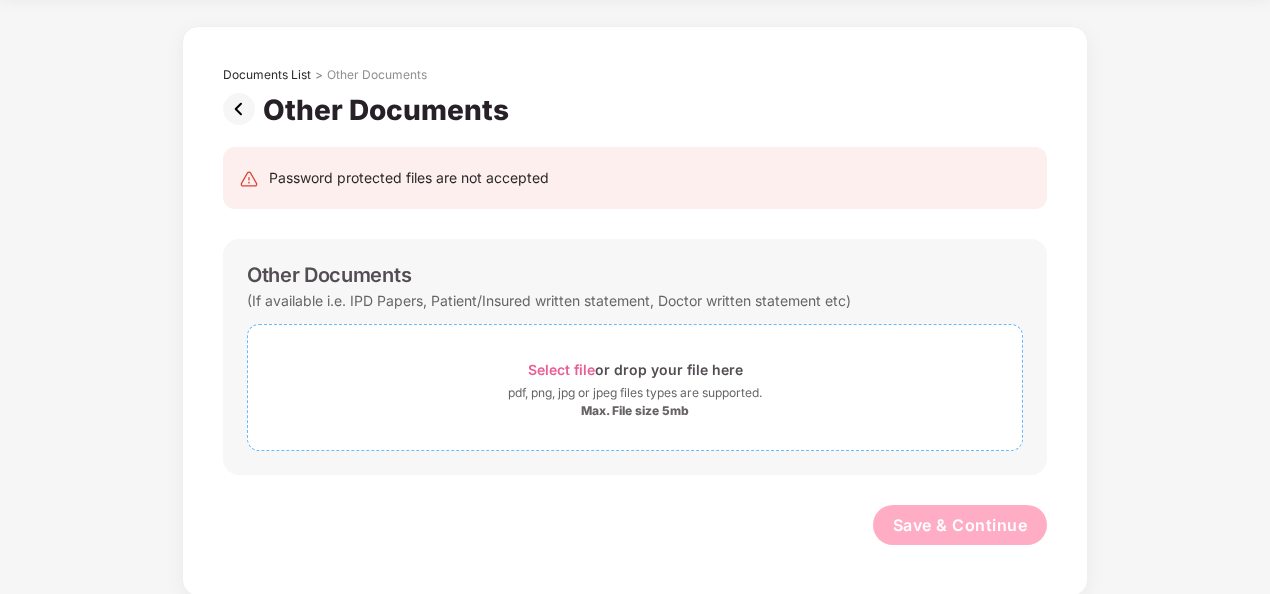 click on "Select file  or drop your file here" at bounding box center (635, 369) 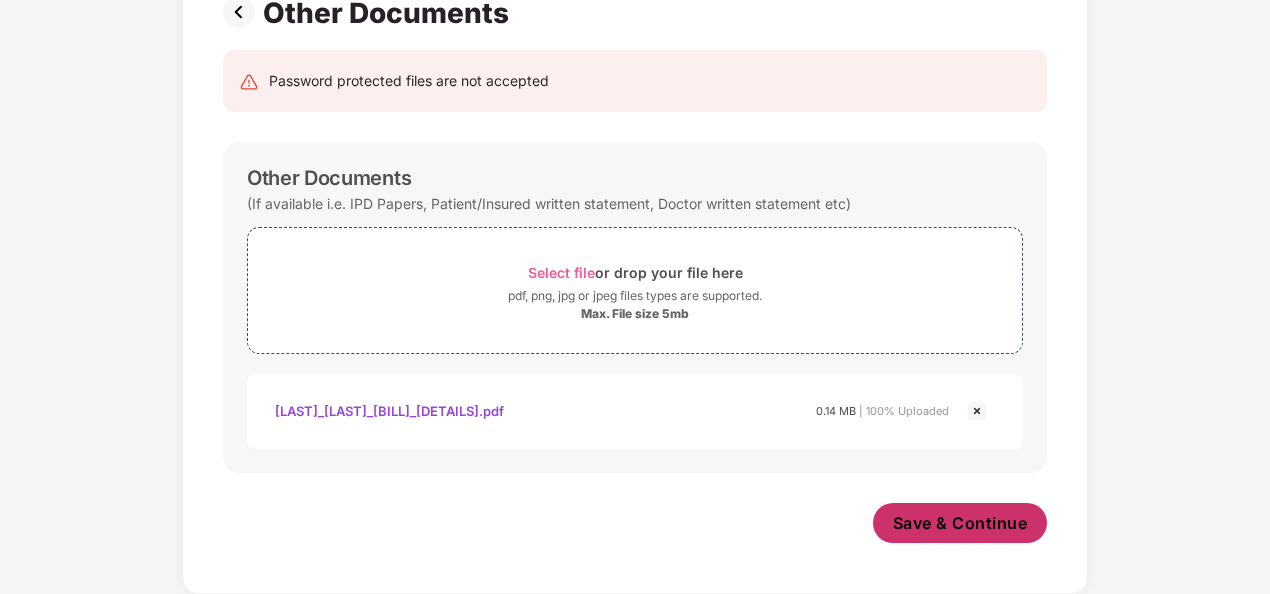 scroll, scrollTop: 164, scrollLeft: 0, axis: vertical 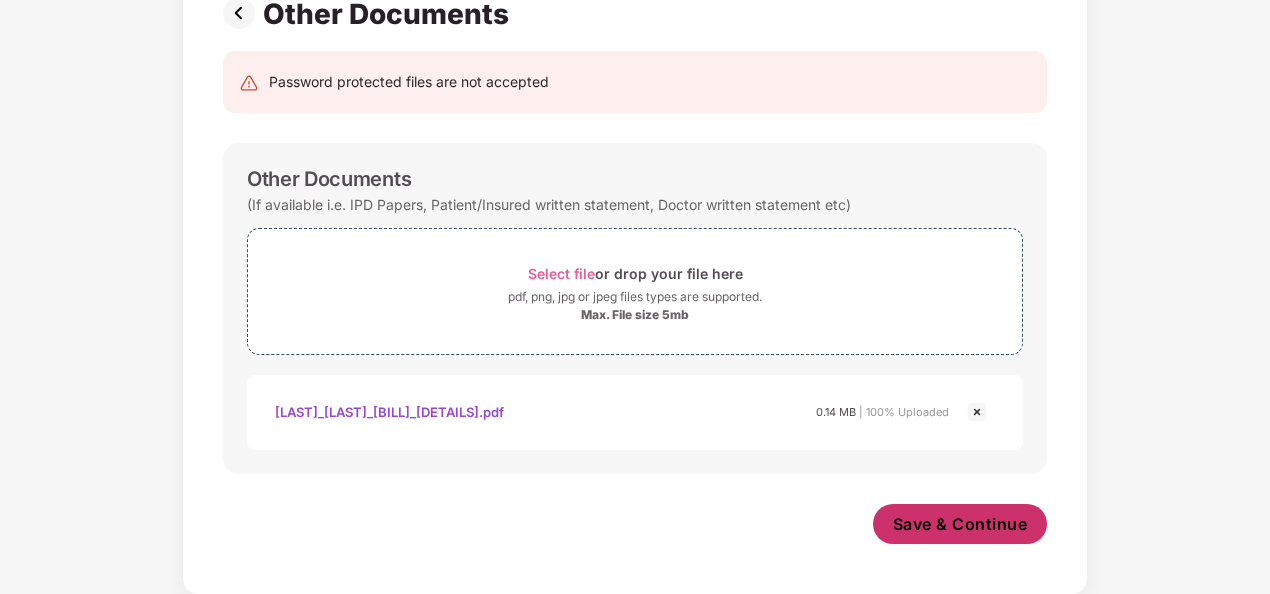click on "Save & Continue" at bounding box center [960, 524] 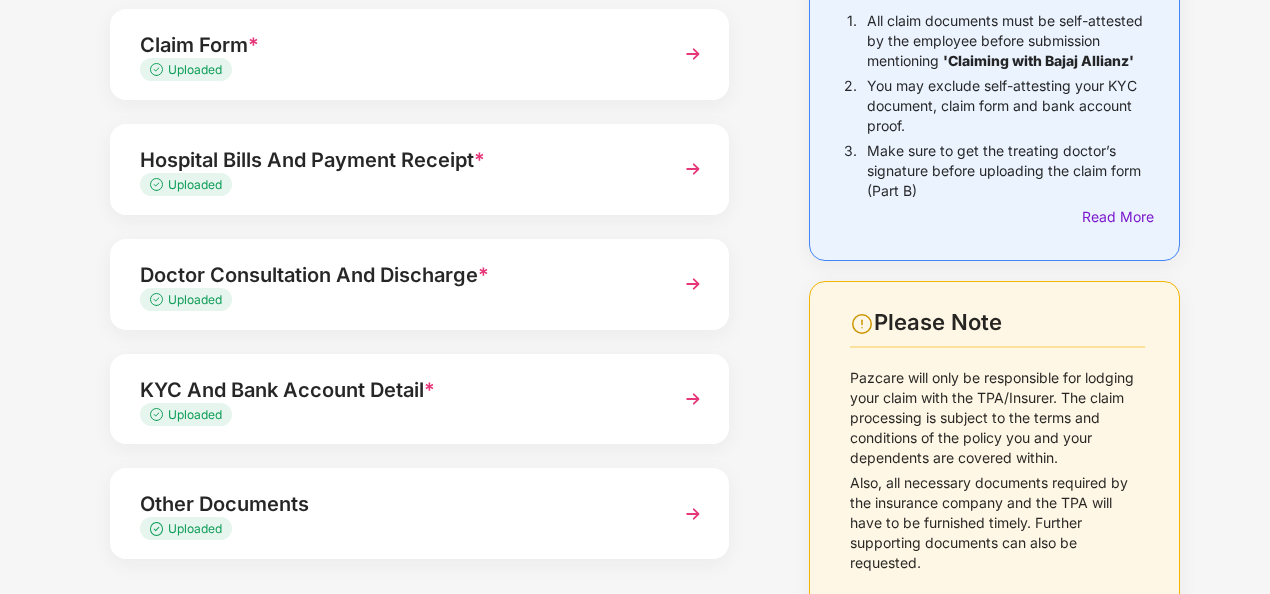 scroll, scrollTop: 0, scrollLeft: 0, axis: both 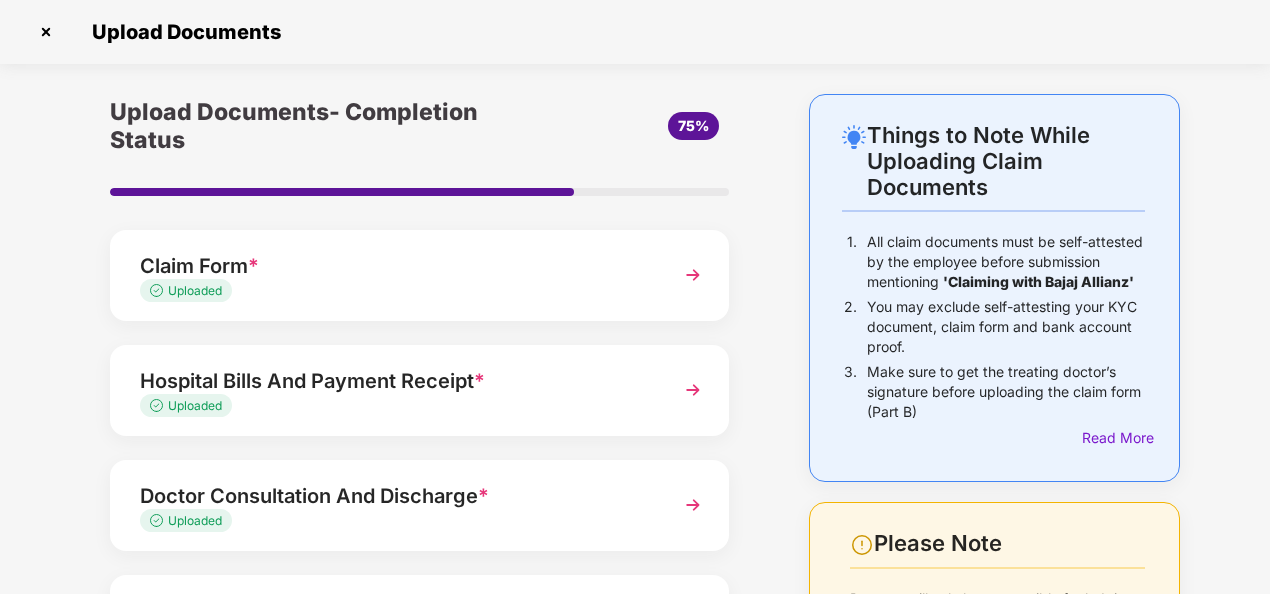 click at bounding box center (693, 275) 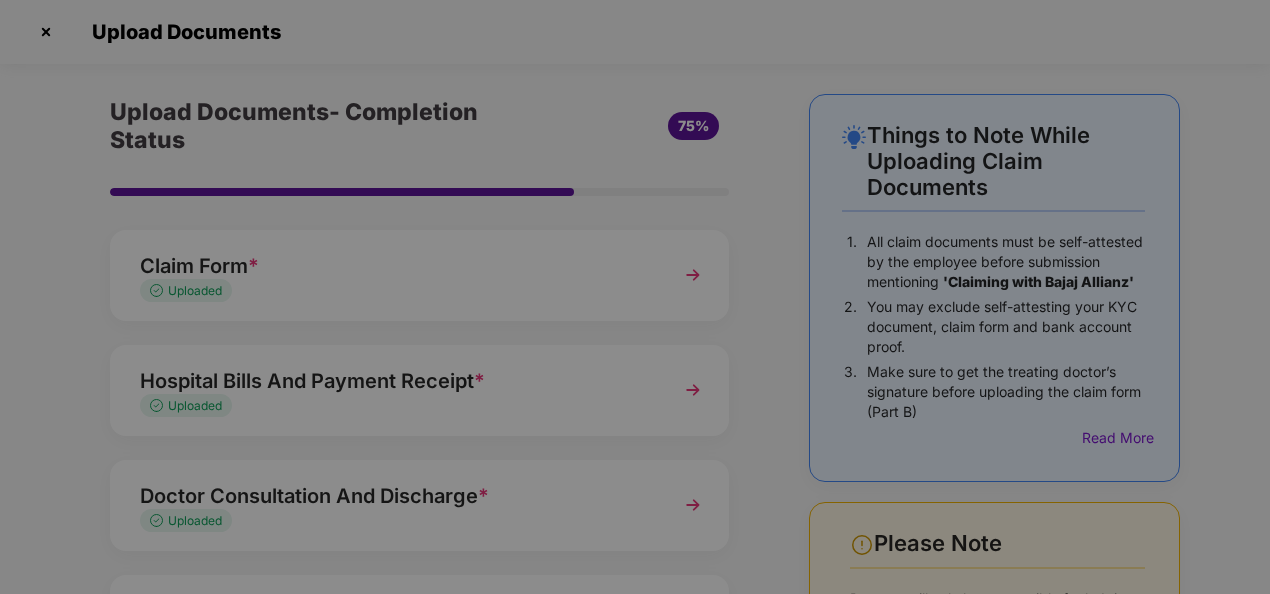 scroll, scrollTop: 0, scrollLeft: 0, axis: both 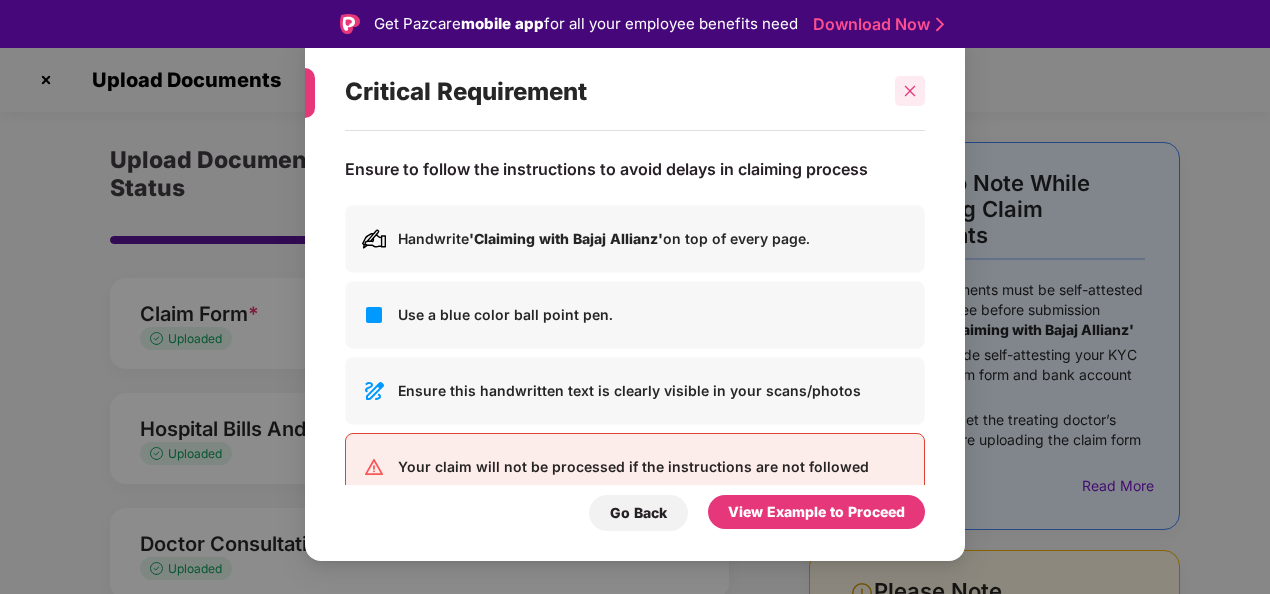 click at bounding box center (910, 91) 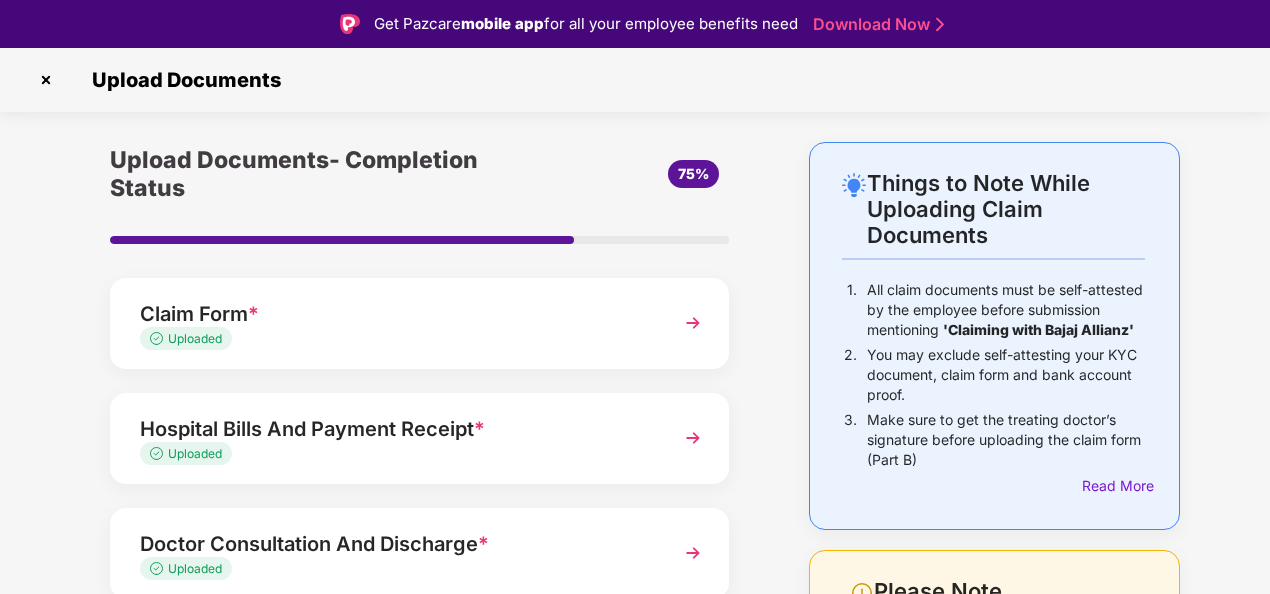 click at bounding box center (693, 438) 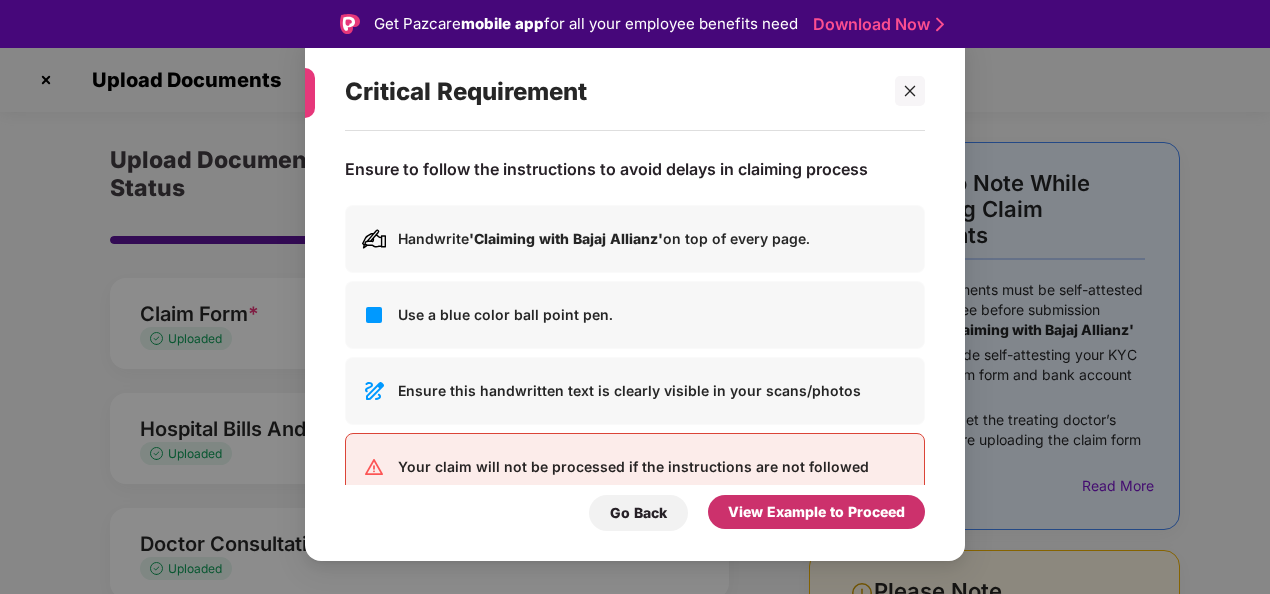 click on "View Example to Proceed" at bounding box center [816, 512] 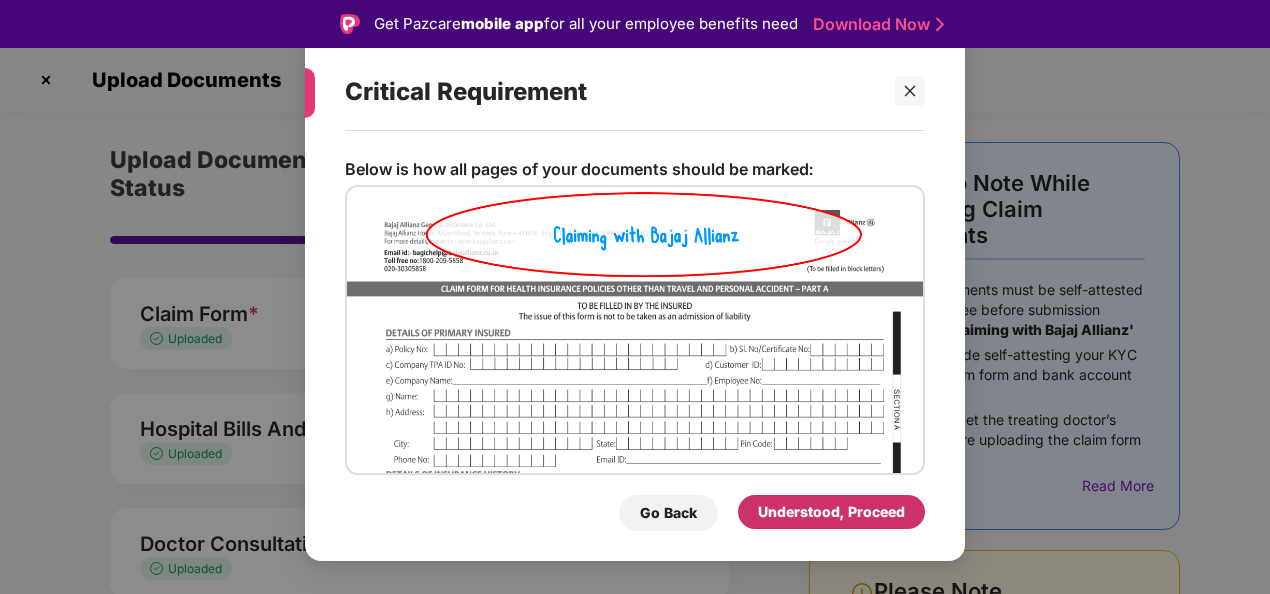 click on "Understood, Proceed" at bounding box center (831, 512) 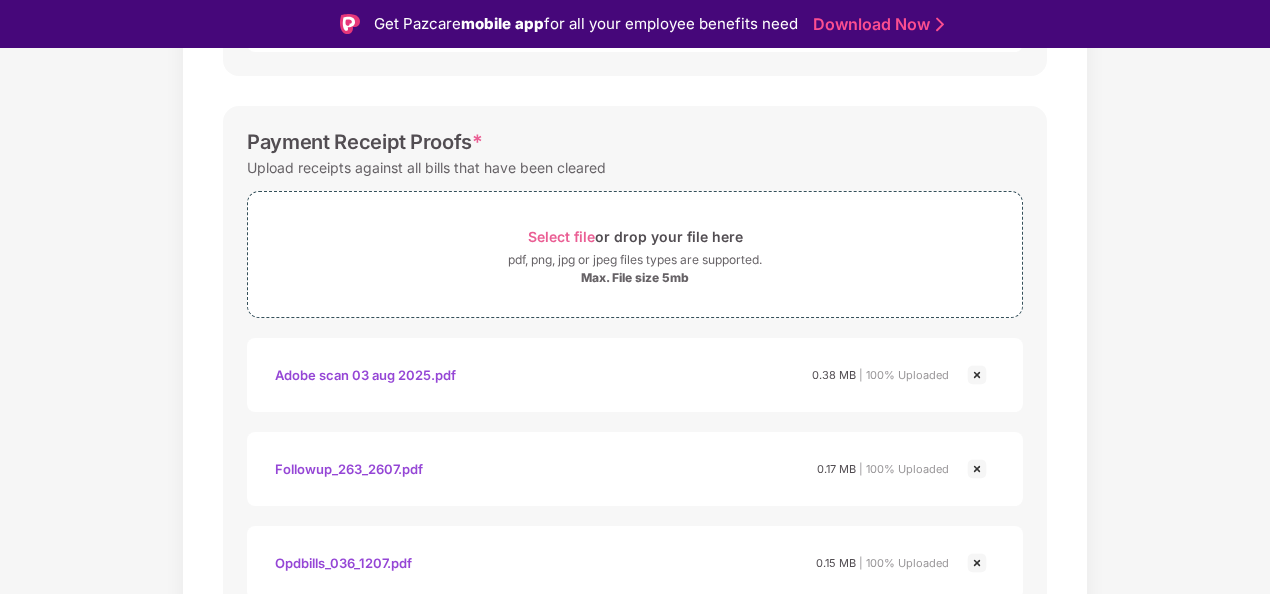 scroll, scrollTop: 908, scrollLeft: 0, axis: vertical 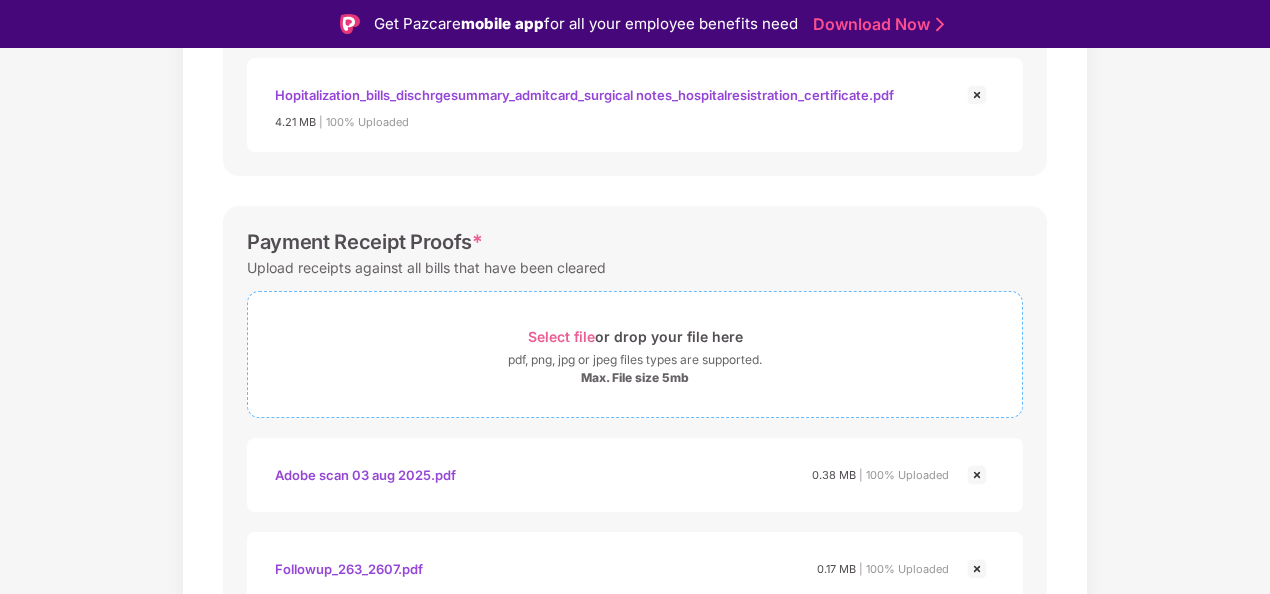 click on "Max. File size 5mb" at bounding box center (635, 378) 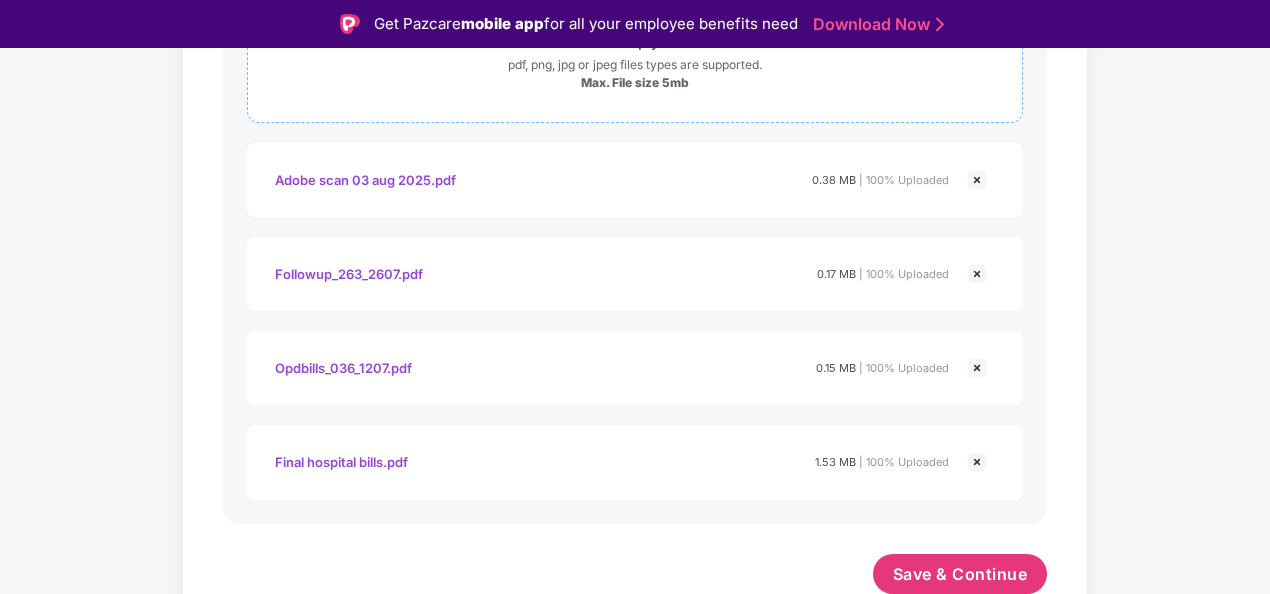 scroll, scrollTop: 1003, scrollLeft: 0, axis: vertical 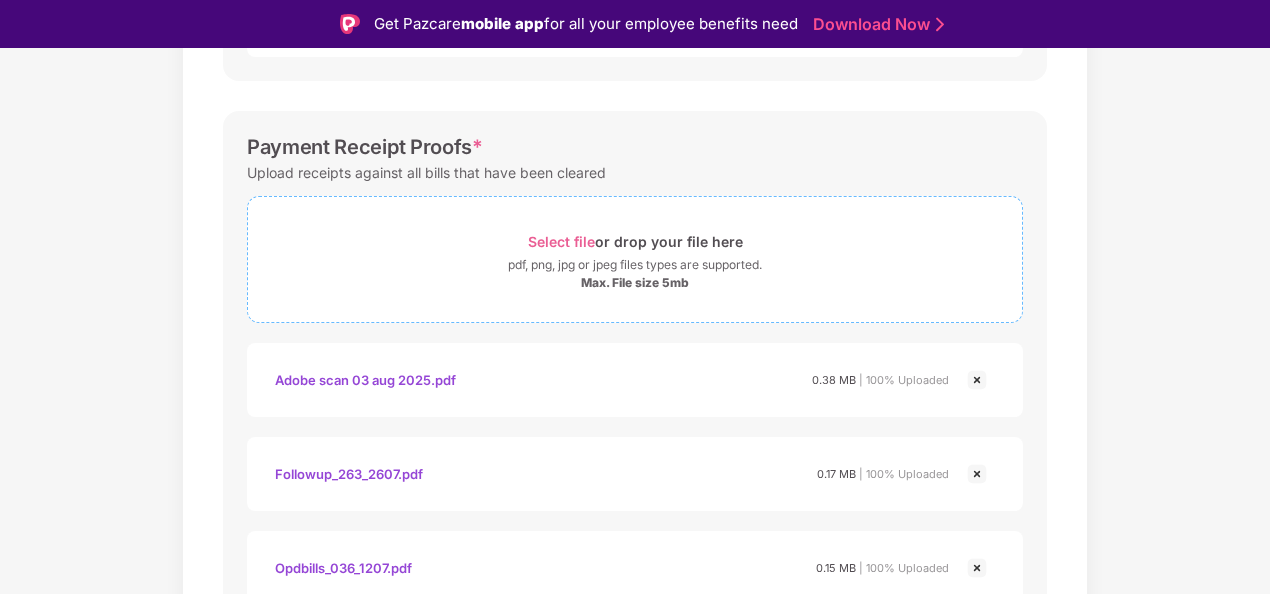 click on "Select file  or drop your file here" at bounding box center [635, 241] 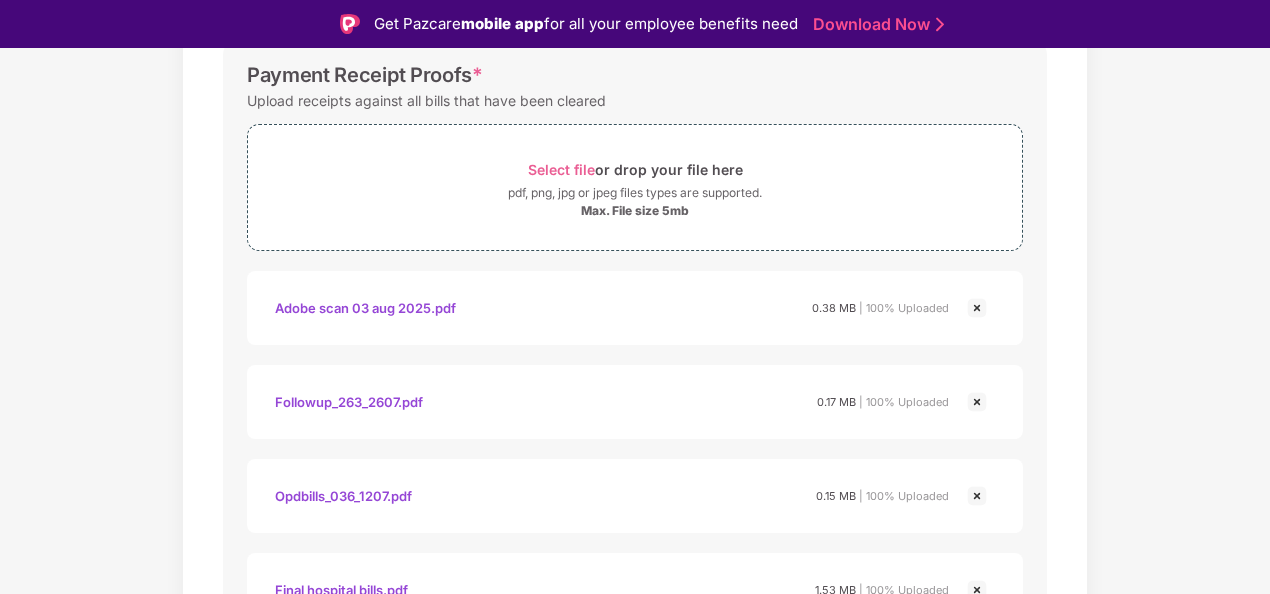 scroll, scrollTop: 1003, scrollLeft: 0, axis: vertical 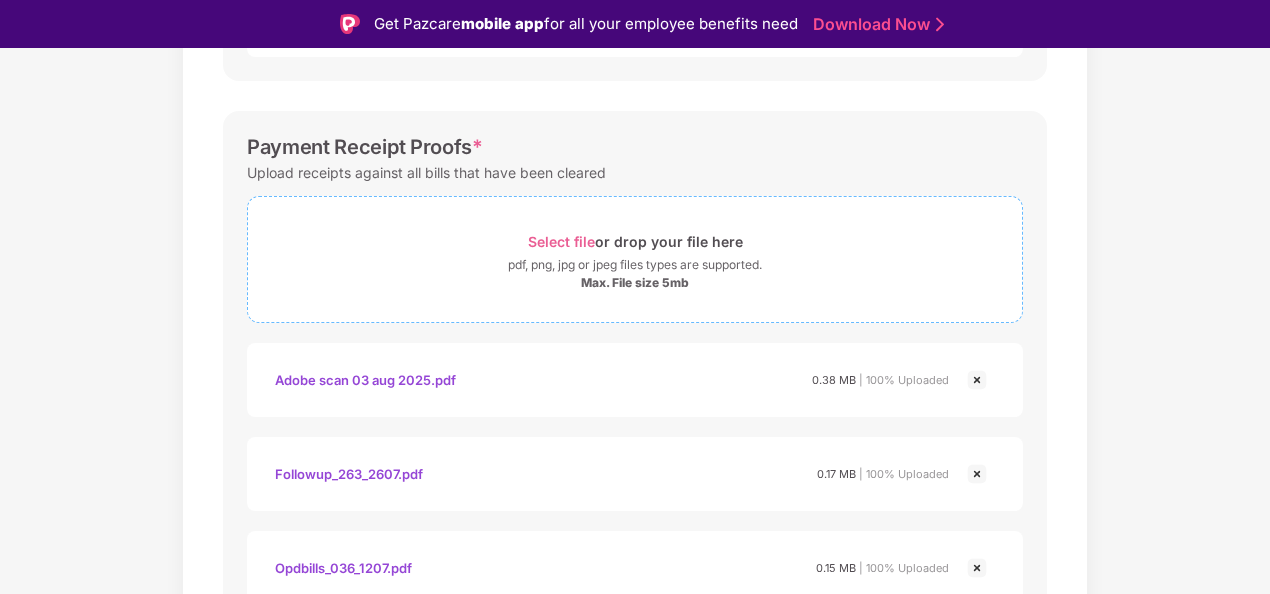 click on "pdf, png, jpg or jpeg files types are supported." at bounding box center (635, 265) 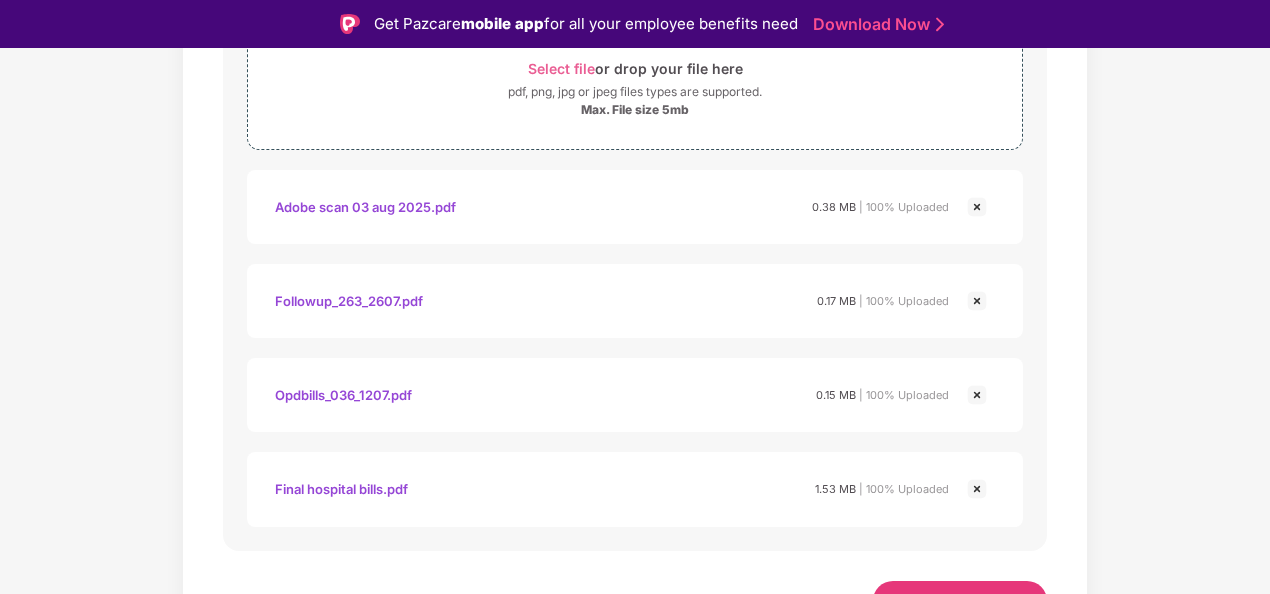 scroll, scrollTop: 1203, scrollLeft: 0, axis: vertical 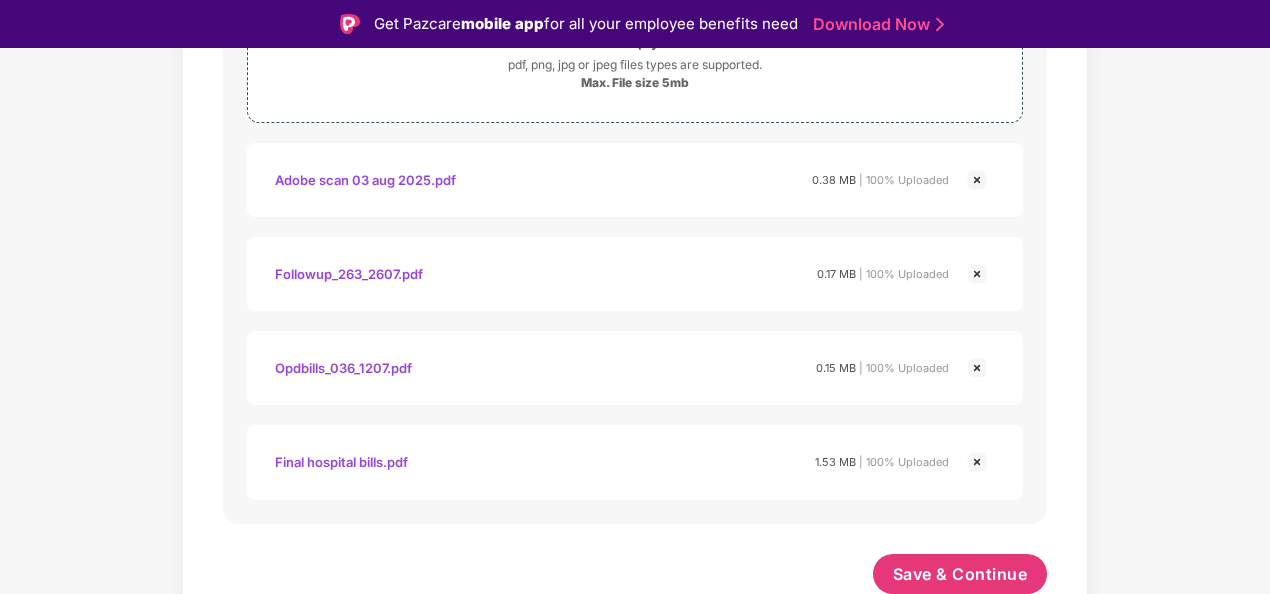 click at bounding box center [977, 180] 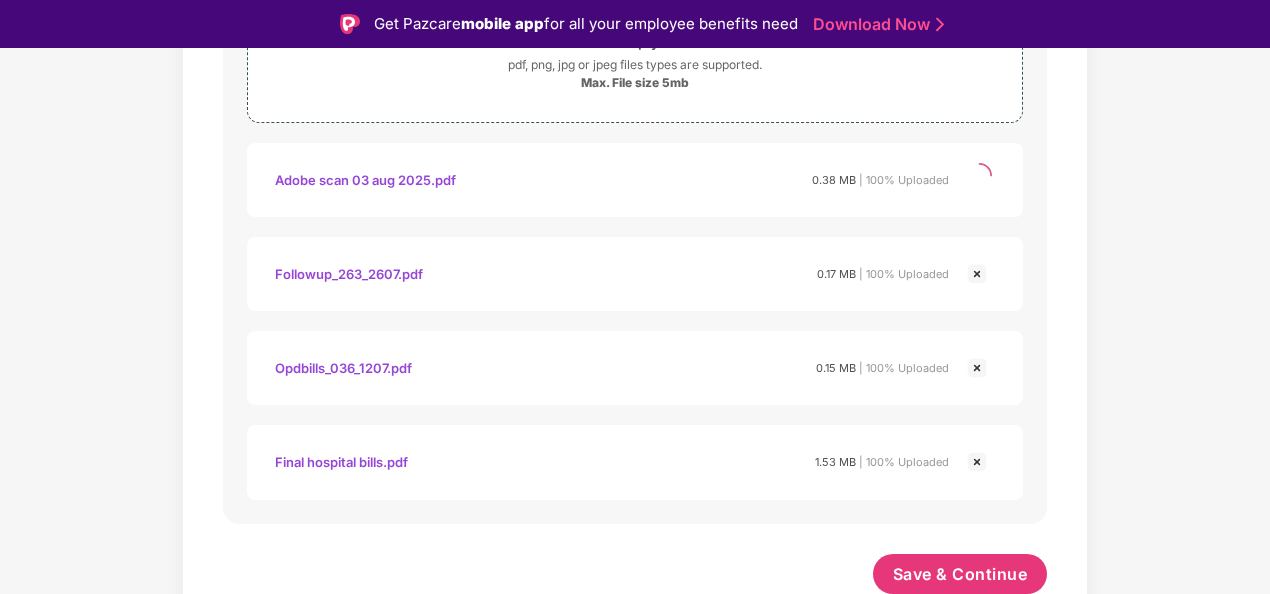 scroll, scrollTop: 1109, scrollLeft: 0, axis: vertical 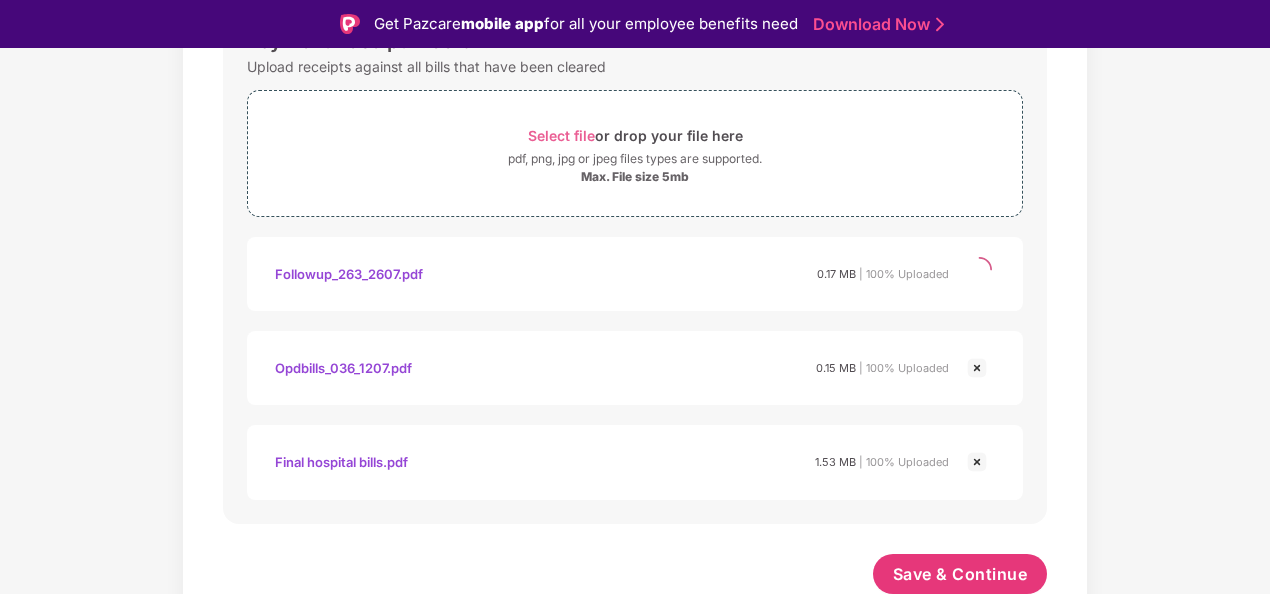click at bounding box center (977, 368) 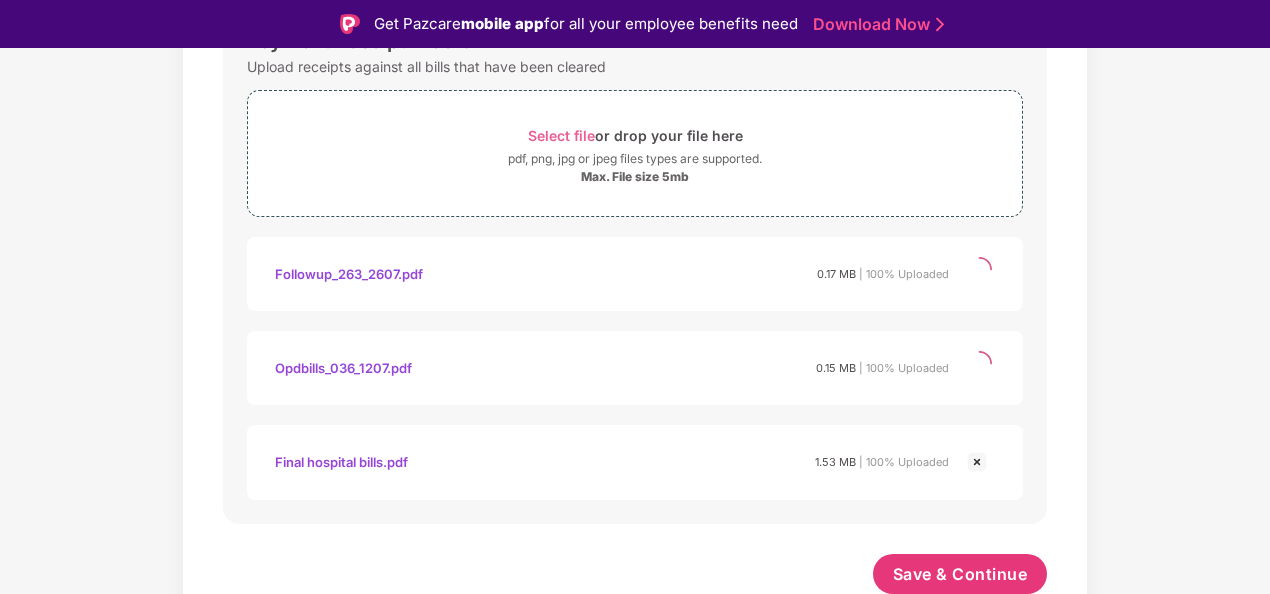 click at bounding box center (977, 462) 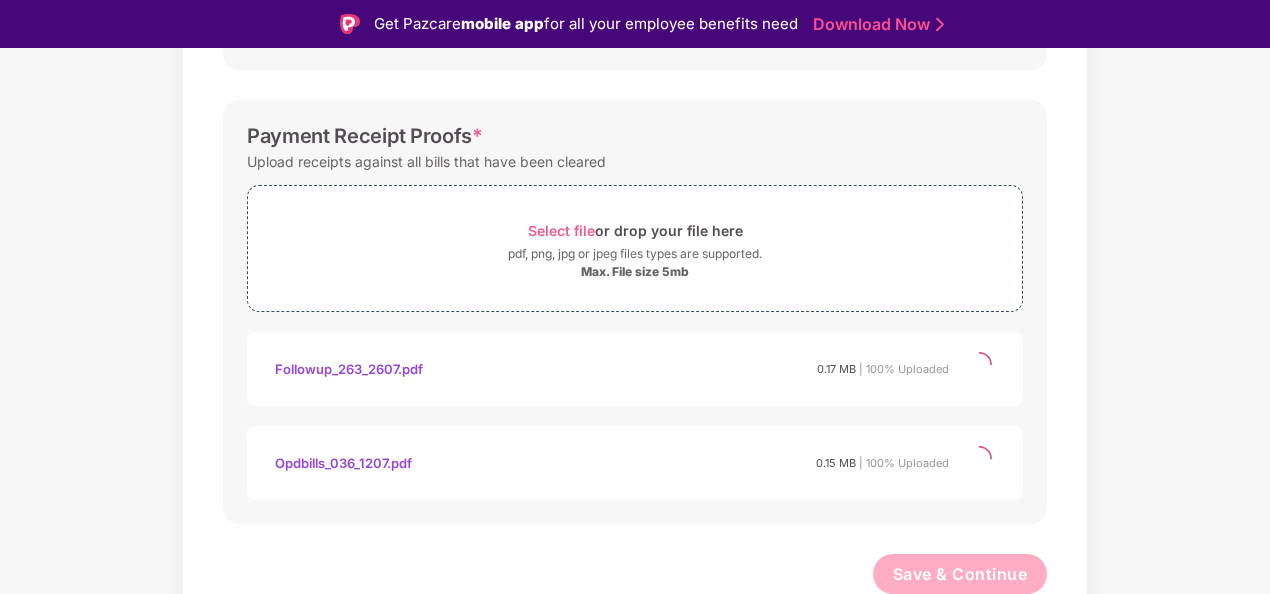 scroll, scrollTop: 826, scrollLeft: 0, axis: vertical 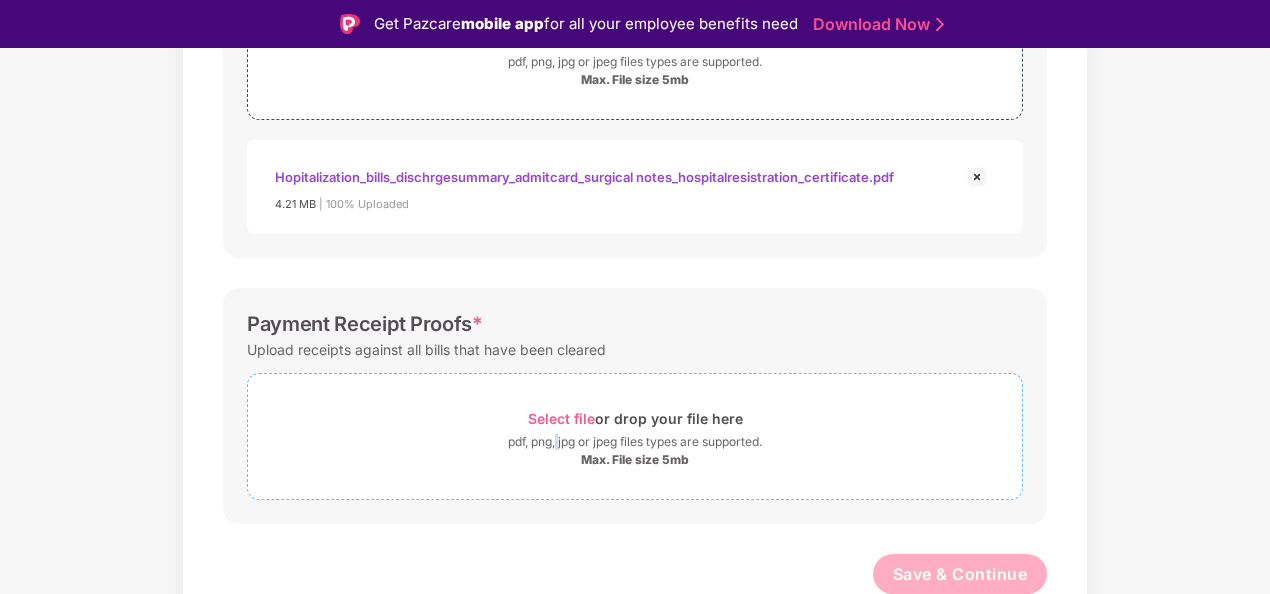 click on "pdf, png, jpg or jpeg files types are supported." at bounding box center [635, 442] 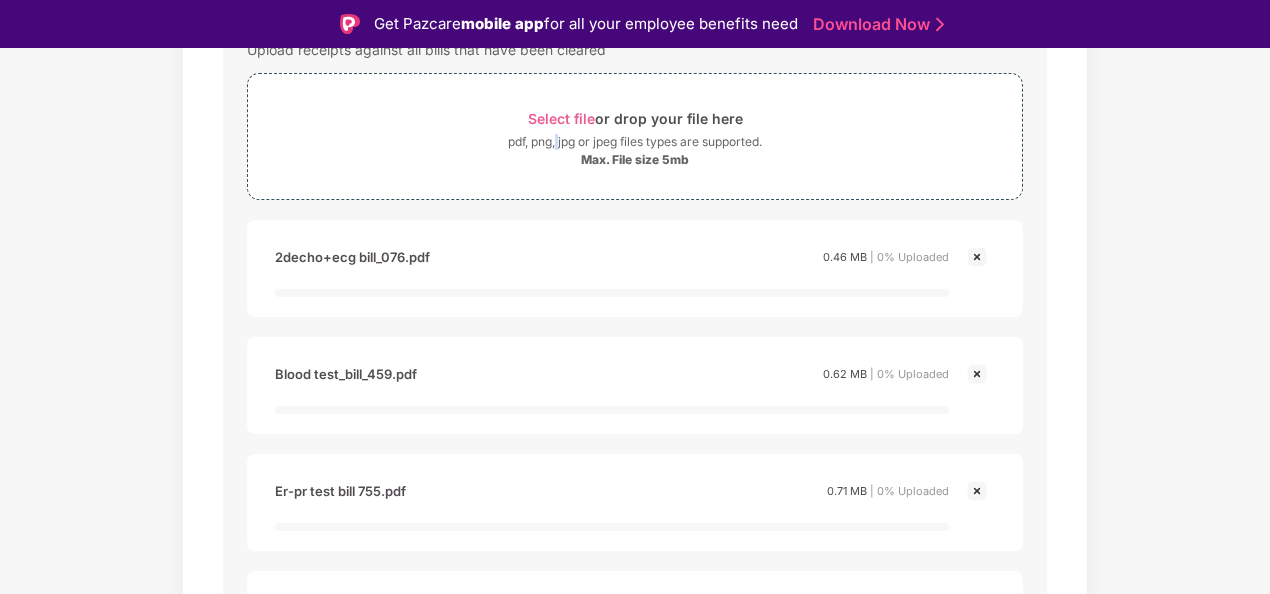 scroll, scrollTop: 1126, scrollLeft: 0, axis: vertical 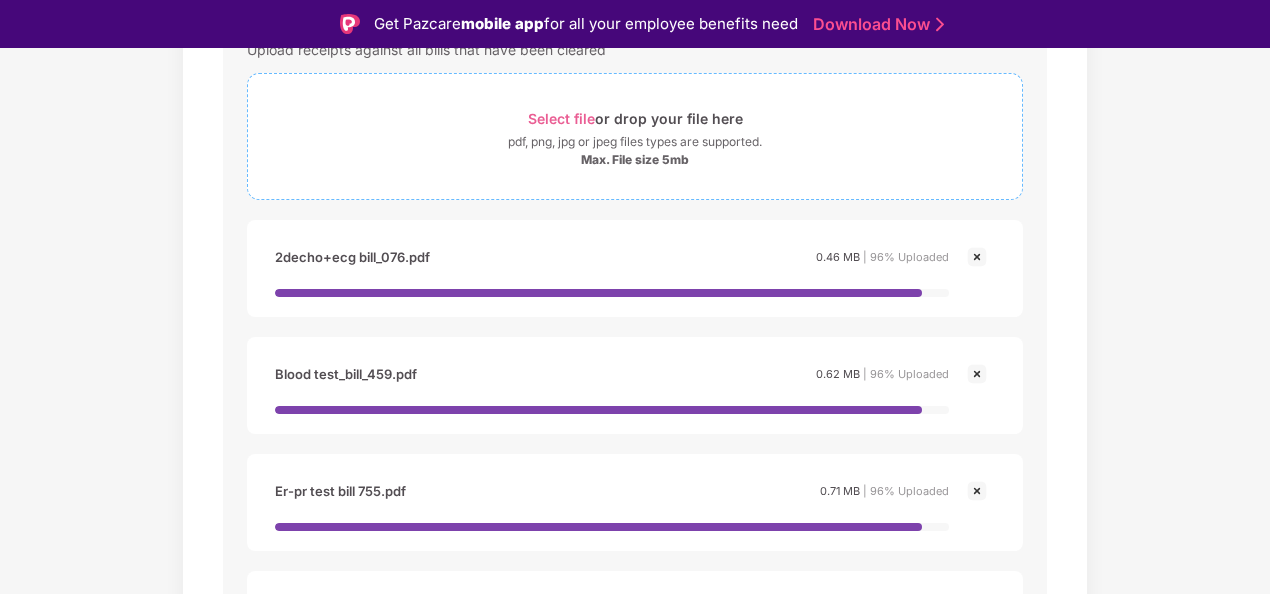 click on "pdf, png, jpg or jpeg files types are supported." at bounding box center (635, 142) 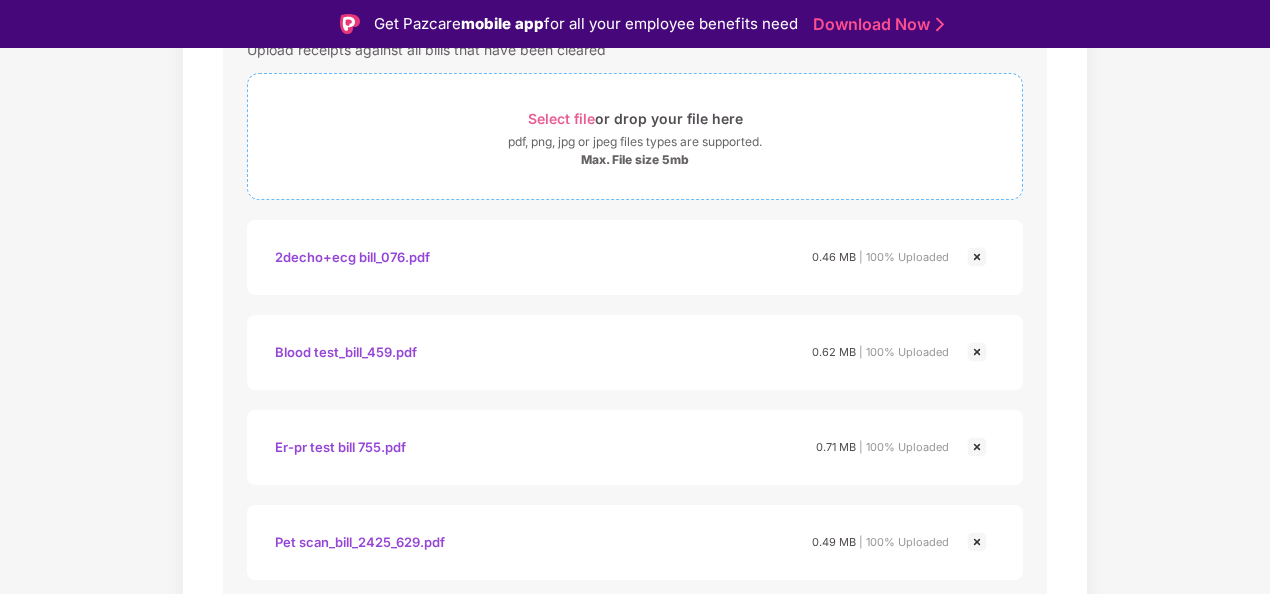 click on "pdf, png, jpg or jpeg files types are supported." at bounding box center (635, 142) 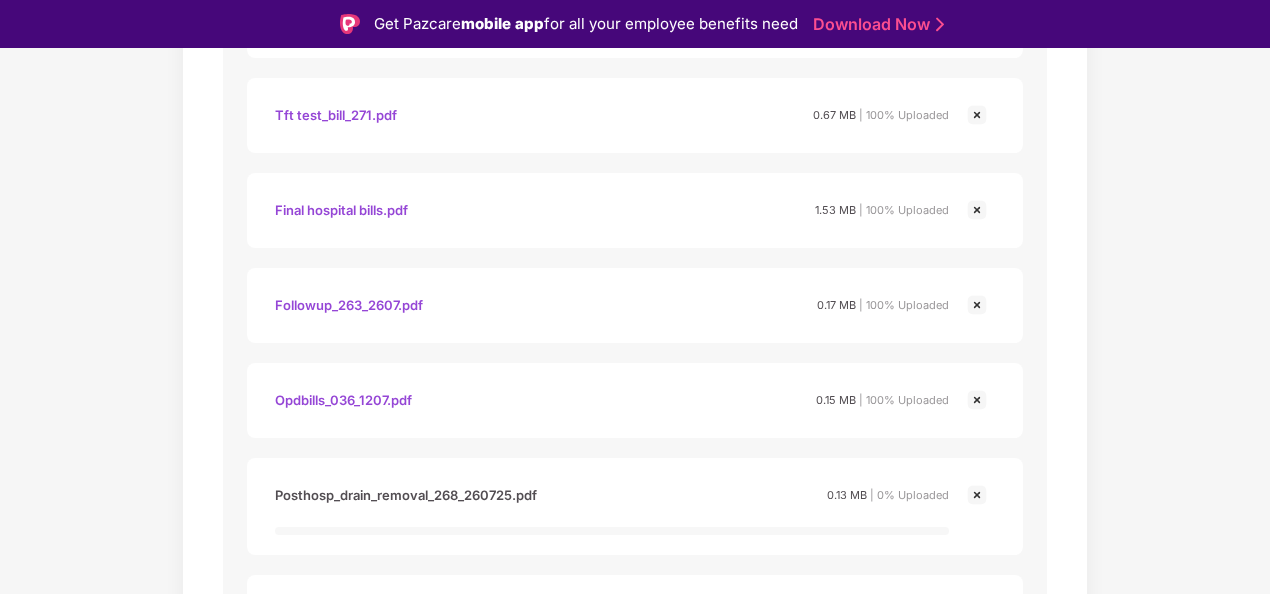 scroll, scrollTop: 1926, scrollLeft: 0, axis: vertical 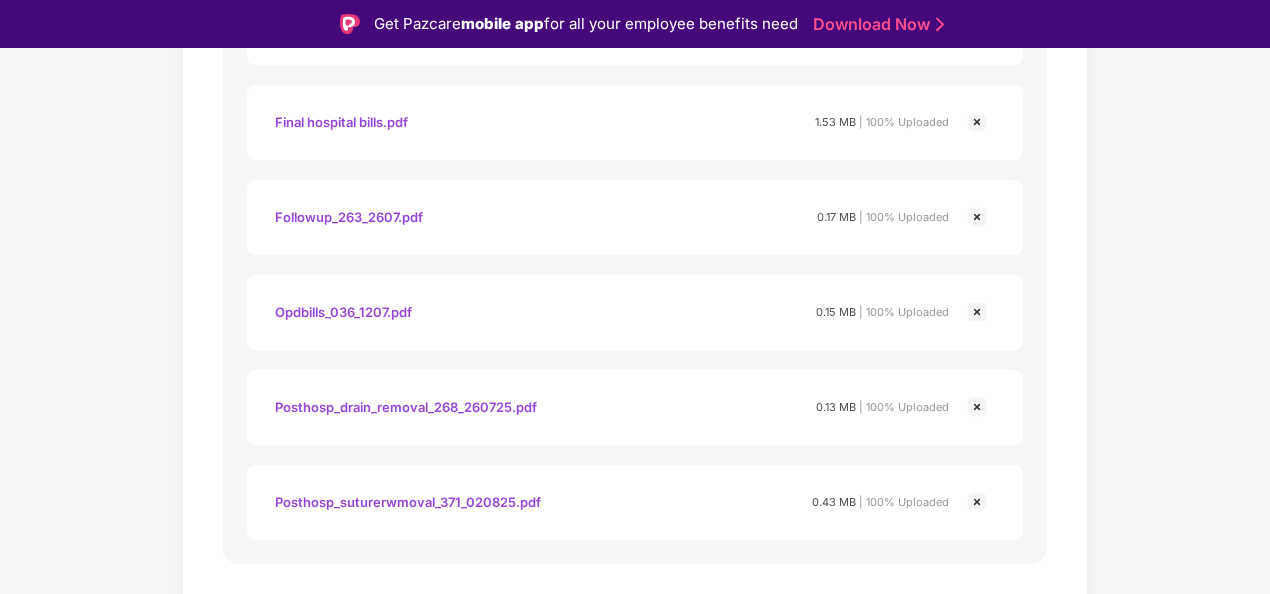 click at bounding box center [977, 502] 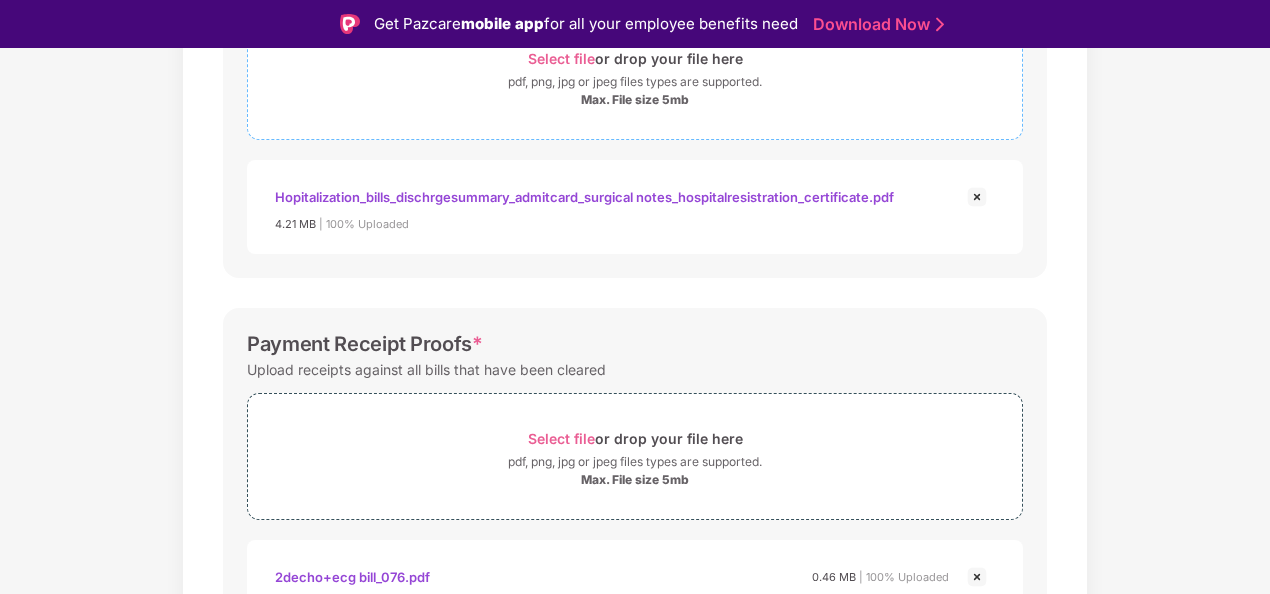scroll, scrollTop: 671, scrollLeft: 0, axis: vertical 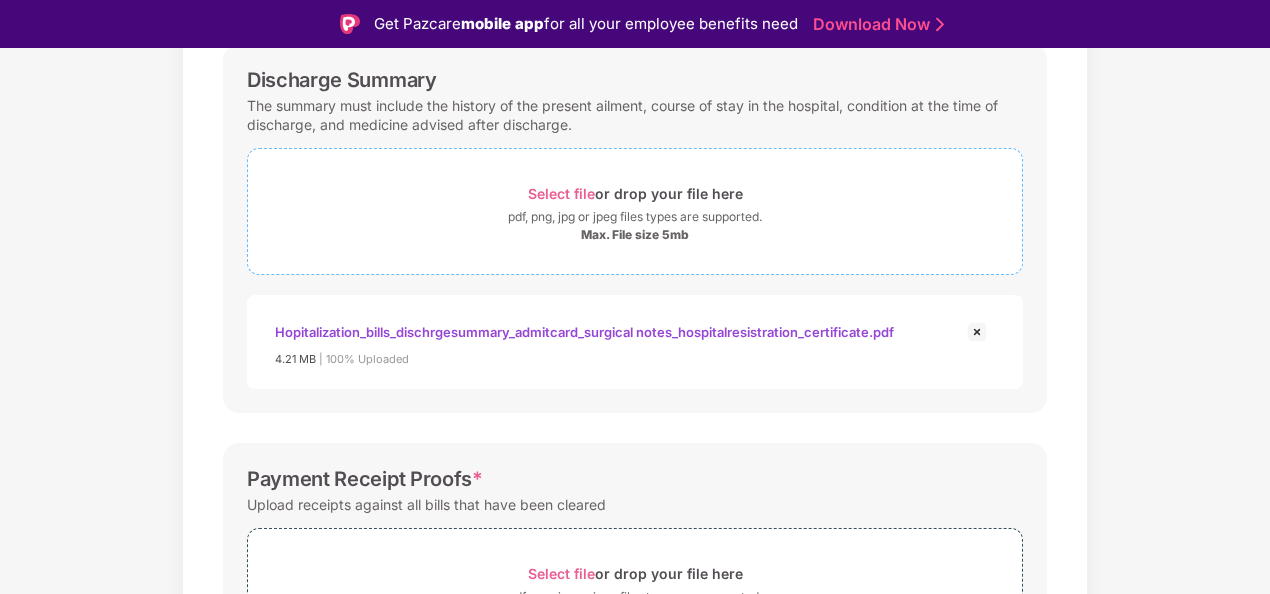 click on "pdf, png, jpg or jpeg files types are supported." at bounding box center [635, 217] 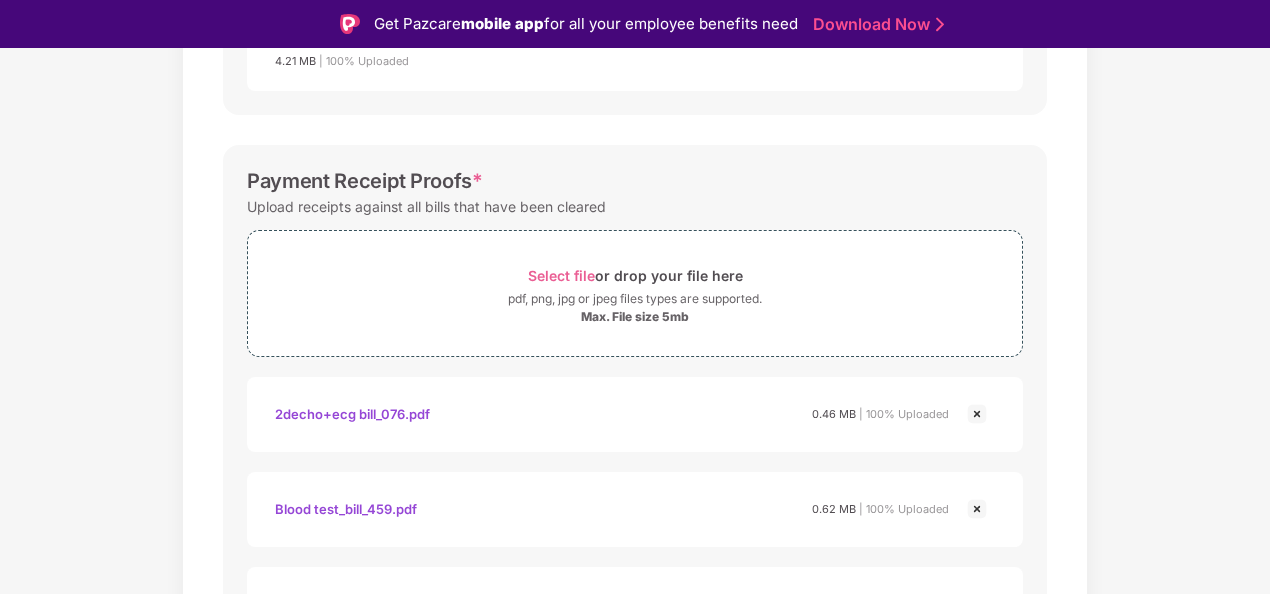 scroll, scrollTop: 971, scrollLeft: 0, axis: vertical 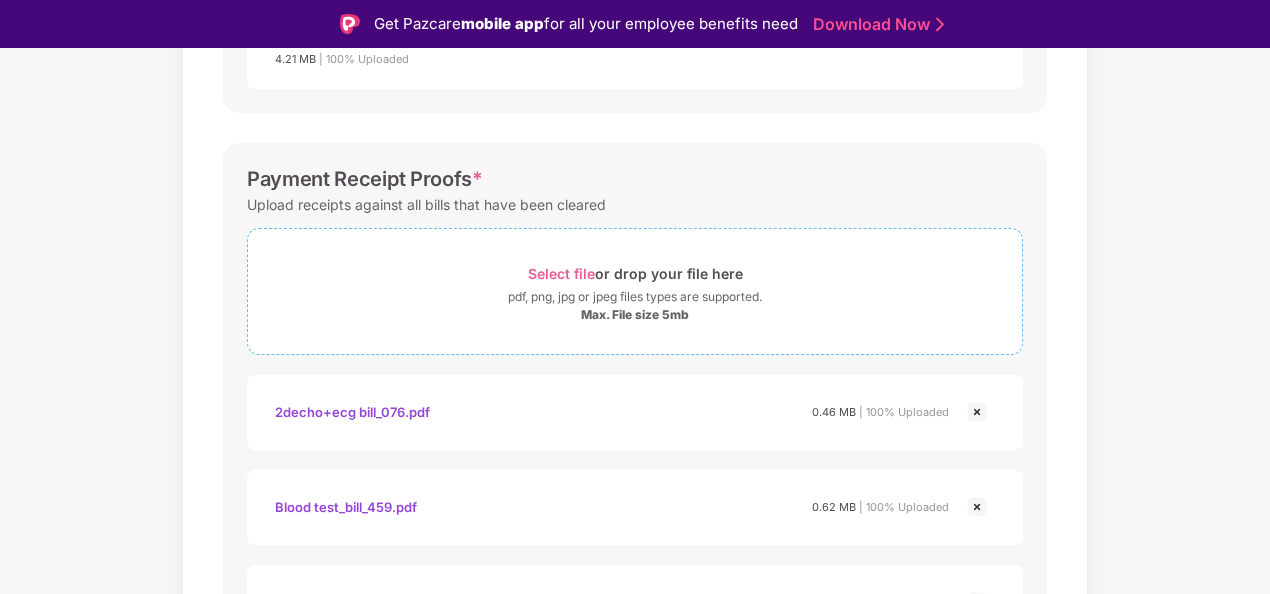 click on "pdf, png, jpg or jpeg files types are supported." at bounding box center (635, 297) 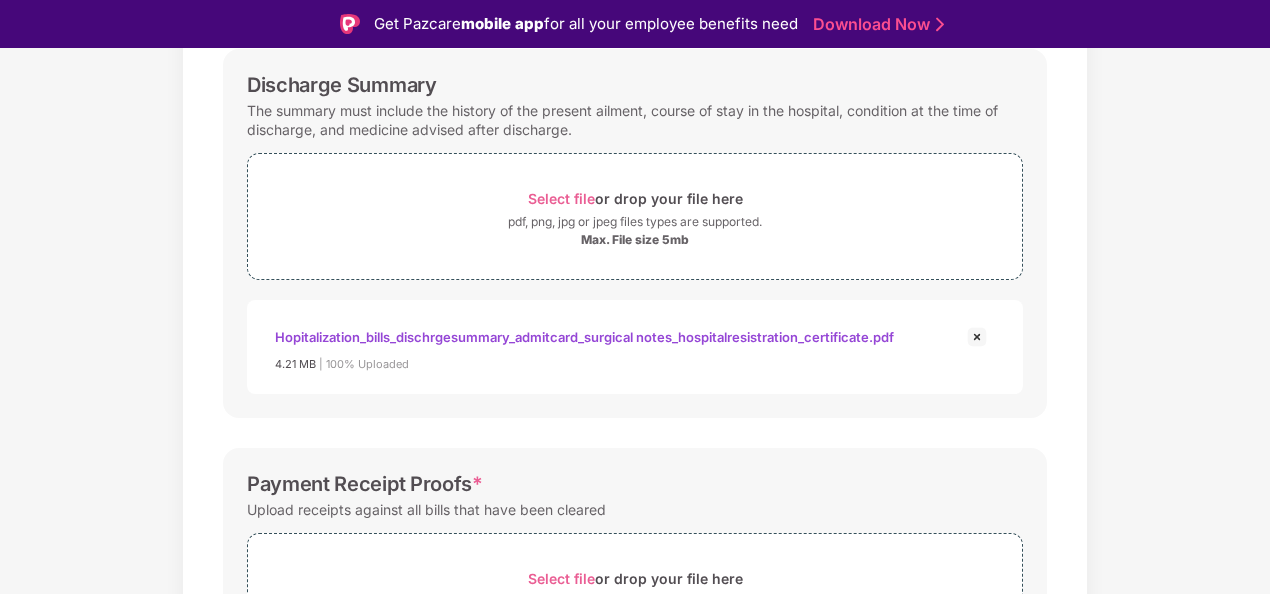 scroll, scrollTop: 866, scrollLeft: 0, axis: vertical 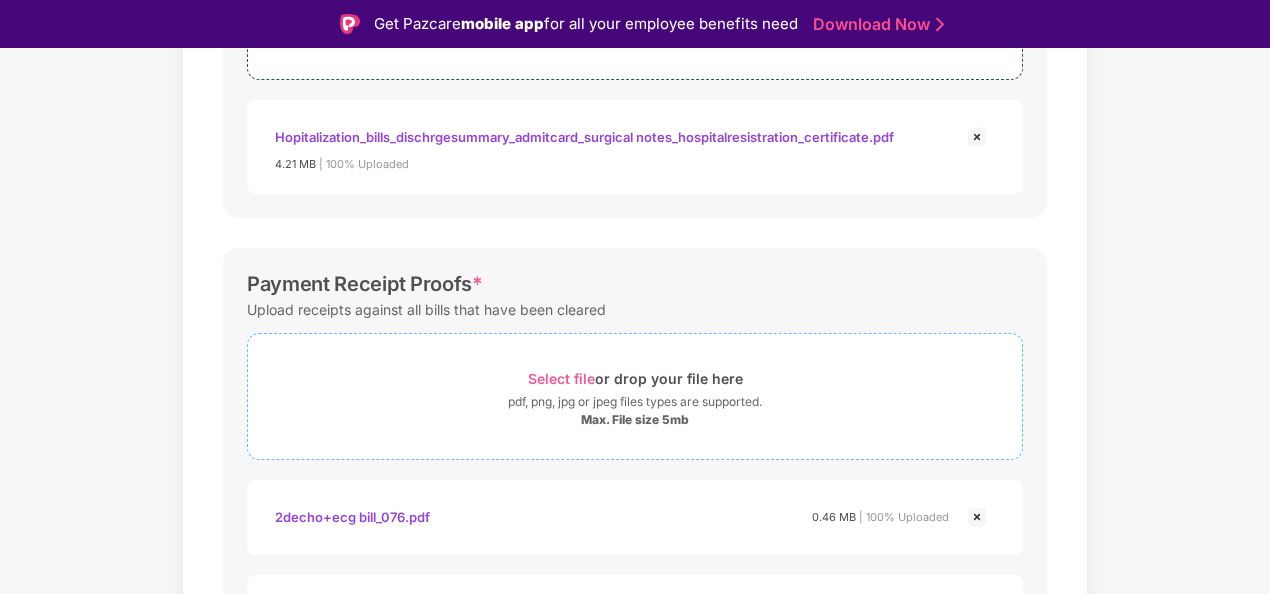 click on "Select file  or drop your file here" at bounding box center [635, 378] 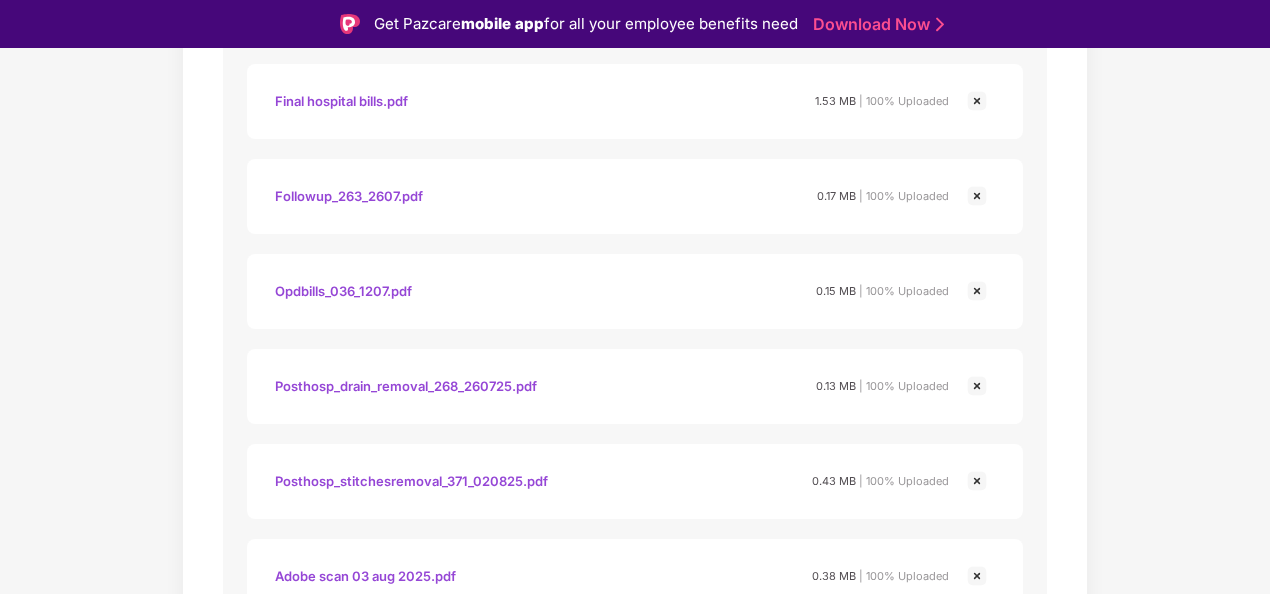 scroll, scrollTop: 2061, scrollLeft: 0, axis: vertical 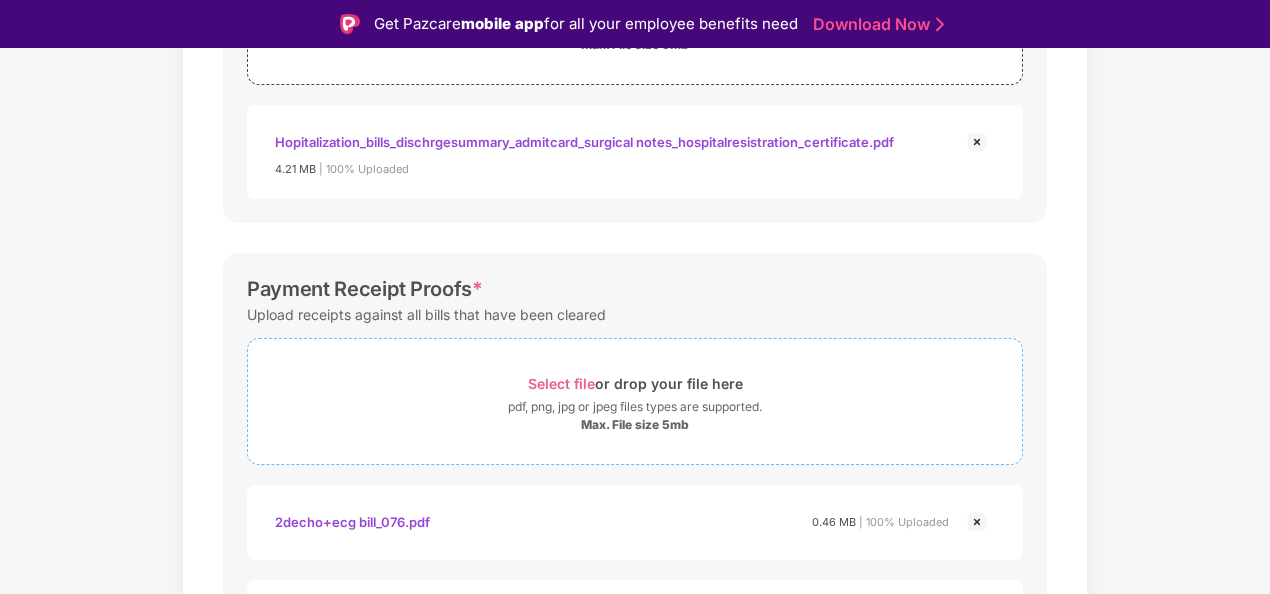 click on "pdf, png, jpg or jpeg files types are supported." at bounding box center (635, 407) 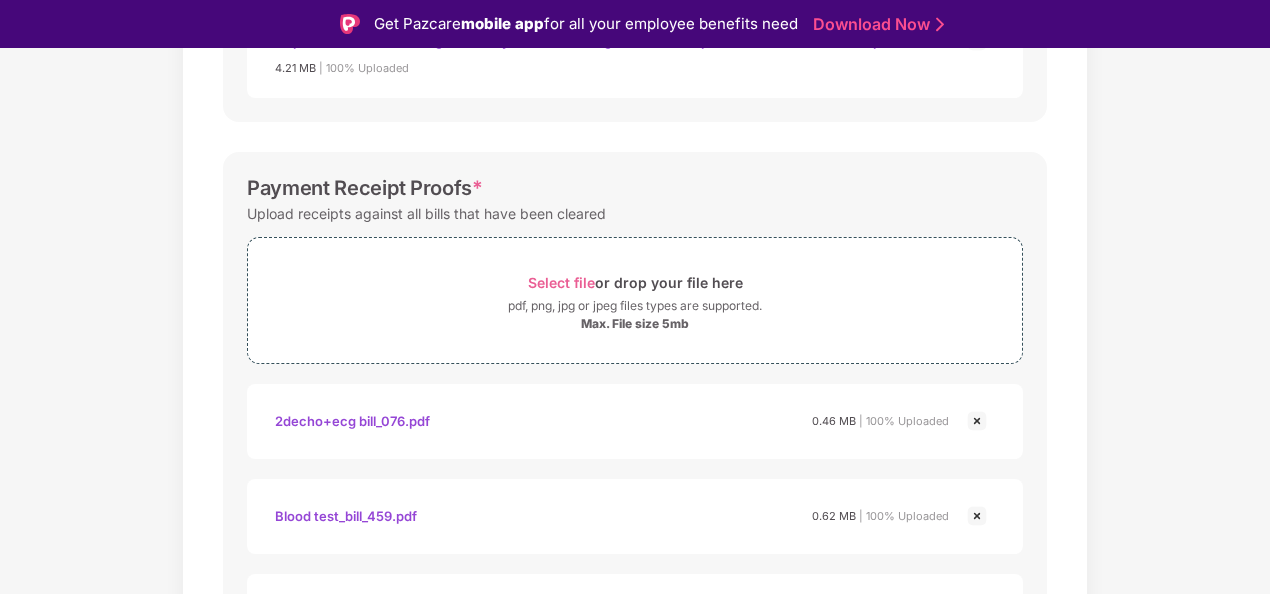scroll, scrollTop: 961, scrollLeft: 0, axis: vertical 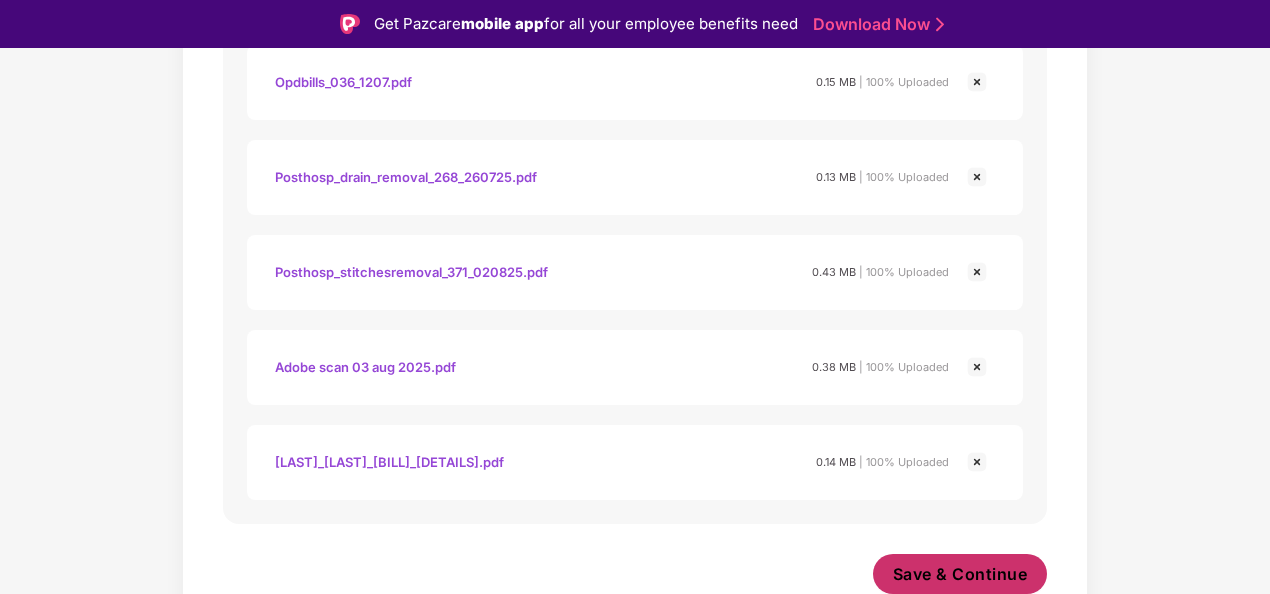 click on "Save & Continue" at bounding box center (960, 574) 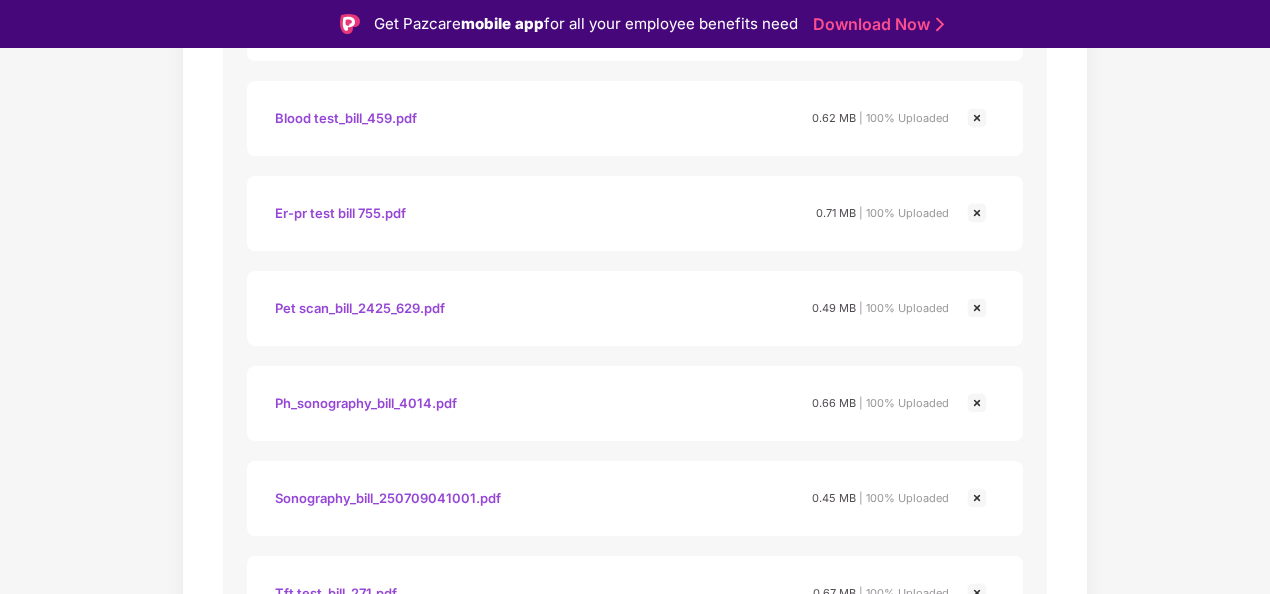 scroll, scrollTop: 1356, scrollLeft: 0, axis: vertical 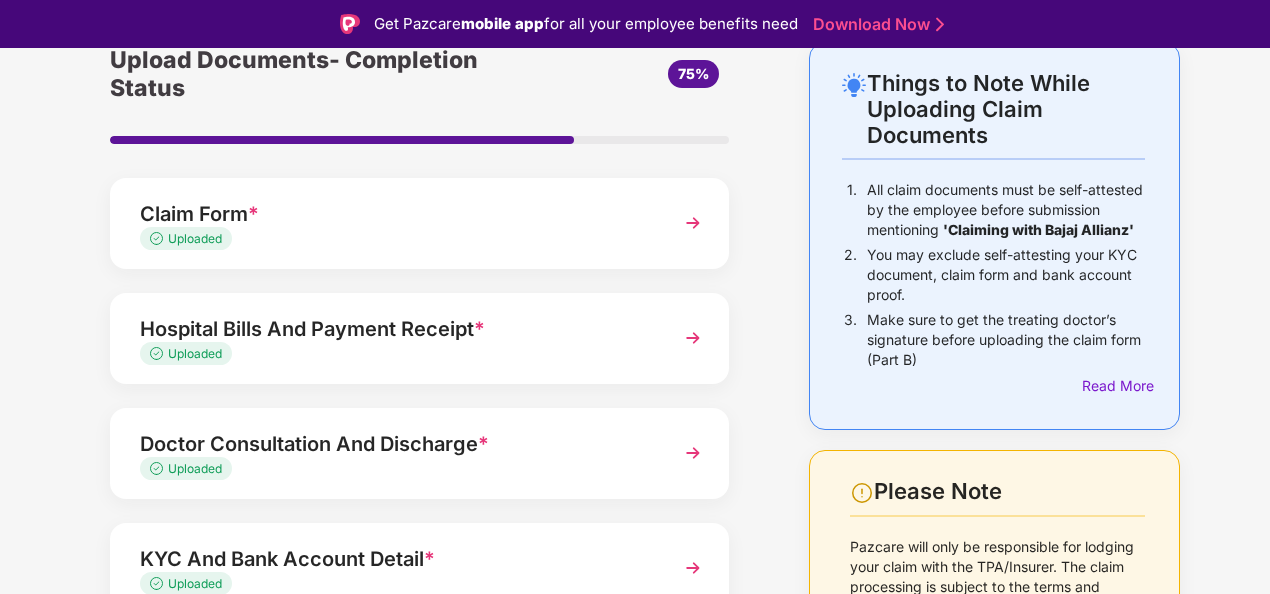click at bounding box center [693, 338] 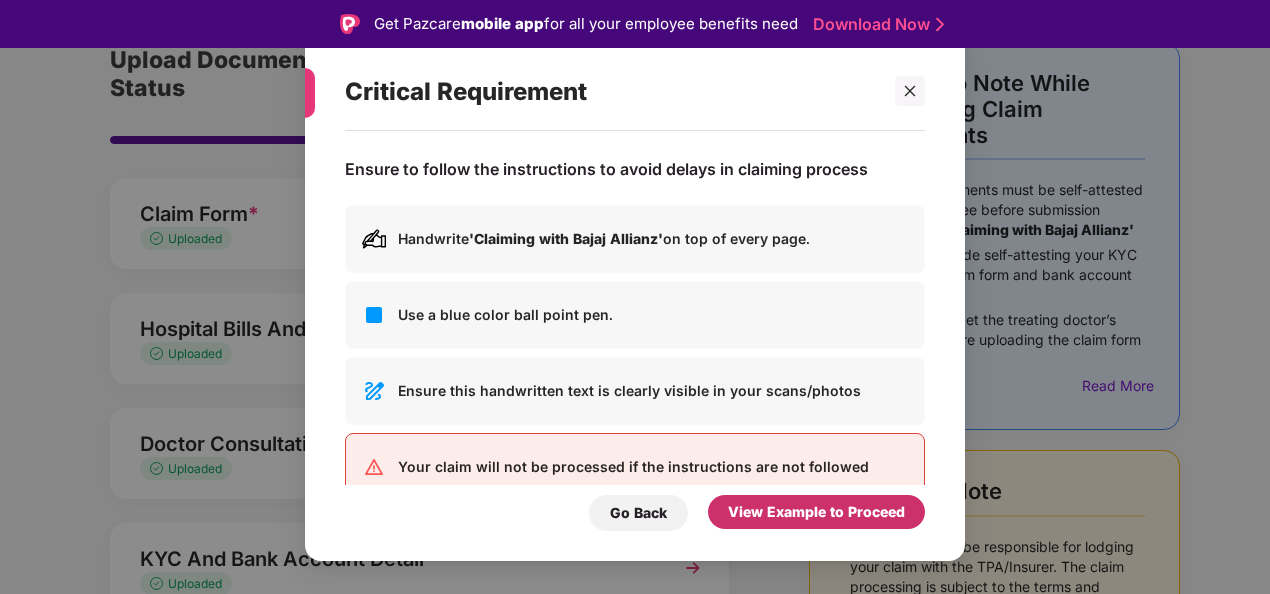 click on "View Example to Proceed" at bounding box center [816, 512] 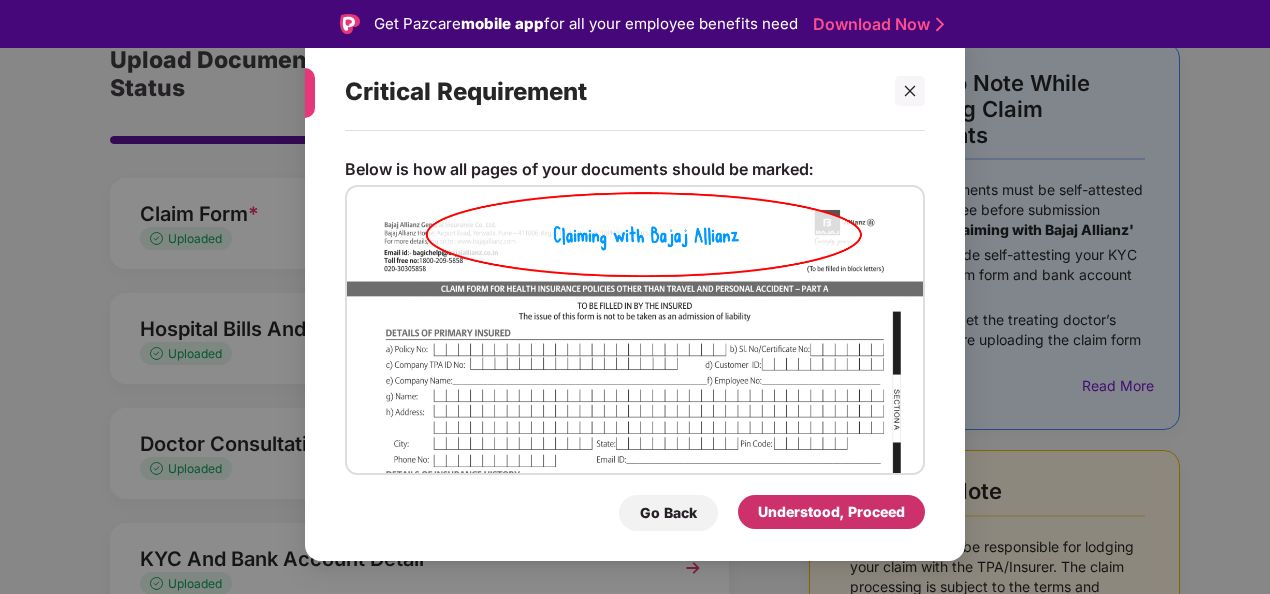 click on "Understood, Proceed" at bounding box center [831, 512] 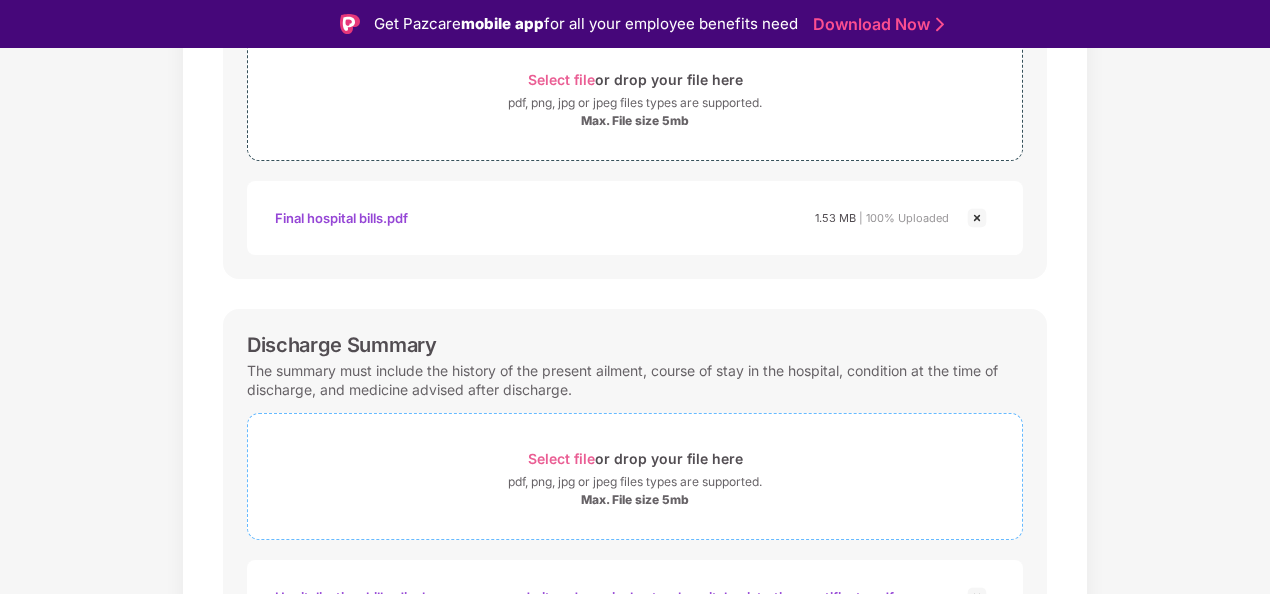 scroll, scrollTop: 106, scrollLeft: 0, axis: vertical 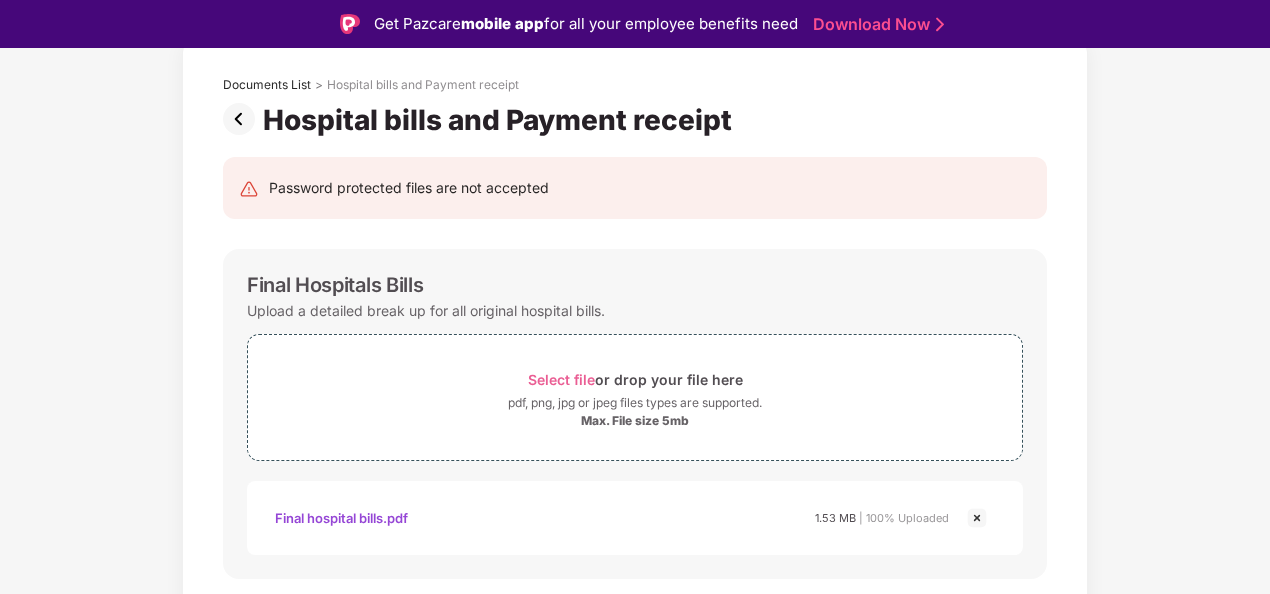 click at bounding box center (243, 119) 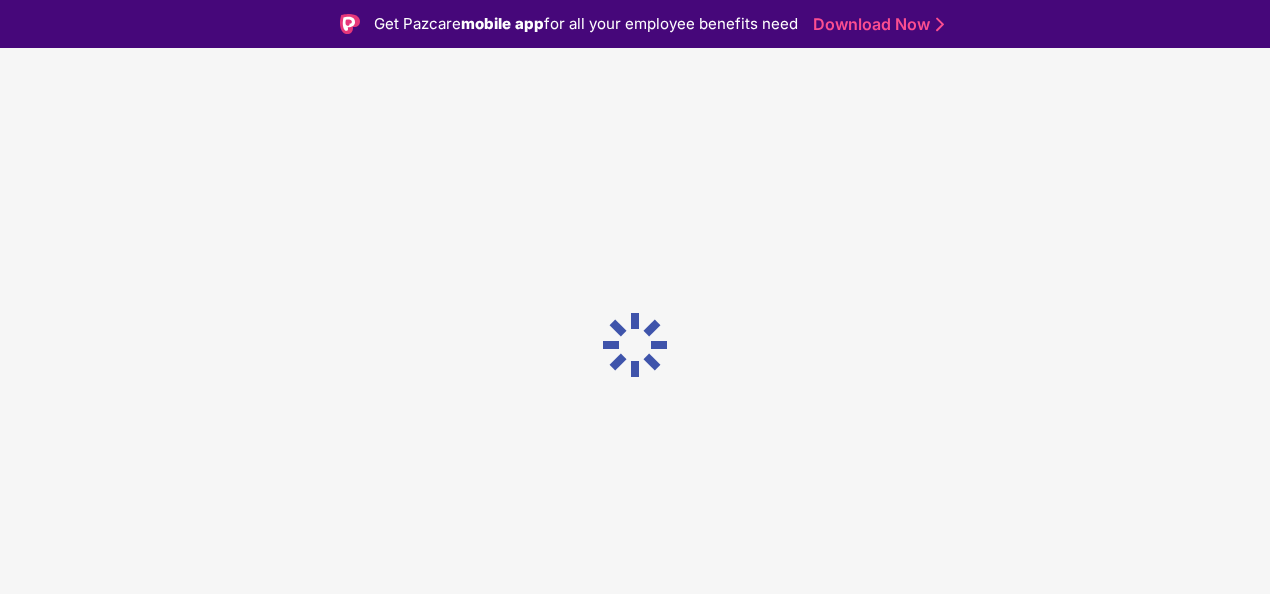 scroll, scrollTop: 0, scrollLeft: 0, axis: both 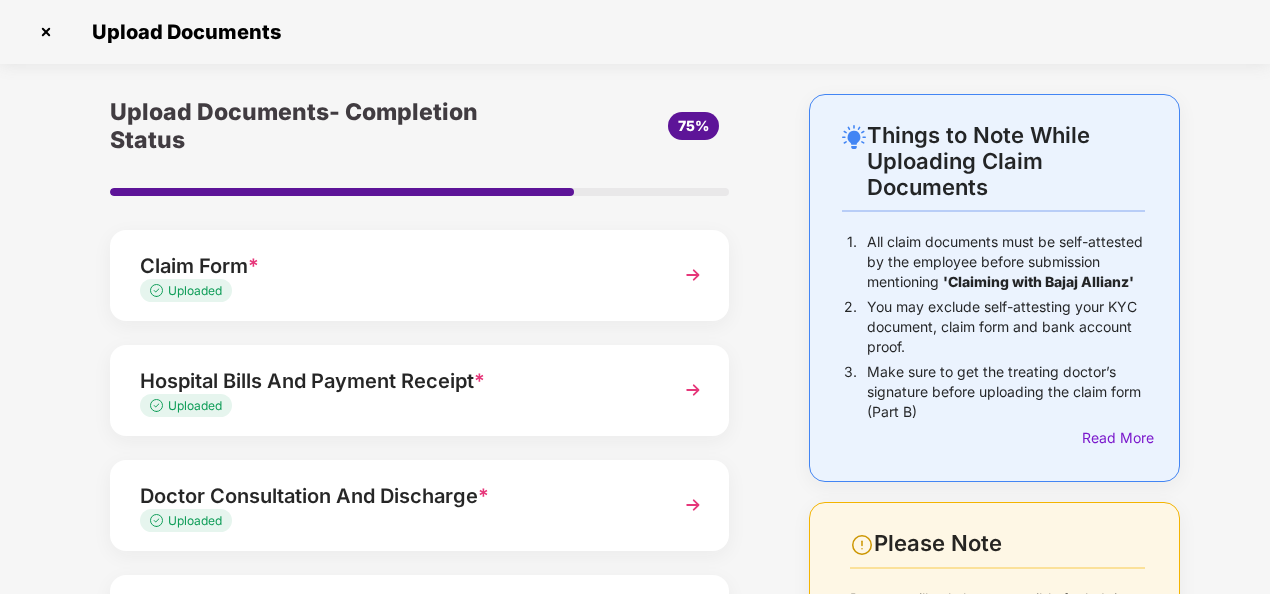 click at bounding box center [693, 390] 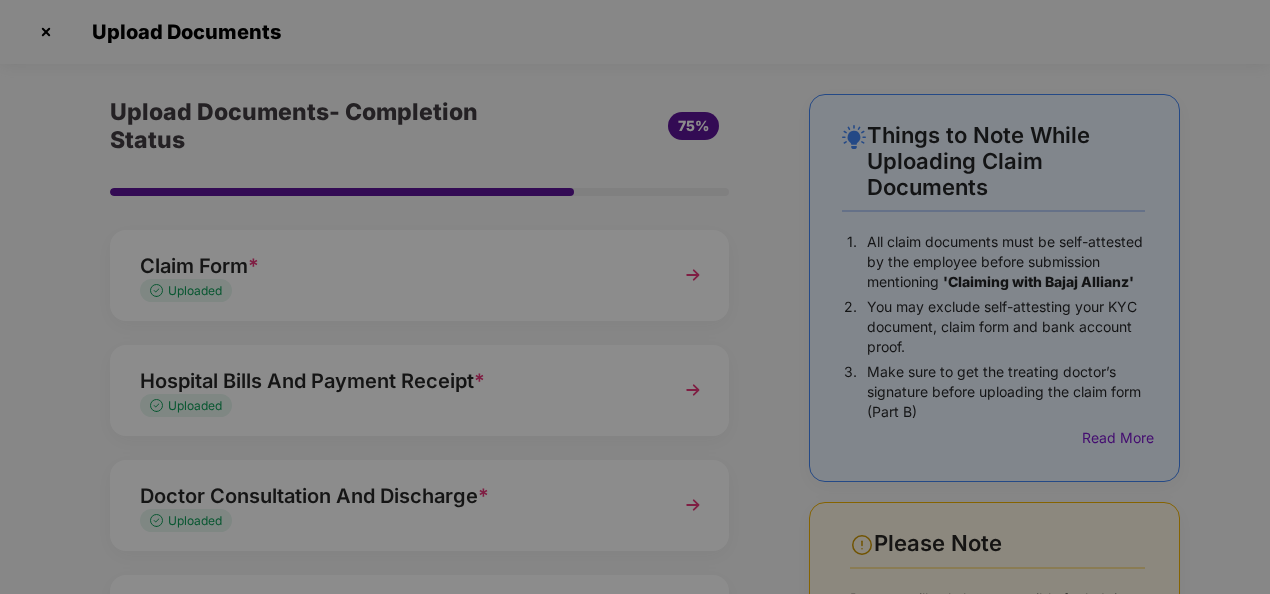 scroll, scrollTop: 0, scrollLeft: 0, axis: both 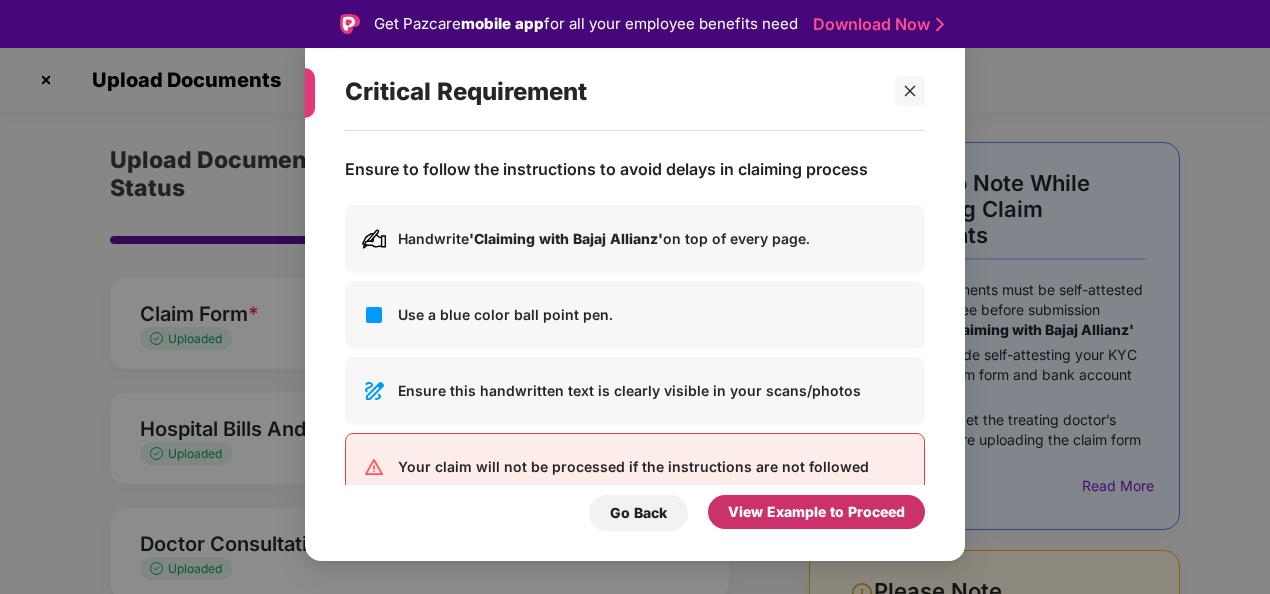 click on "View Example to Proceed" at bounding box center [816, 512] 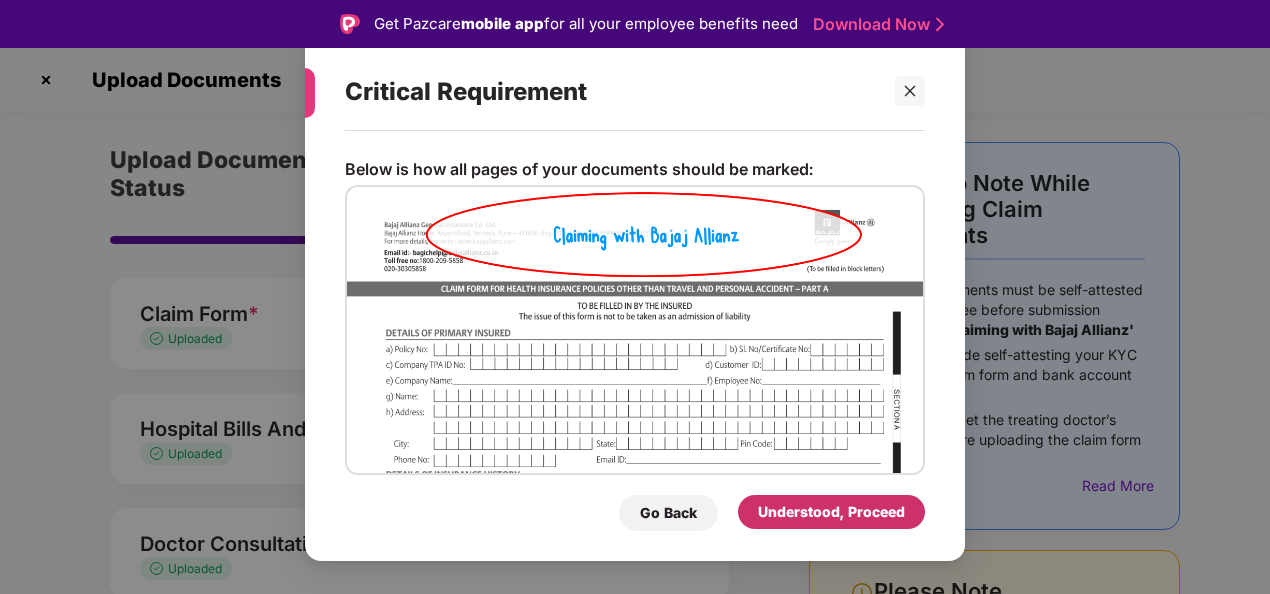 click on "Understood, Proceed" at bounding box center (831, 512) 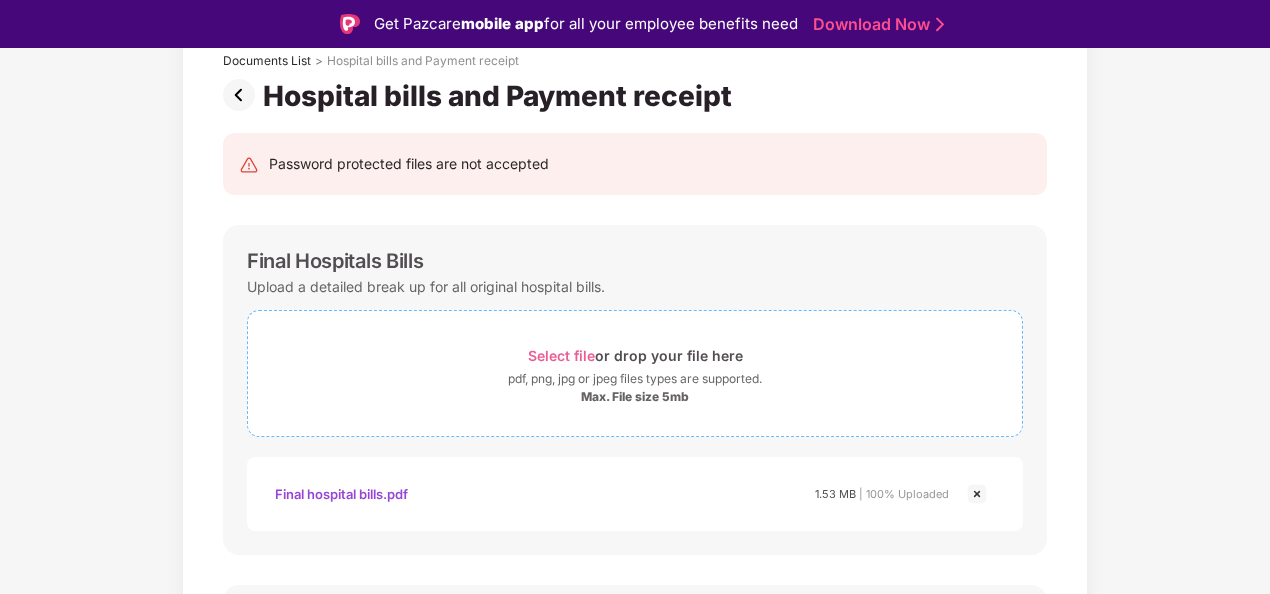 scroll, scrollTop: 100, scrollLeft: 0, axis: vertical 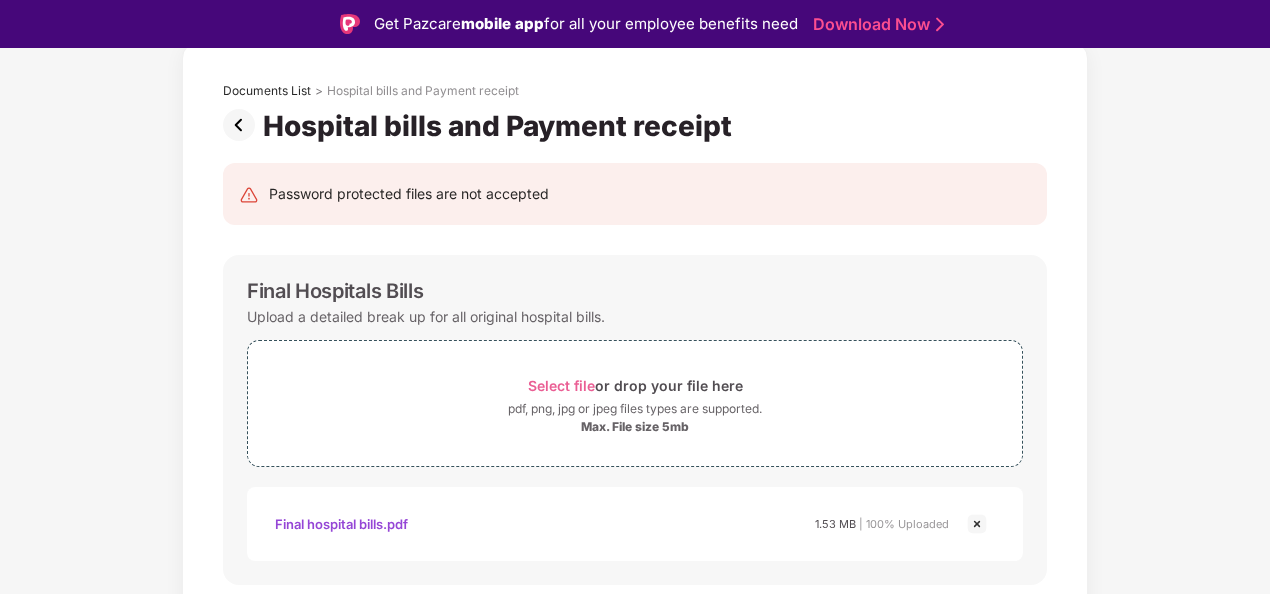 click at bounding box center [243, 125] 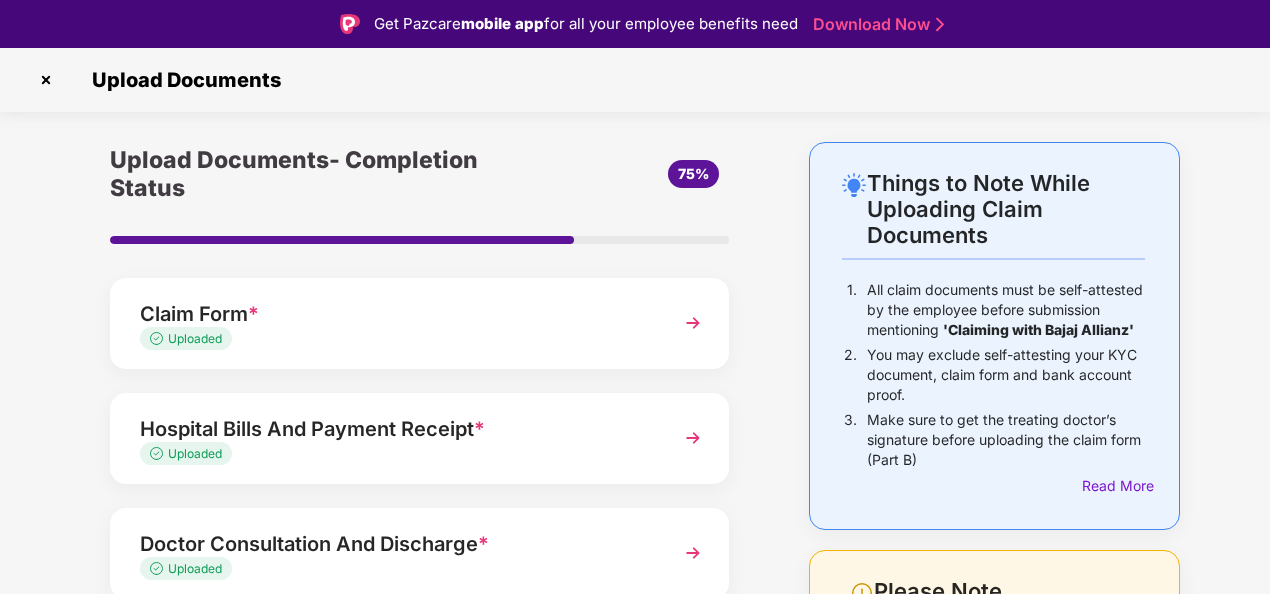scroll, scrollTop: 48, scrollLeft: 0, axis: vertical 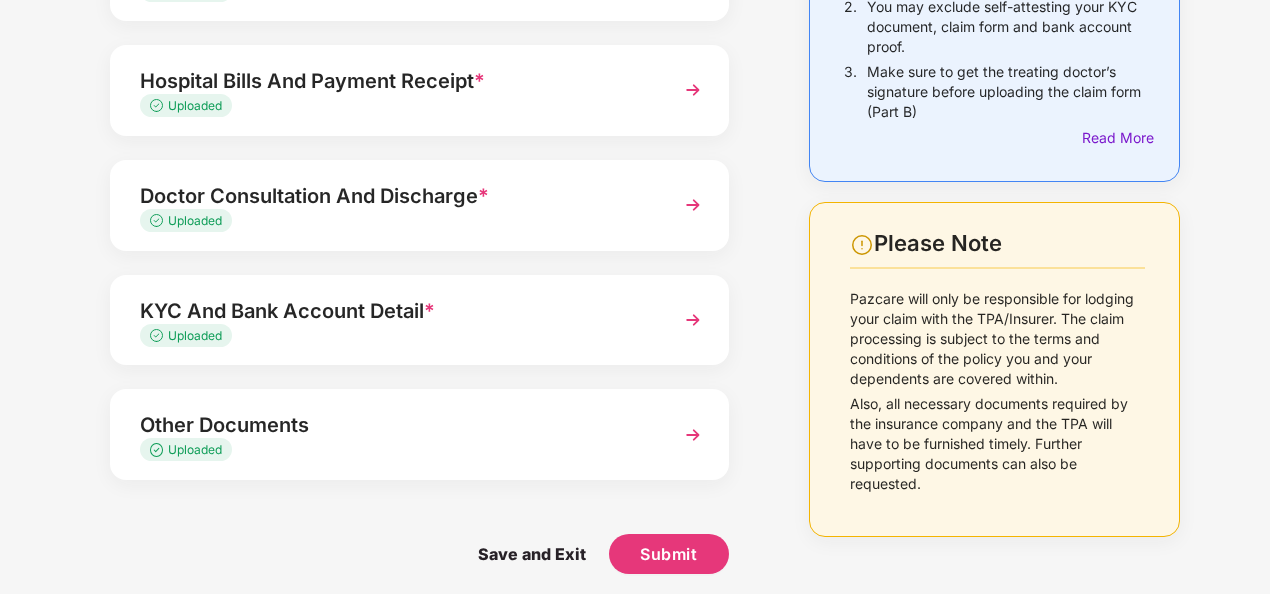 click at bounding box center (693, 205) 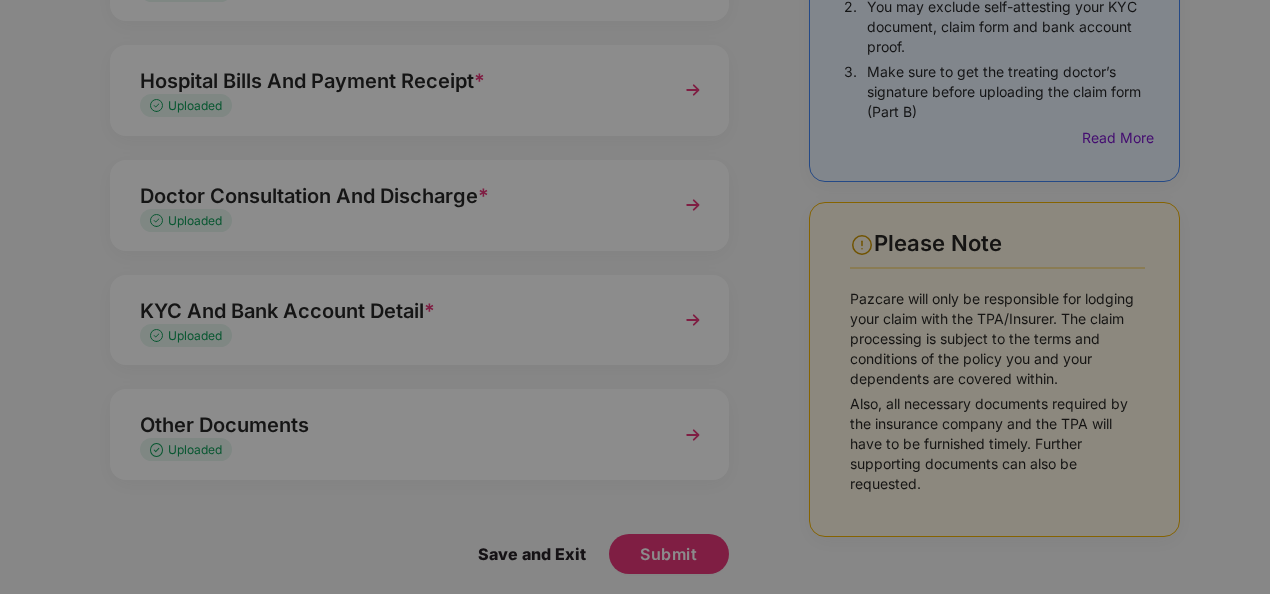 scroll, scrollTop: 0, scrollLeft: 0, axis: both 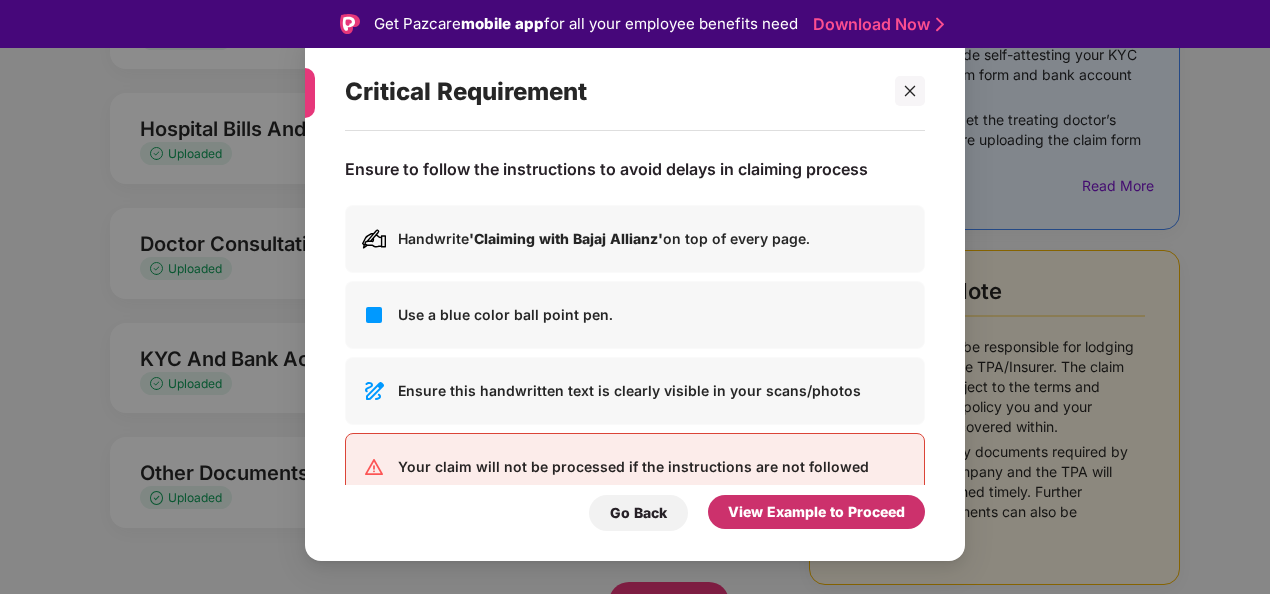 click on "View Example to Proceed" at bounding box center [816, 512] 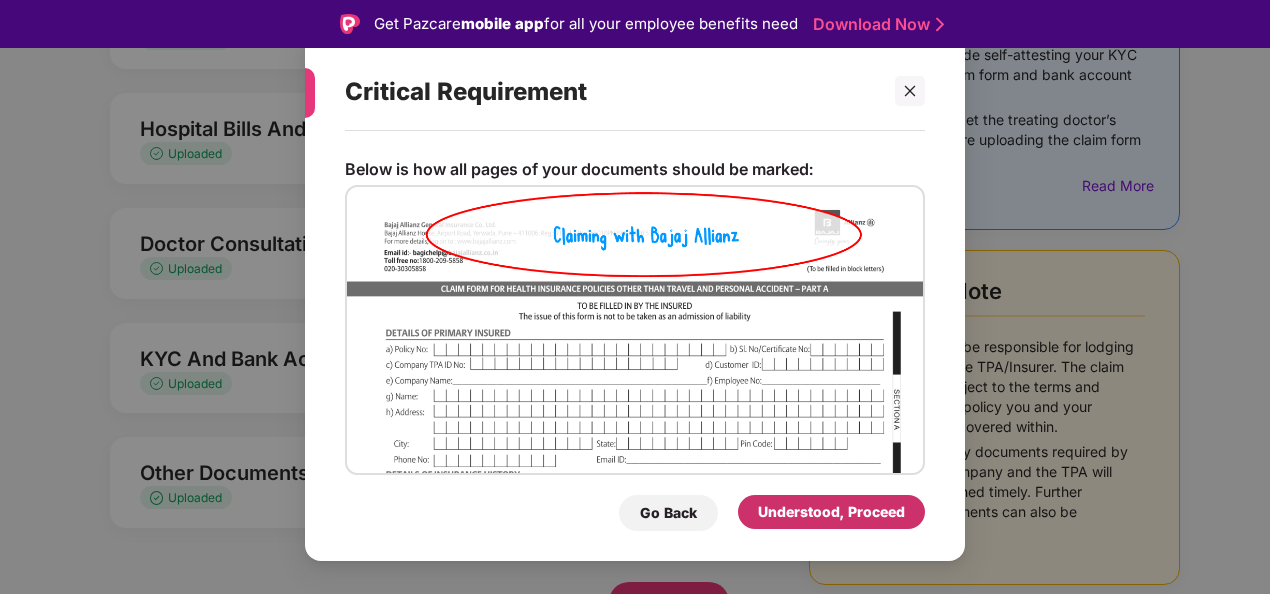 click on "Understood, Proceed" at bounding box center [831, 512] 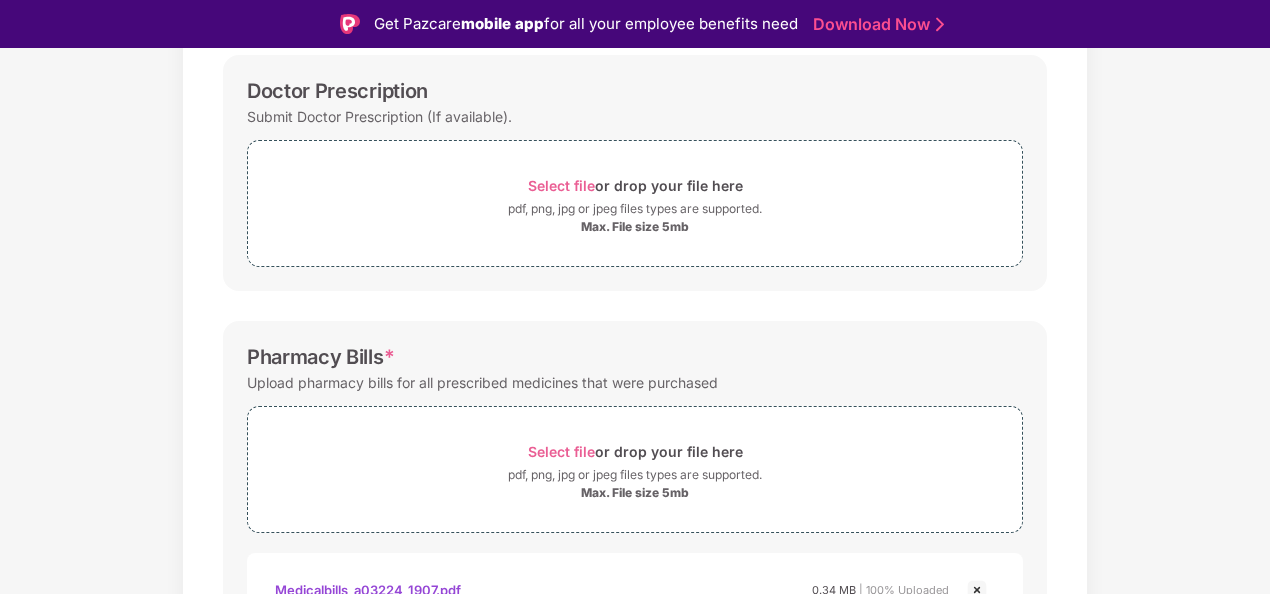 scroll, scrollTop: 206, scrollLeft: 0, axis: vertical 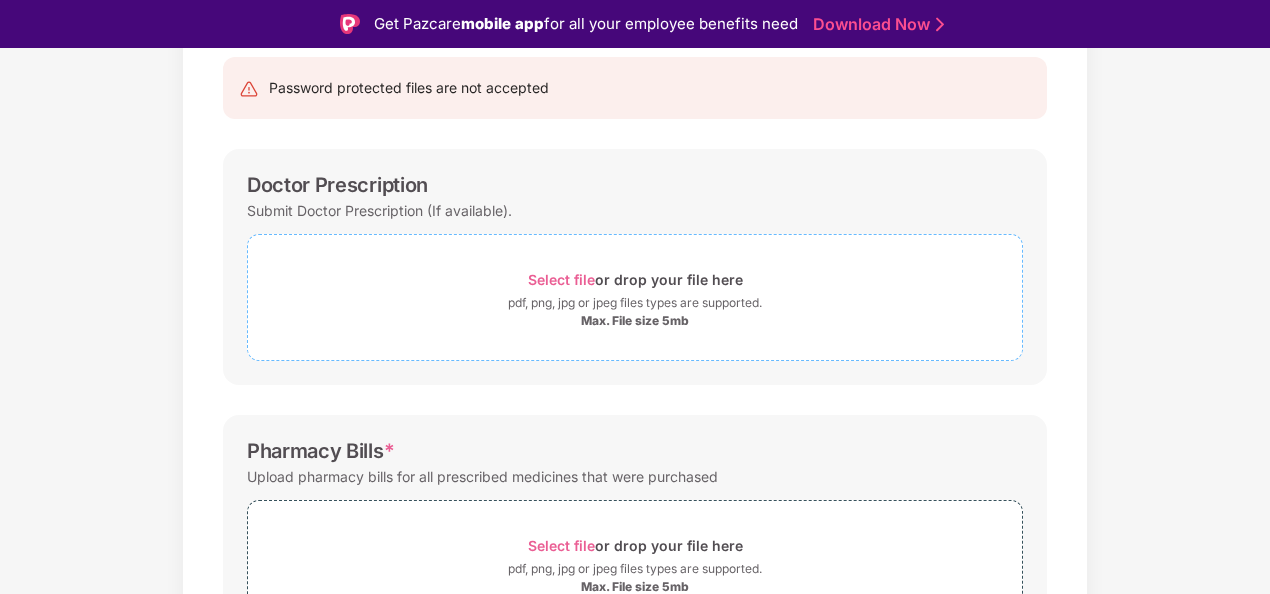 click on "pdf, png, jpg or jpeg files types are supported." at bounding box center [635, 303] 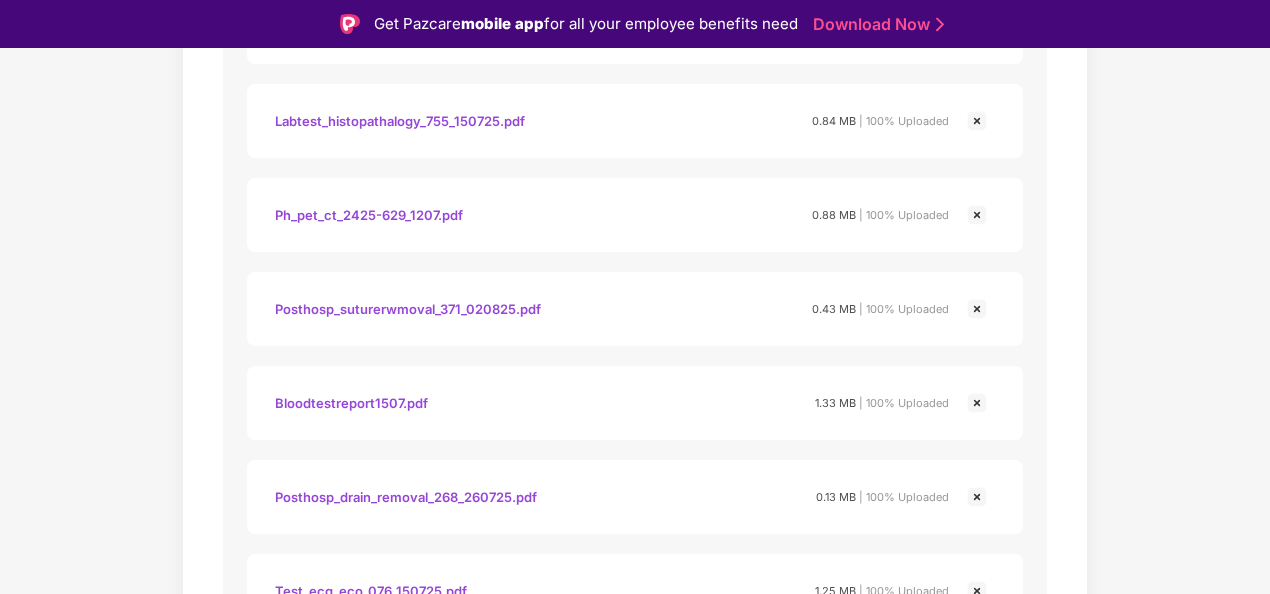 scroll, scrollTop: 2123, scrollLeft: 0, axis: vertical 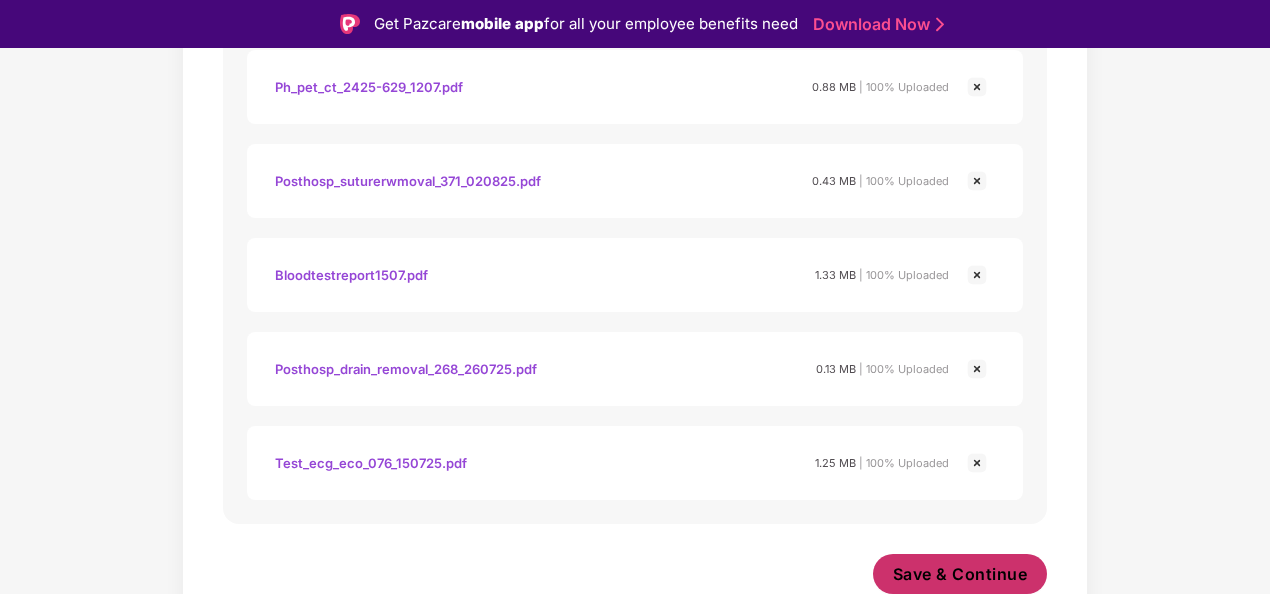 click on "Save & Continue" at bounding box center [960, 574] 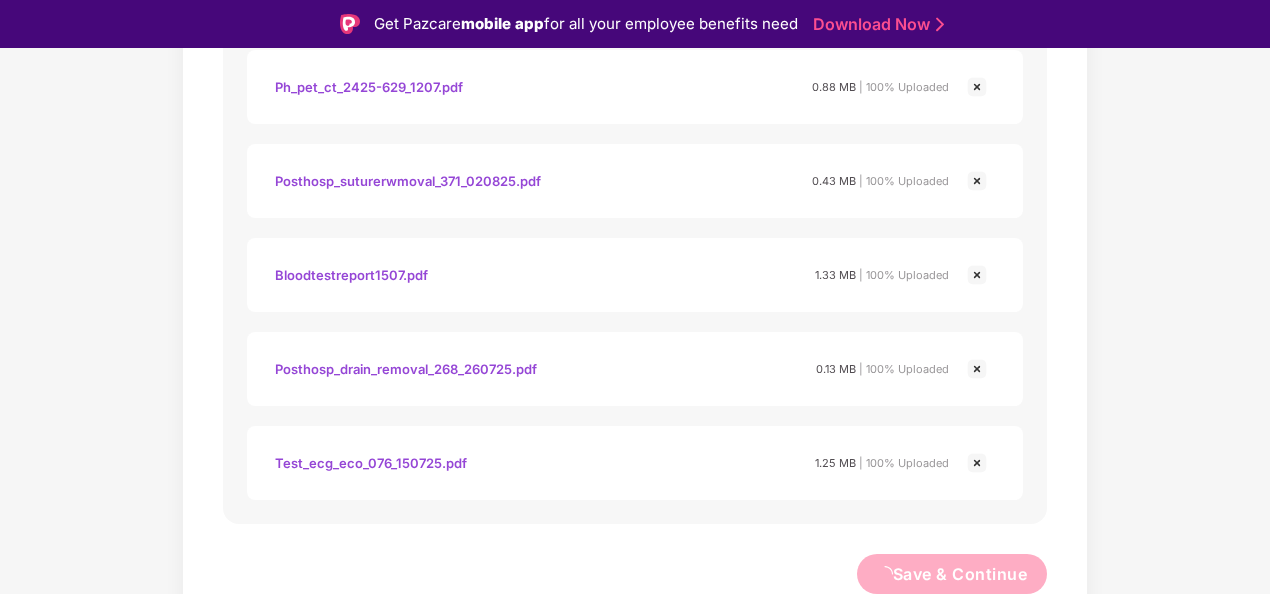 scroll, scrollTop: 0, scrollLeft: 0, axis: both 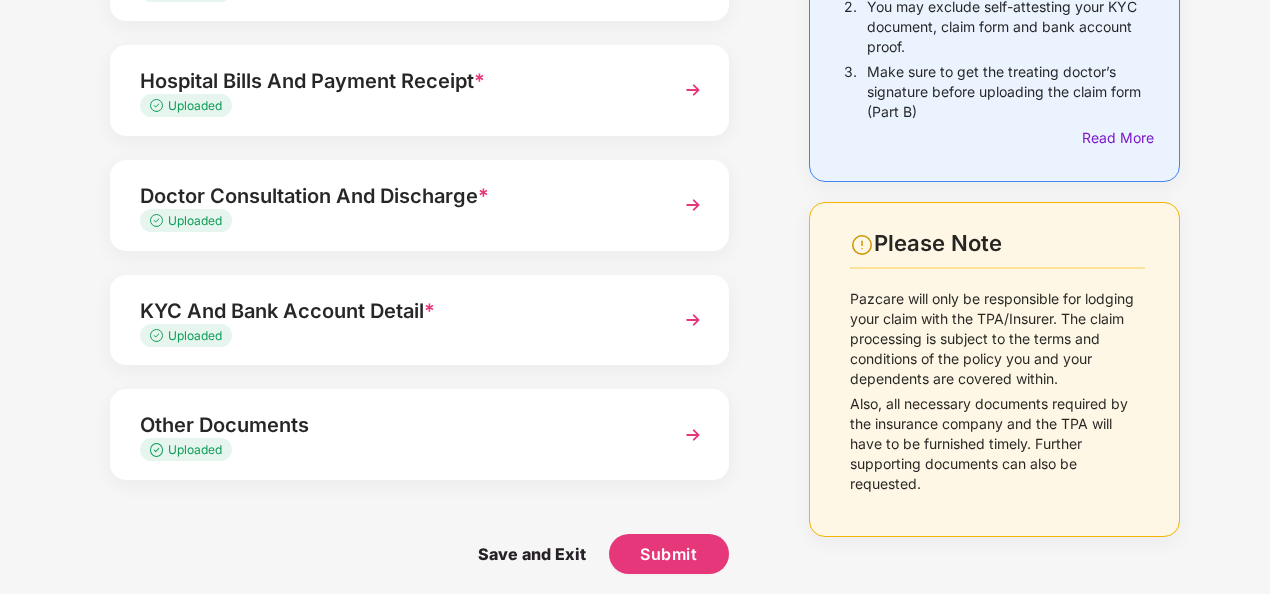 click at bounding box center (693, 435) 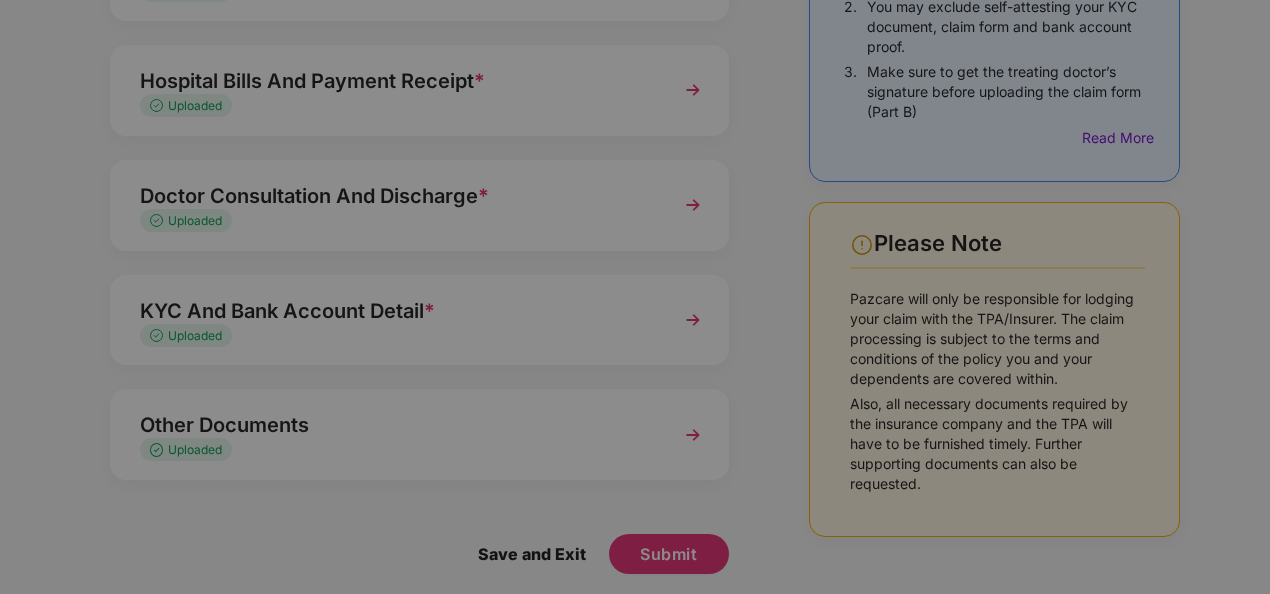 scroll, scrollTop: 0, scrollLeft: 0, axis: both 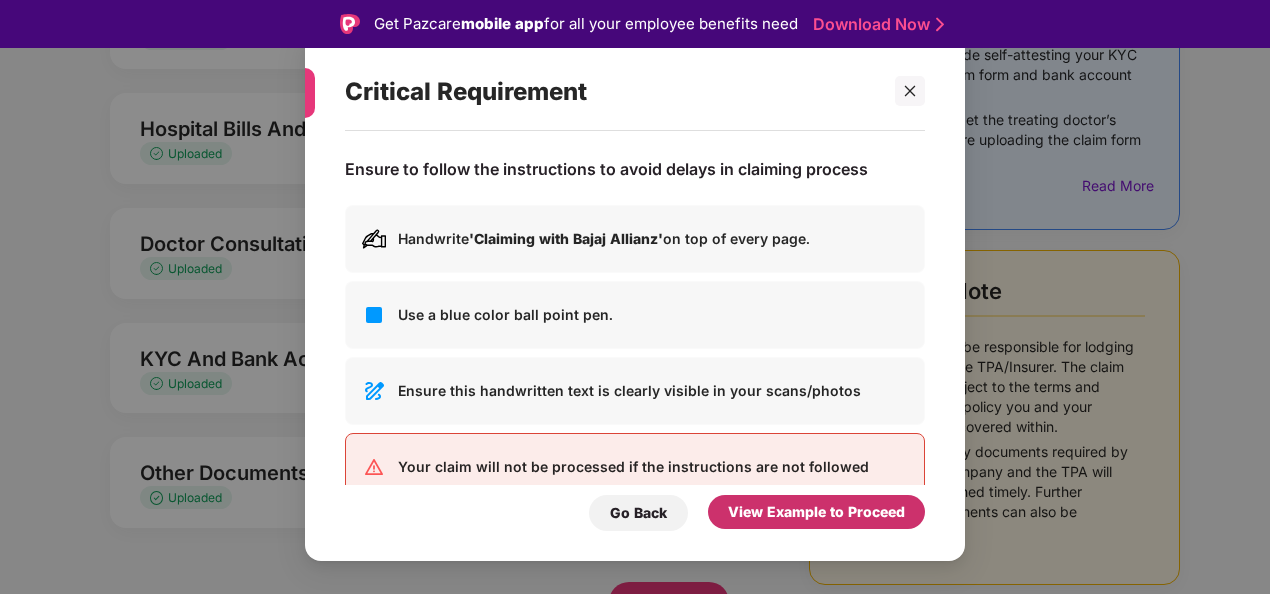 click on "View Example to Proceed" at bounding box center [816, 512] 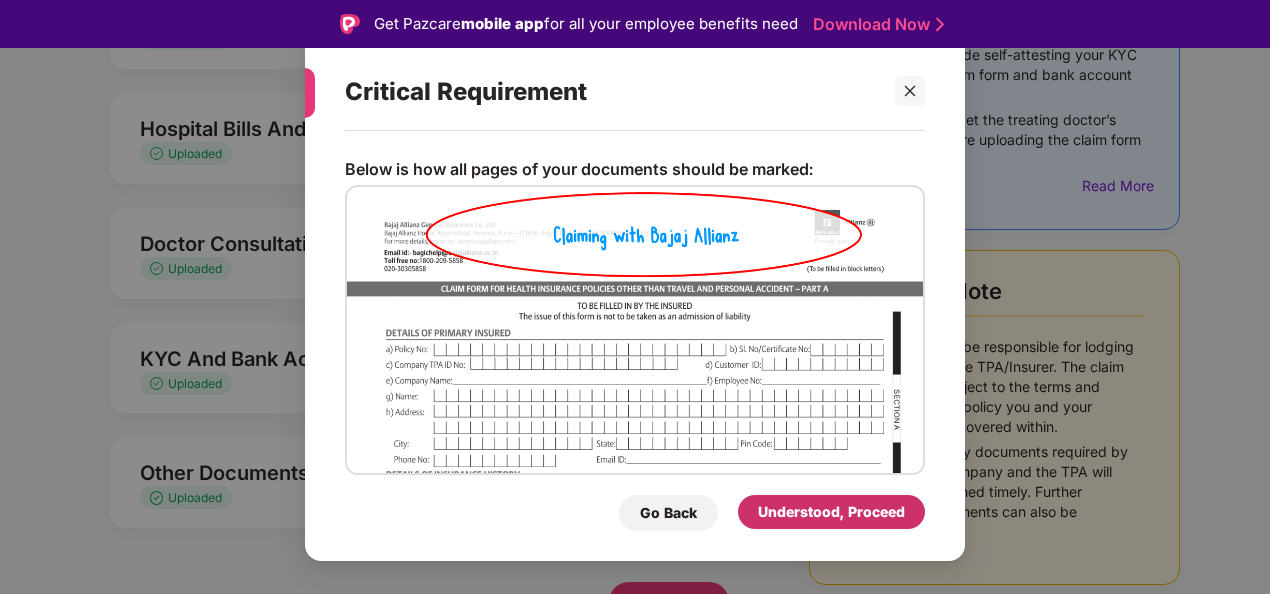 click on "Understood, Proceed" at bounding box center [831, 512] 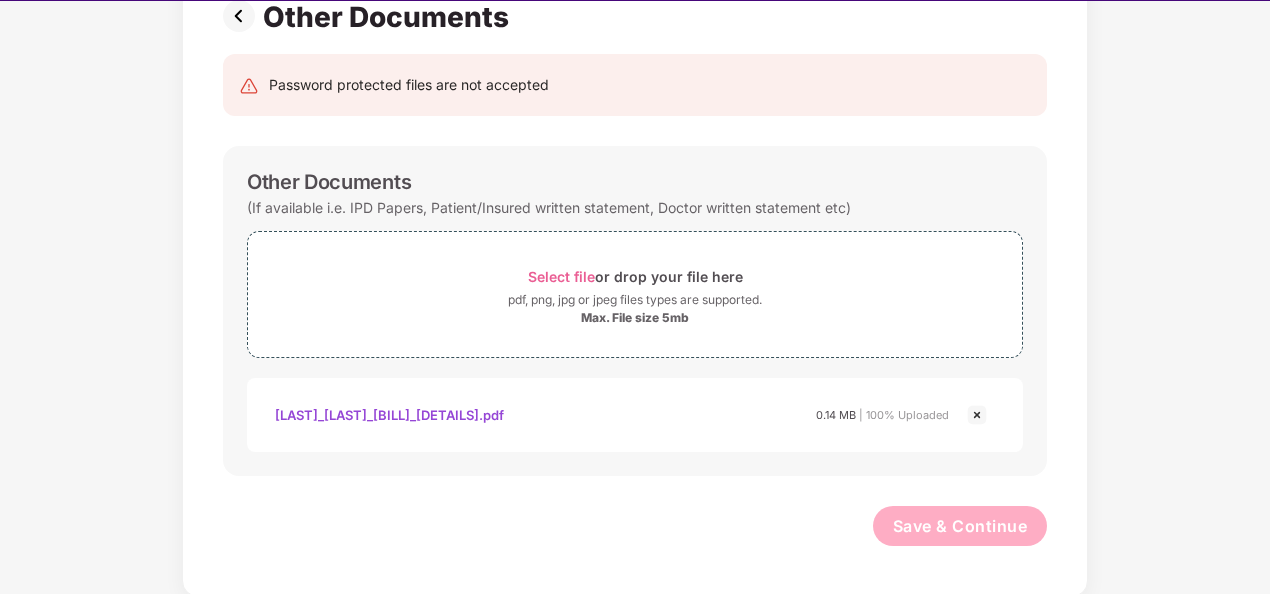 scroll, scrollTop: 48, scrollLeft: 0, axis: vertical 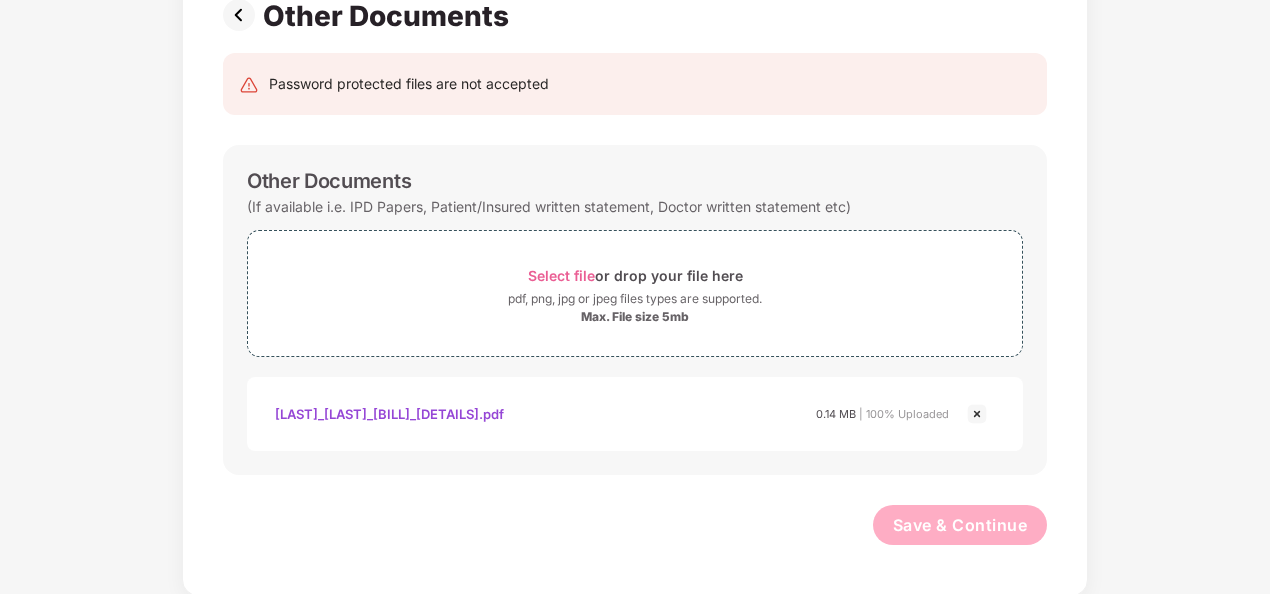 click at bounding box center (243, 15) 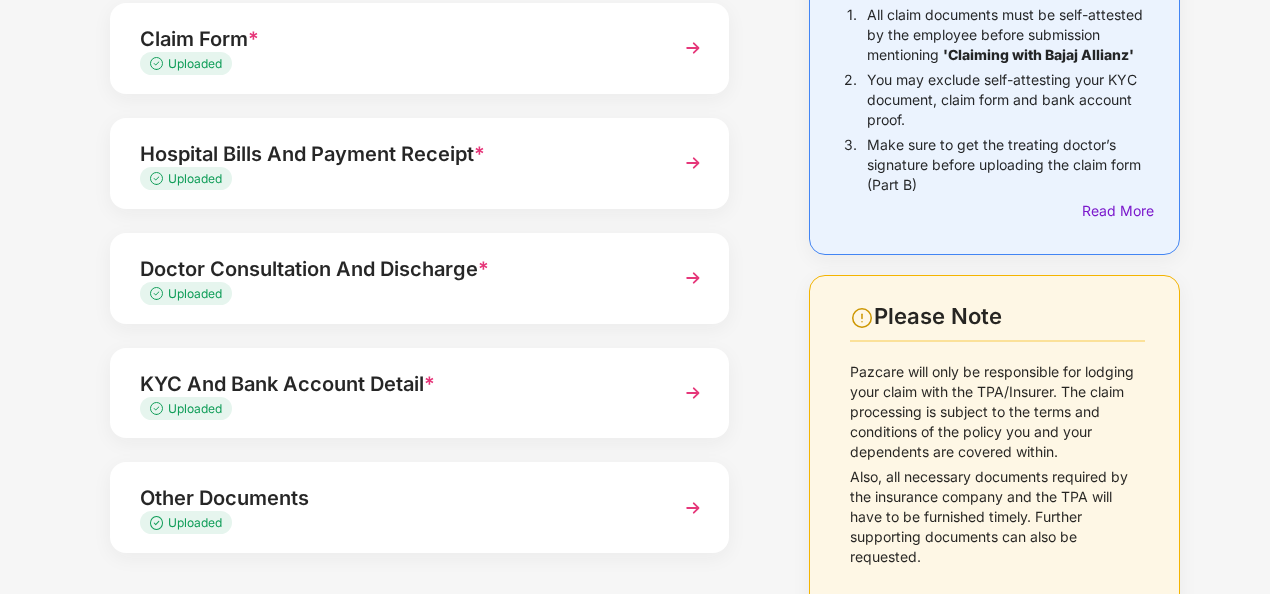 scroll, scrollTop: 310, scrollLeft: 0, axis: vertical 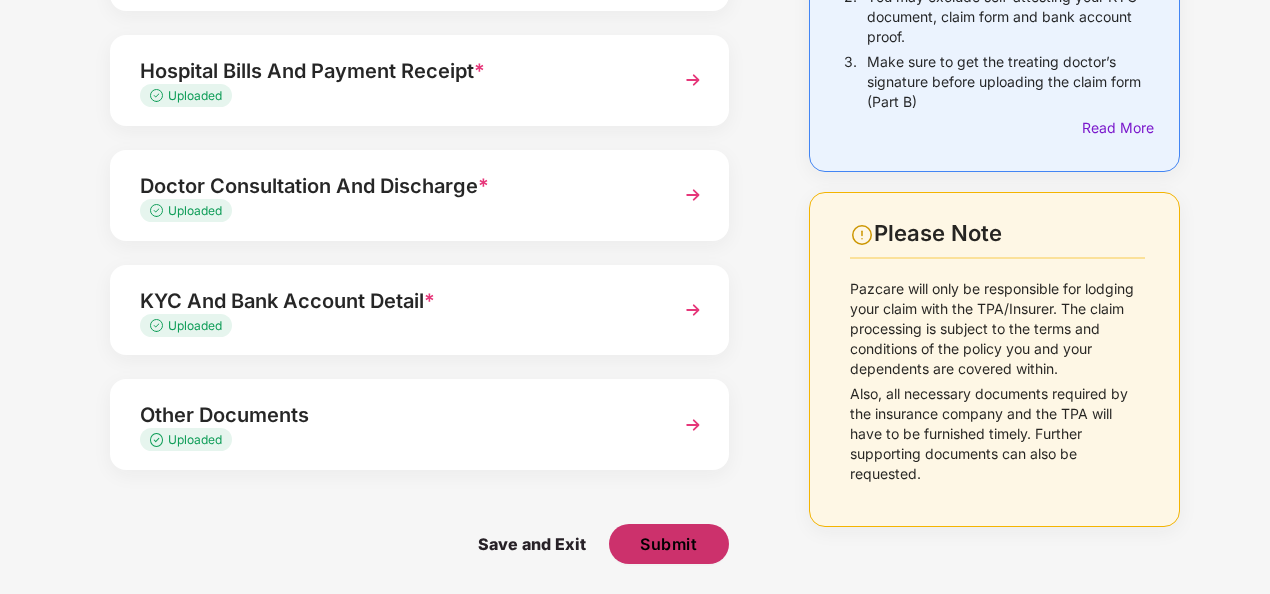 click on "Submit" at bounding box center (668, 544) 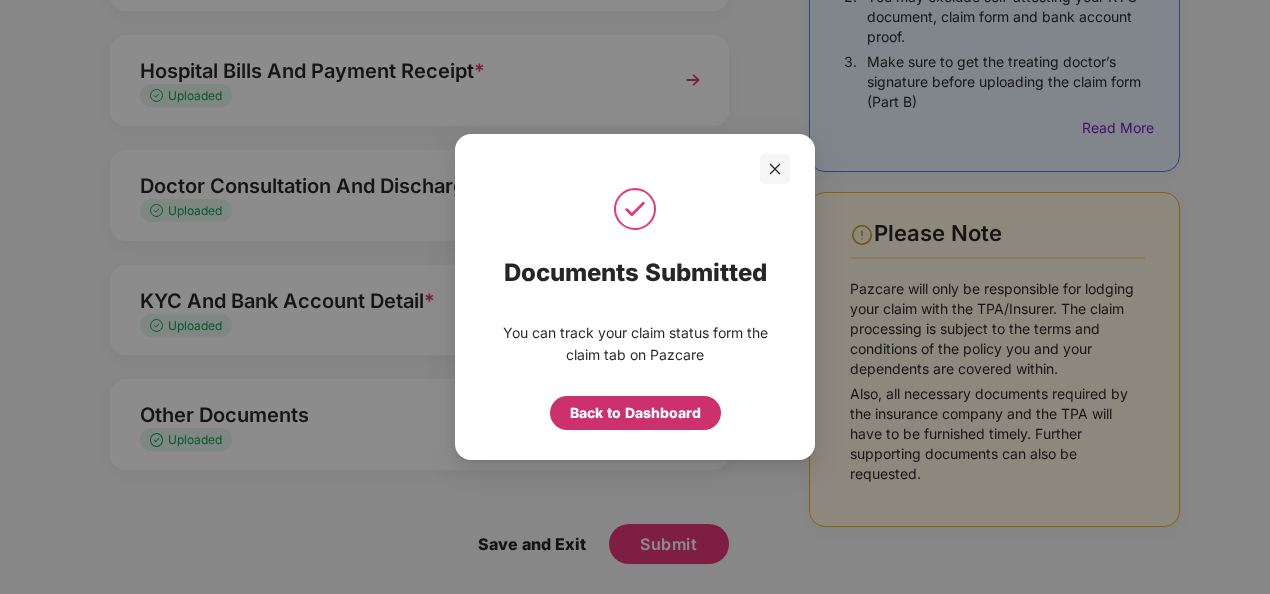 click on "Back to Dashboard" at bounding box center [635, 413] 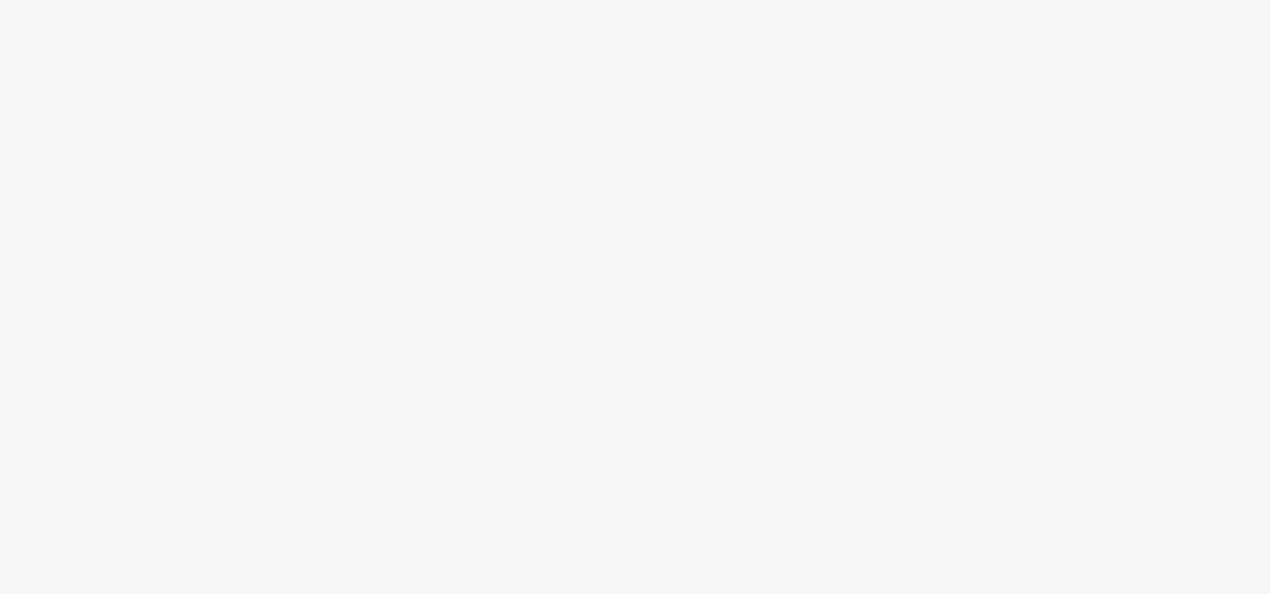scroll, scrollTop: 0, scrollLeft: 0, axis: both 